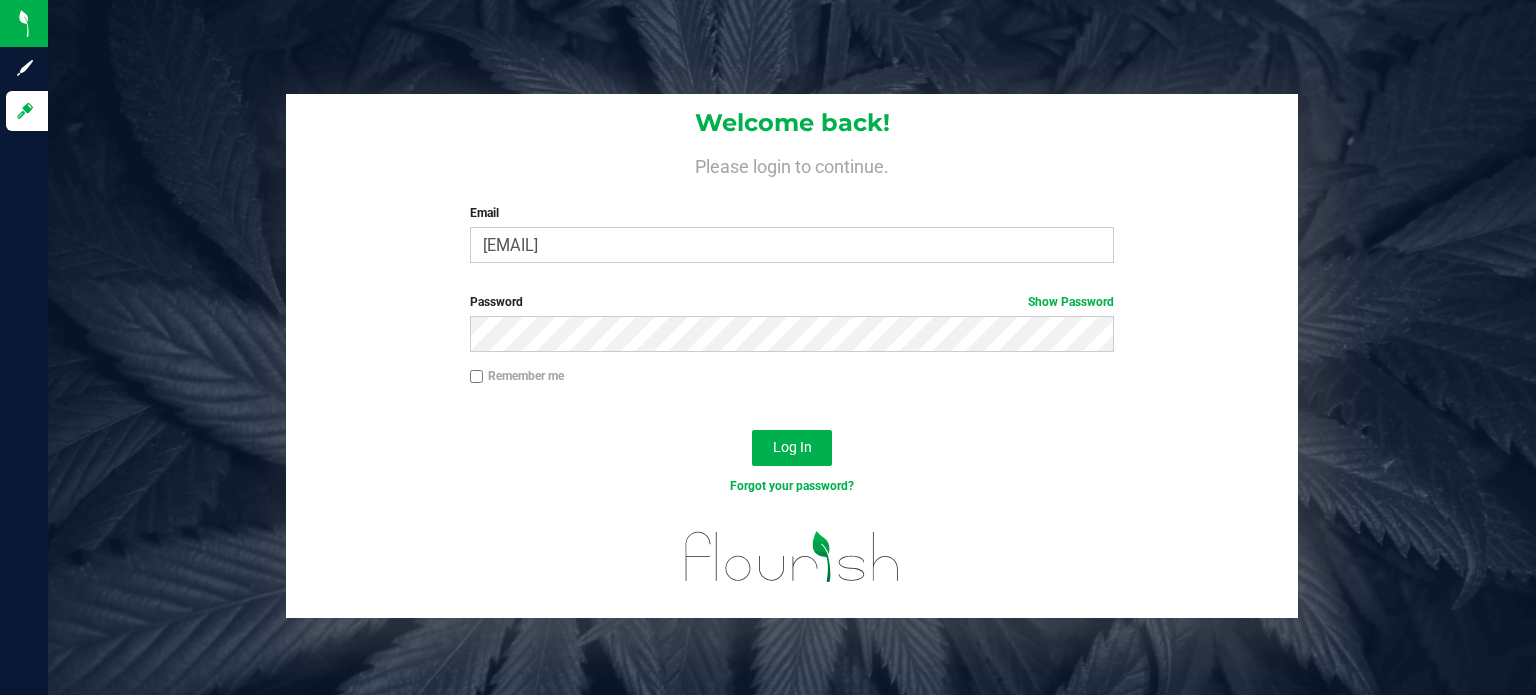 scroll, scrollTop: 0, scrollLeft: 0, axis: both 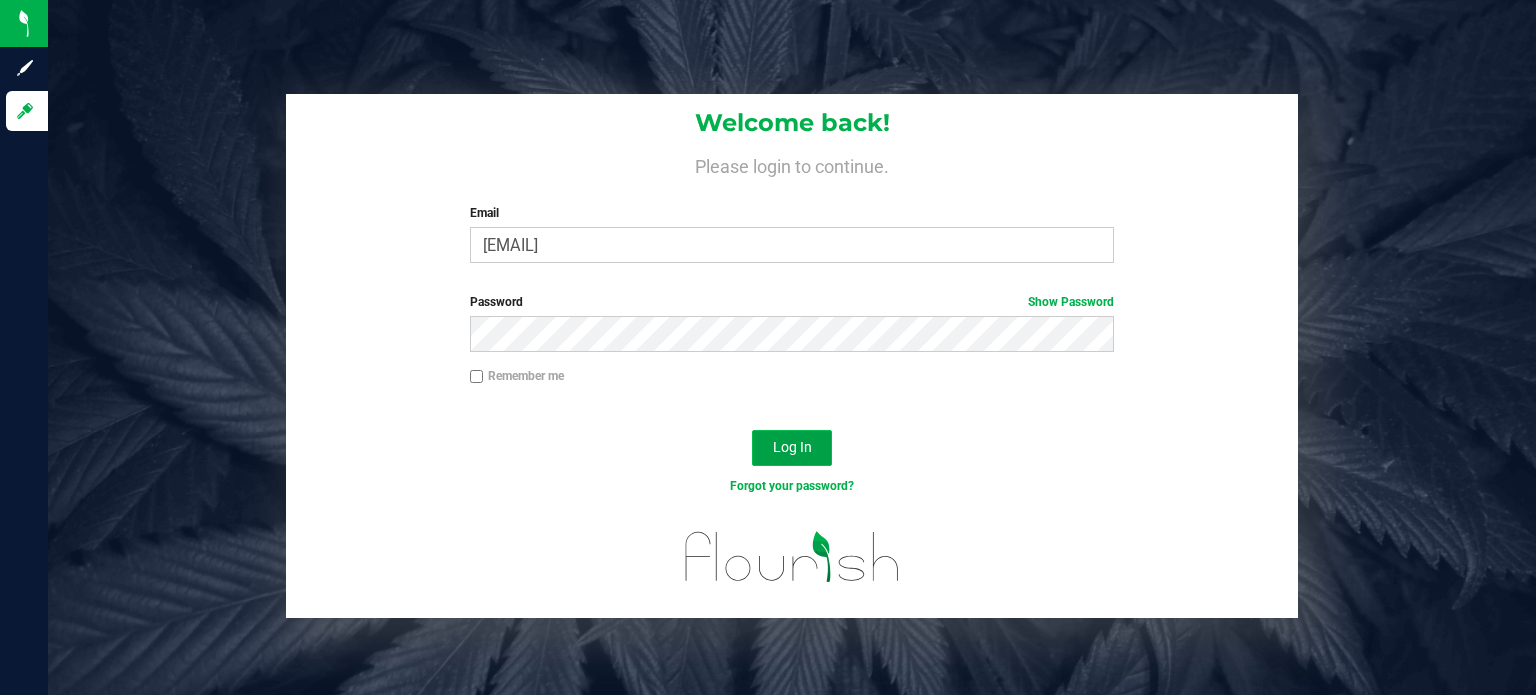click on "Log In" at bounding box center [792, 447] 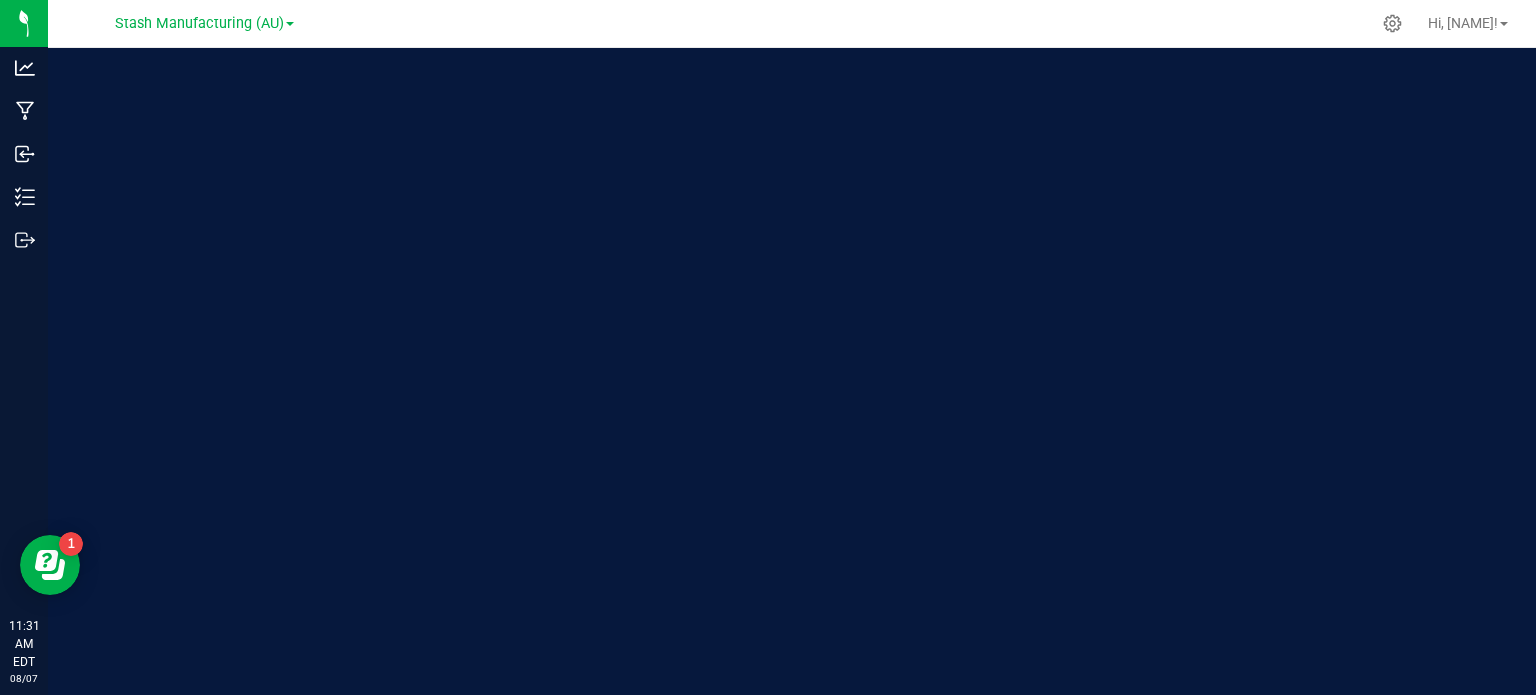 scroll, scrollTop: 0, scrollLeft: 0, axis: both 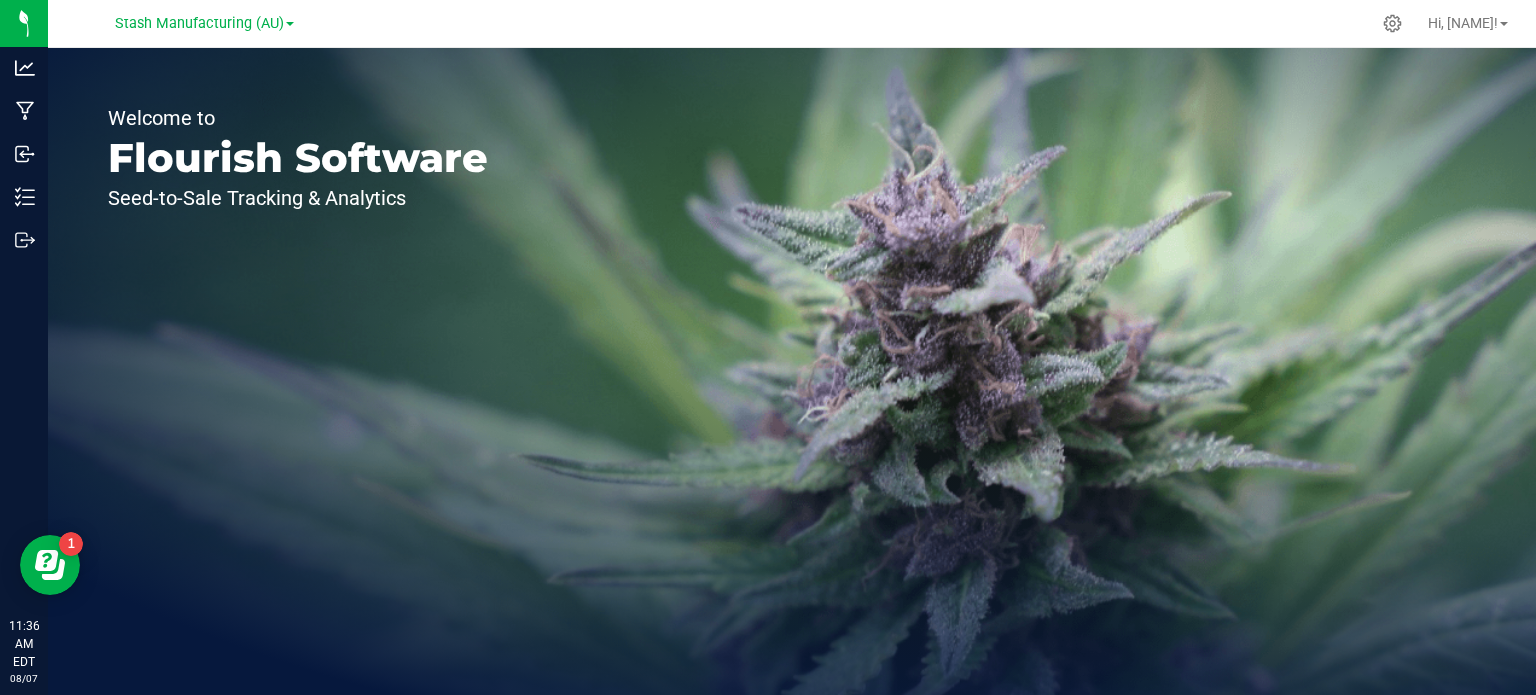drag, startPoint x: 532, startPoint y: 166, endPoint x: 638, endPoint y: 26, distance: 175.60182 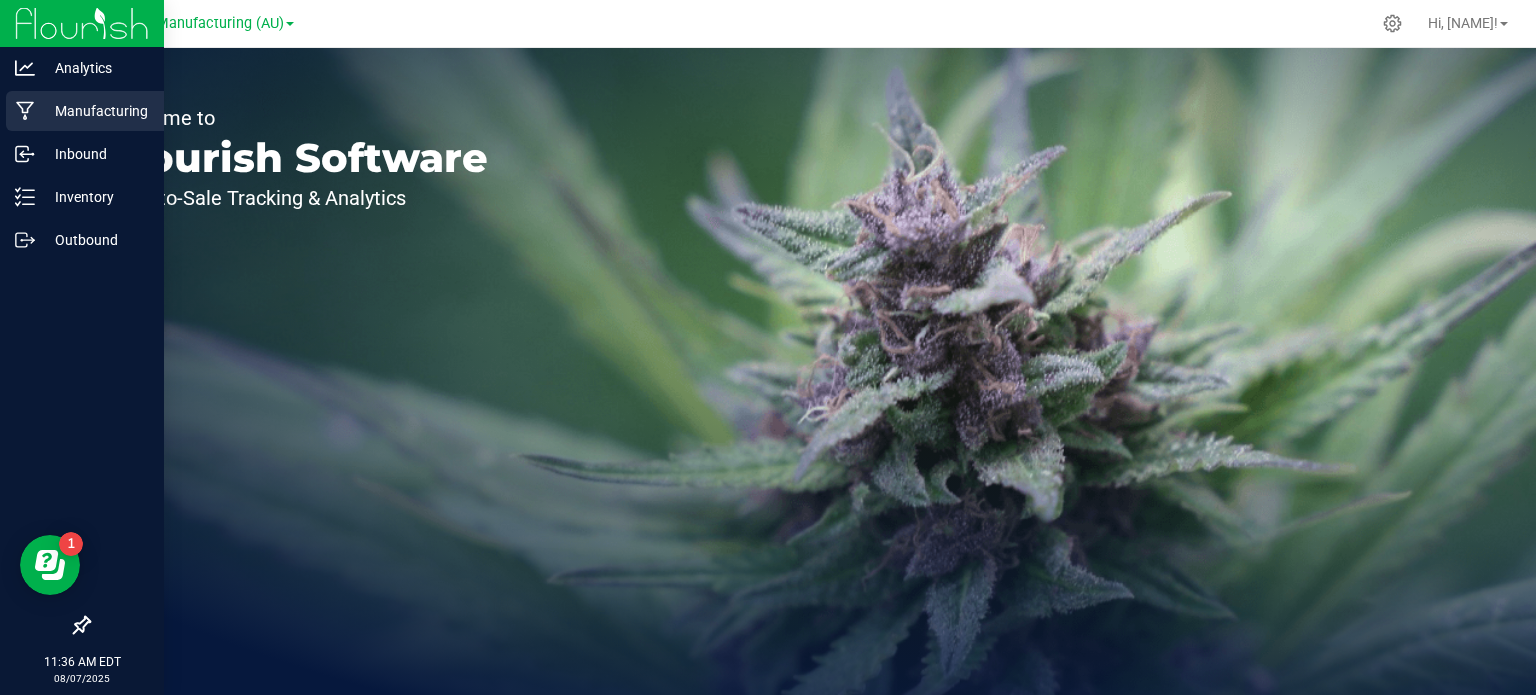 drag, startPoint x: 638, startPoint y: 26, endPoint x: 36, endPoint y: 123, distance: 609.7647 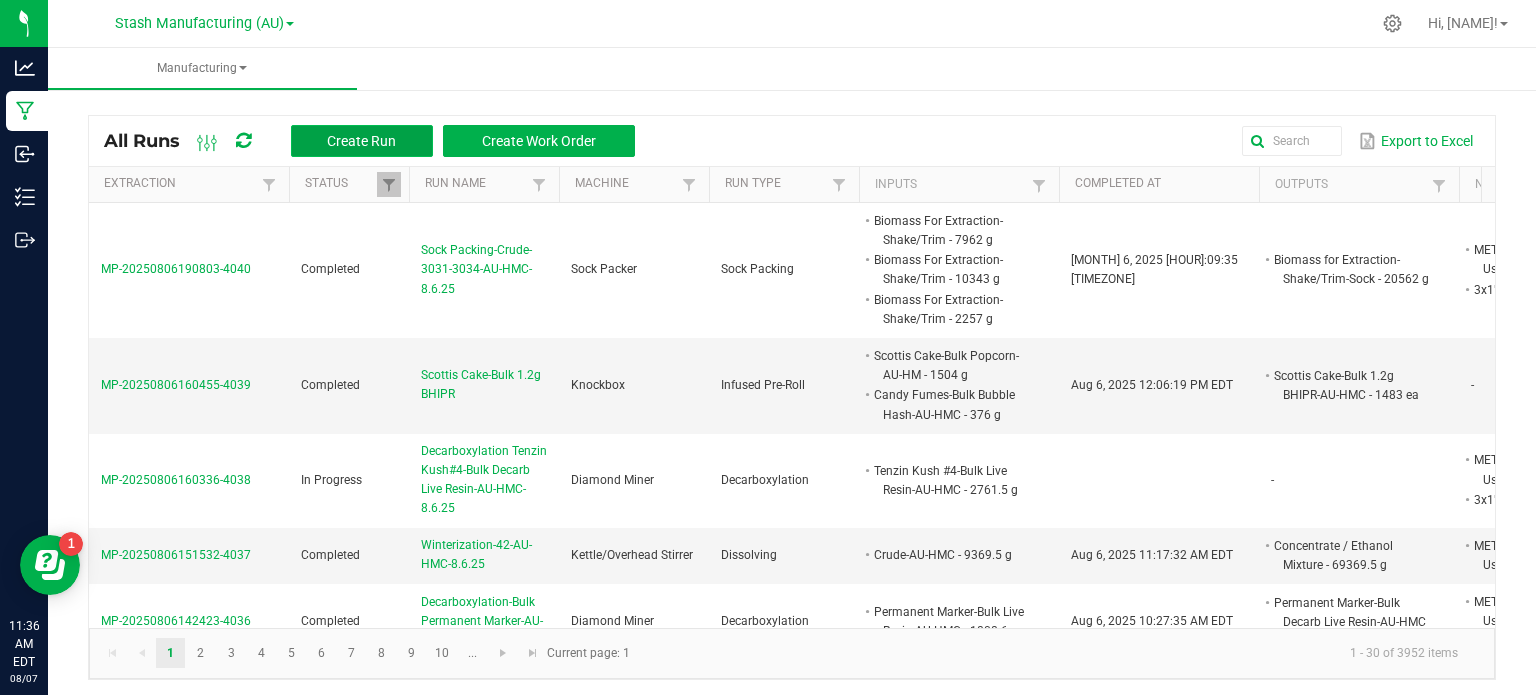click on "Create Run" at bounding box center (361, 141) 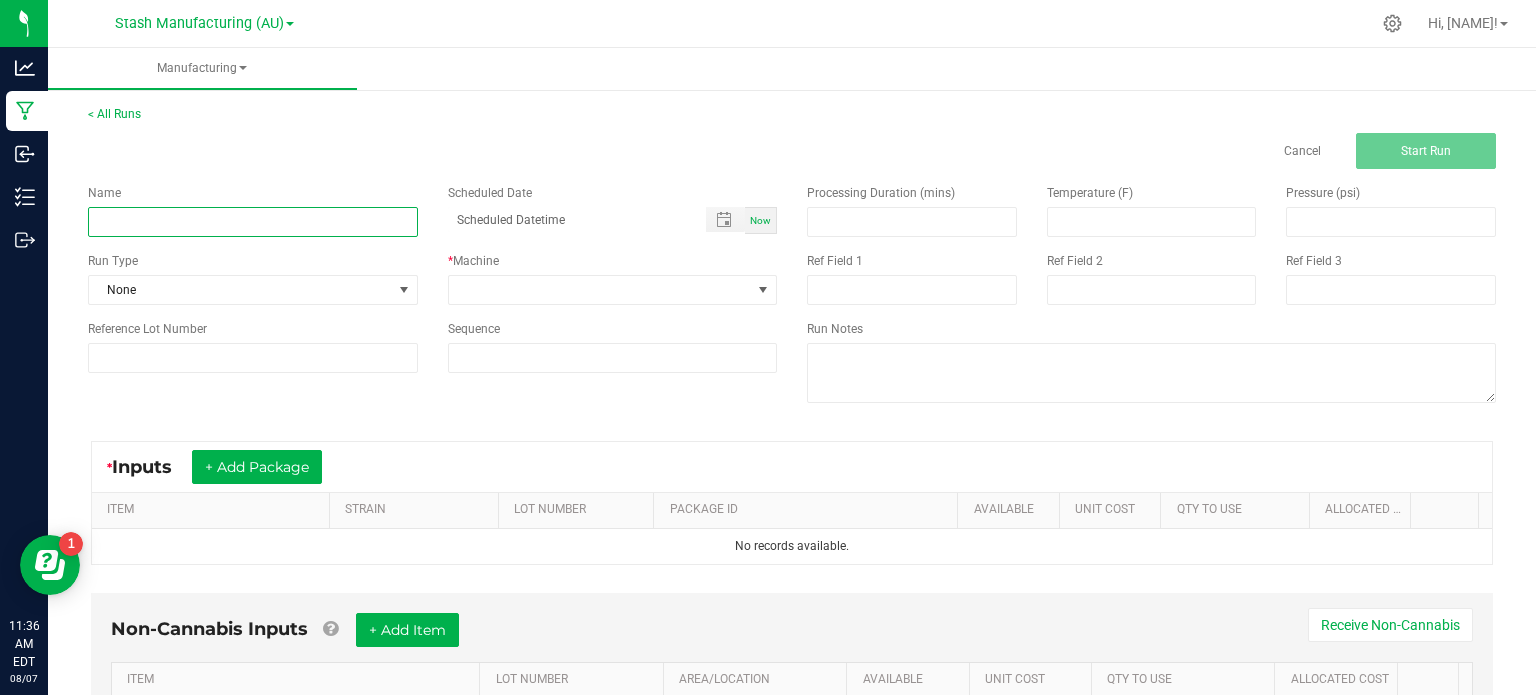 click at bounding box center [253, 222] 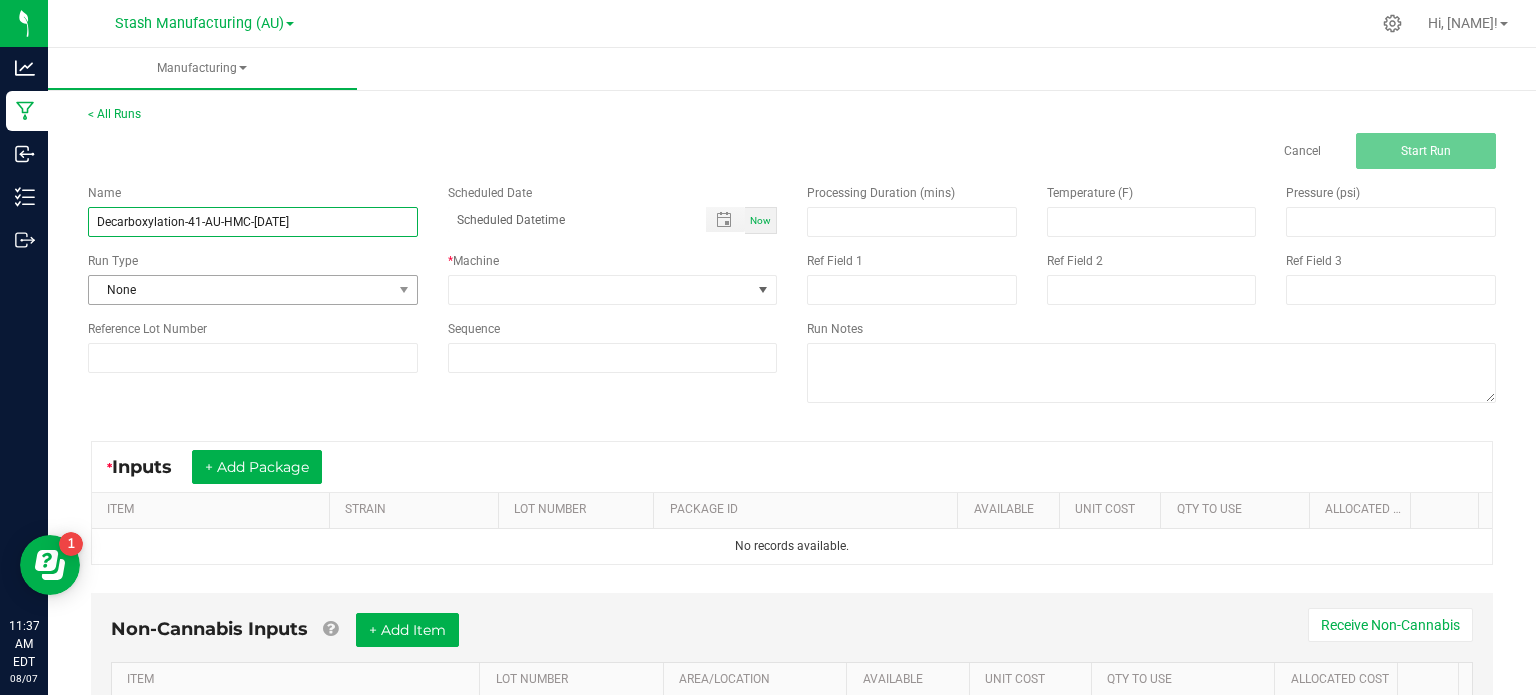 type on "Decarboxylation-41-AU-HMC-[DATE]" 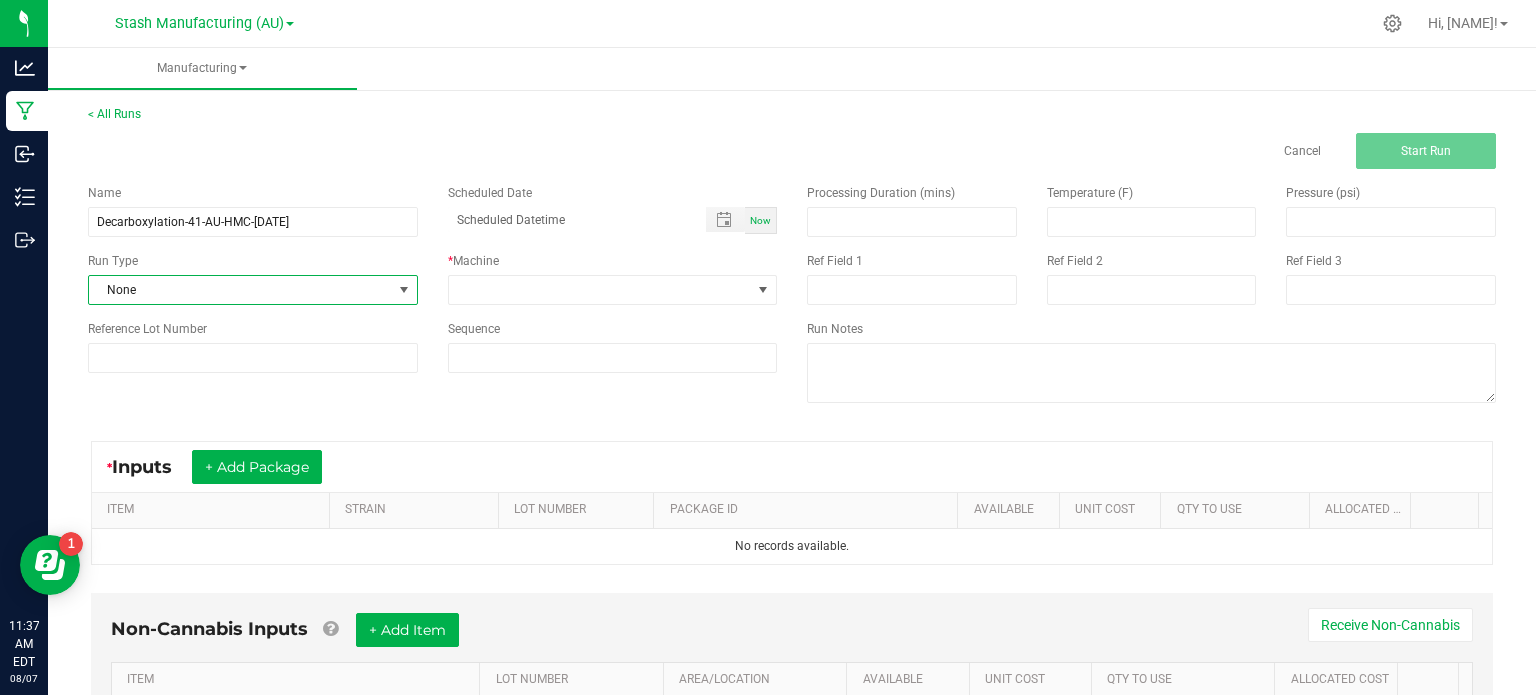 click on "None" at bounding box center [240, 290] 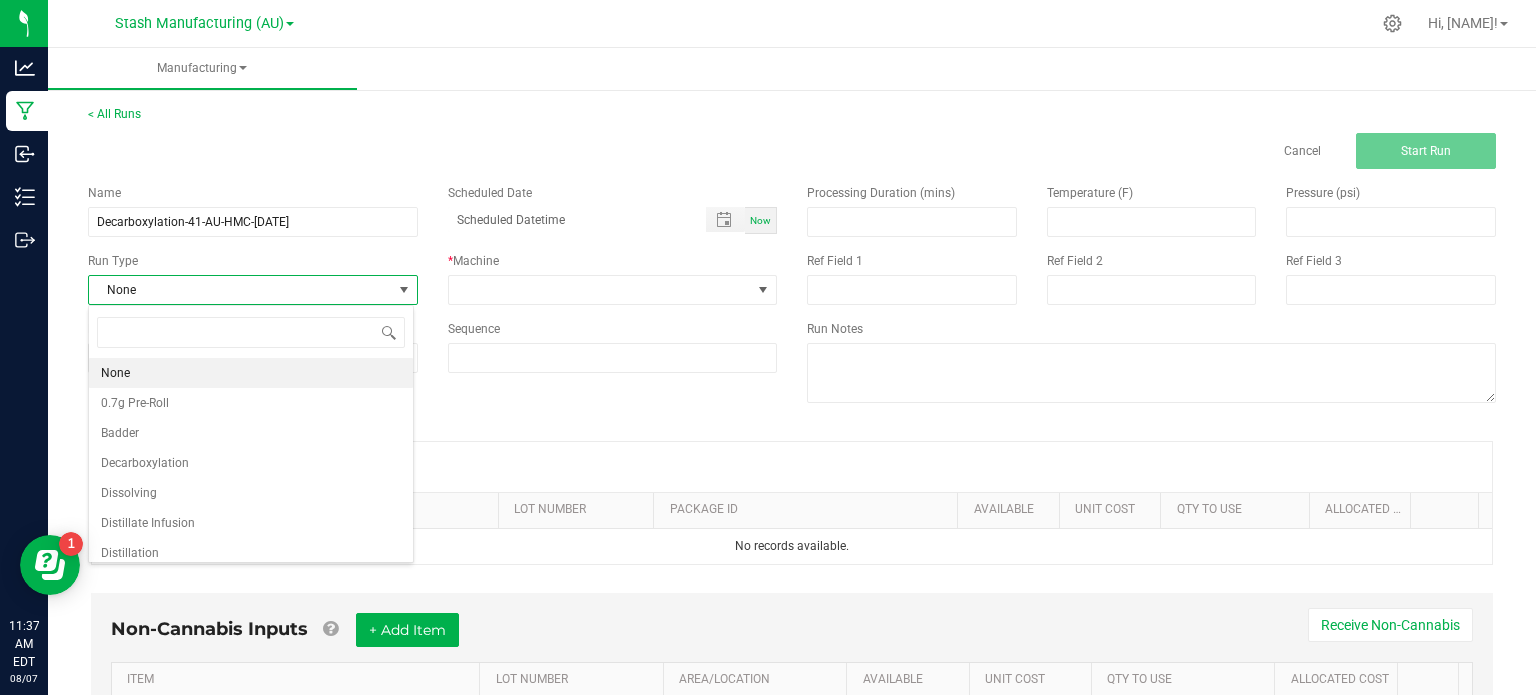 scroll, scrollTop: 99970, scrollLeft: 99674, axis: both 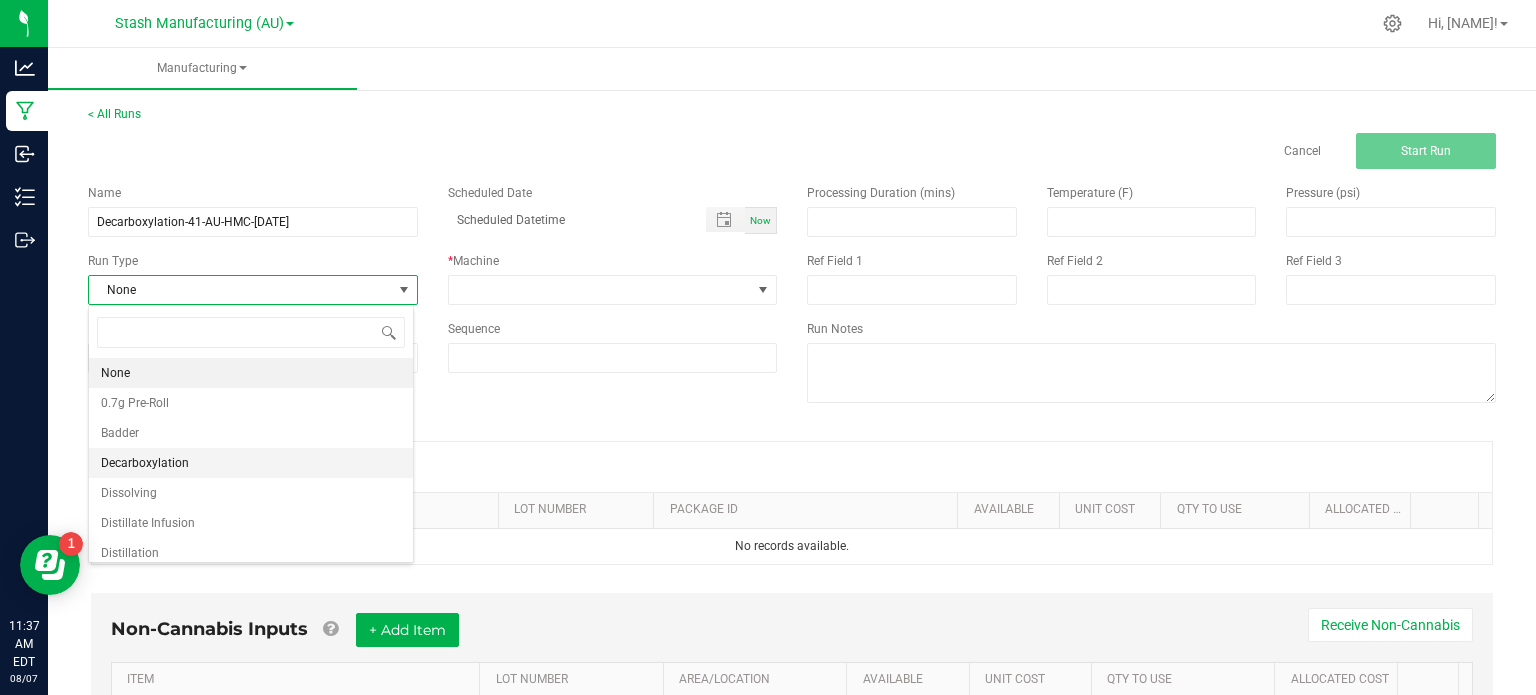 click on "Decarboxylation" at bounding box center [251, 463] 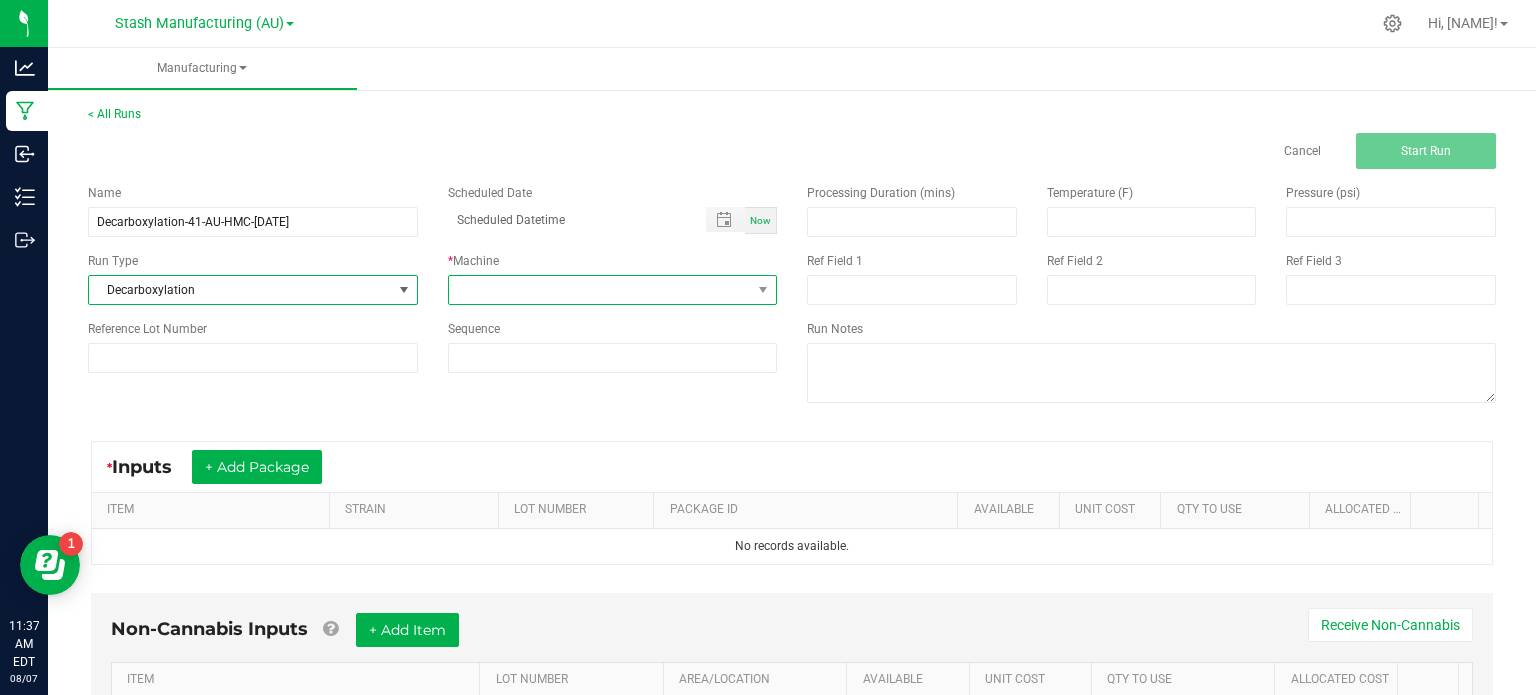 click at bounding box center (613, 290) 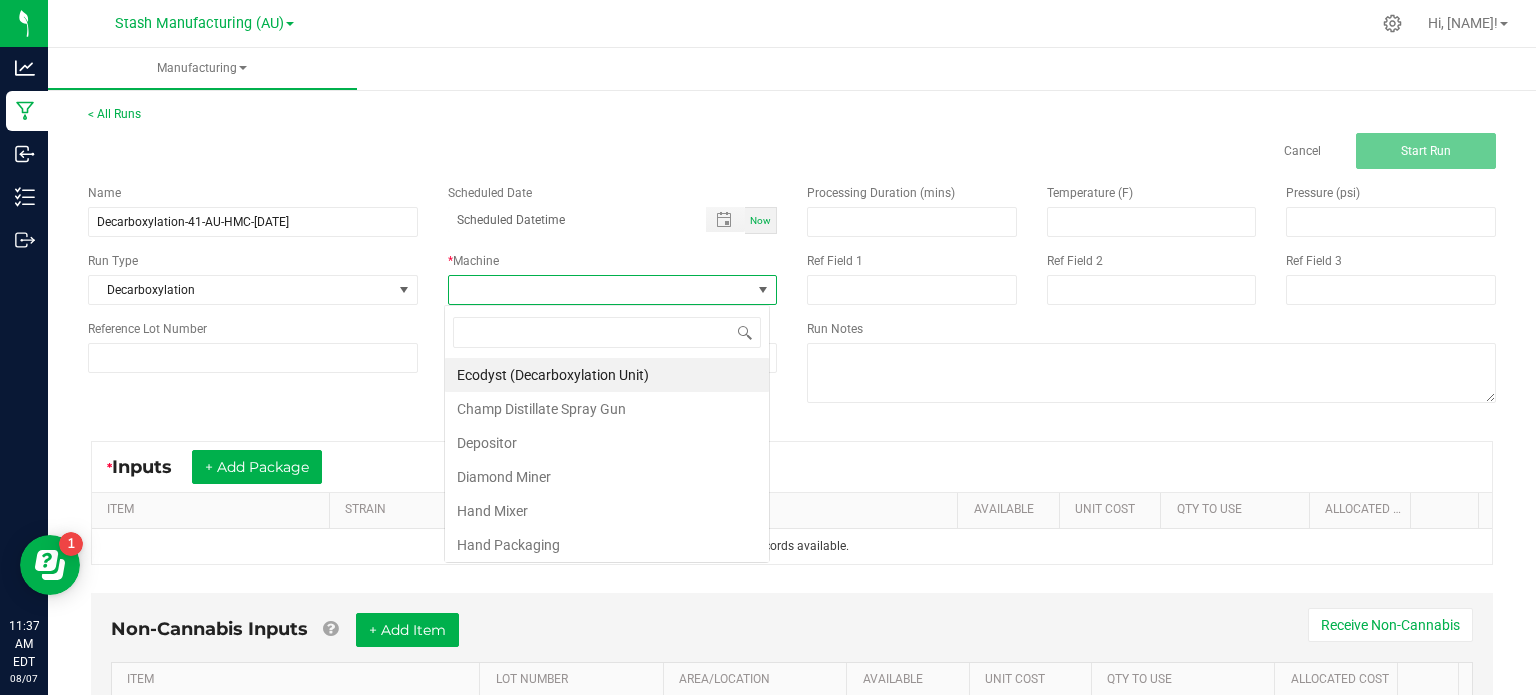 scroll, scrollTop: 99970, scrollLeft: 99674, axis: both 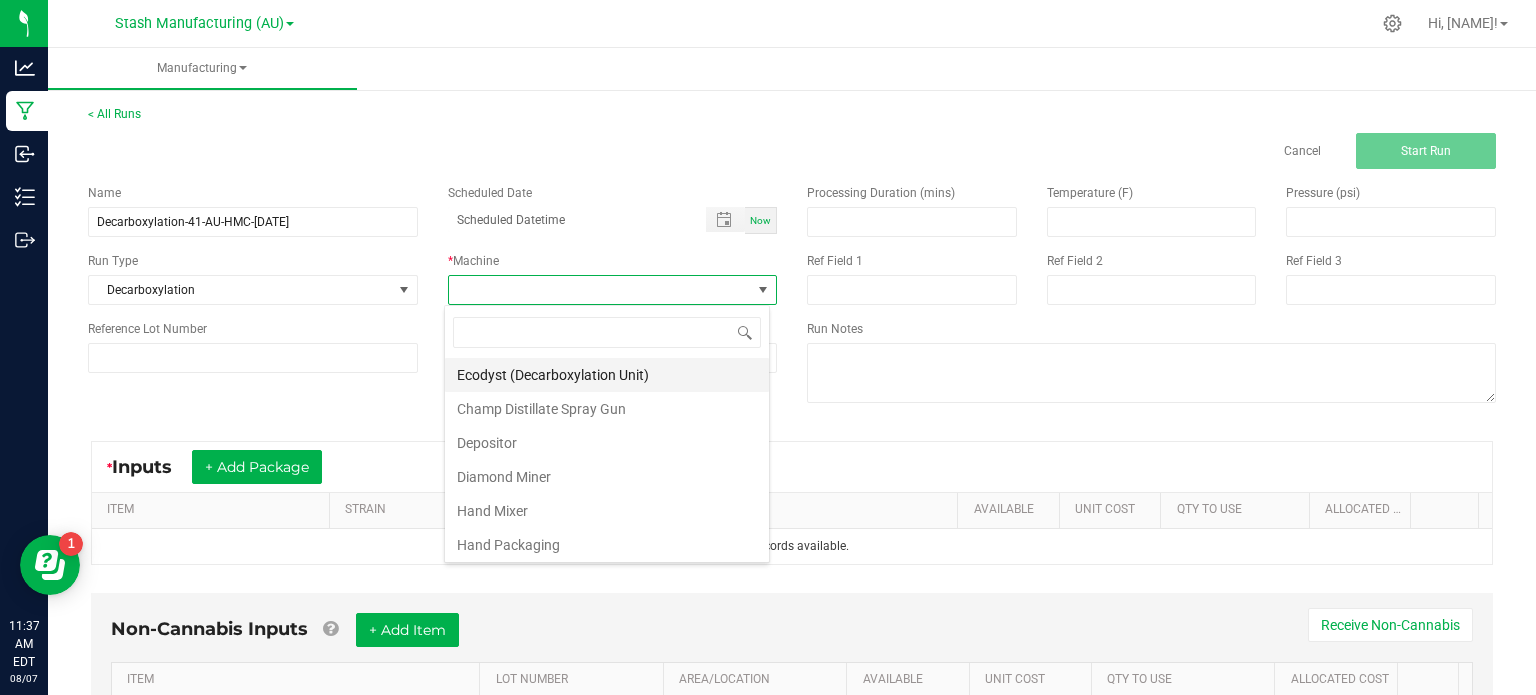 click on "Ecodyst (Decarboxylation Unit)" at bounding box center [607, 375] 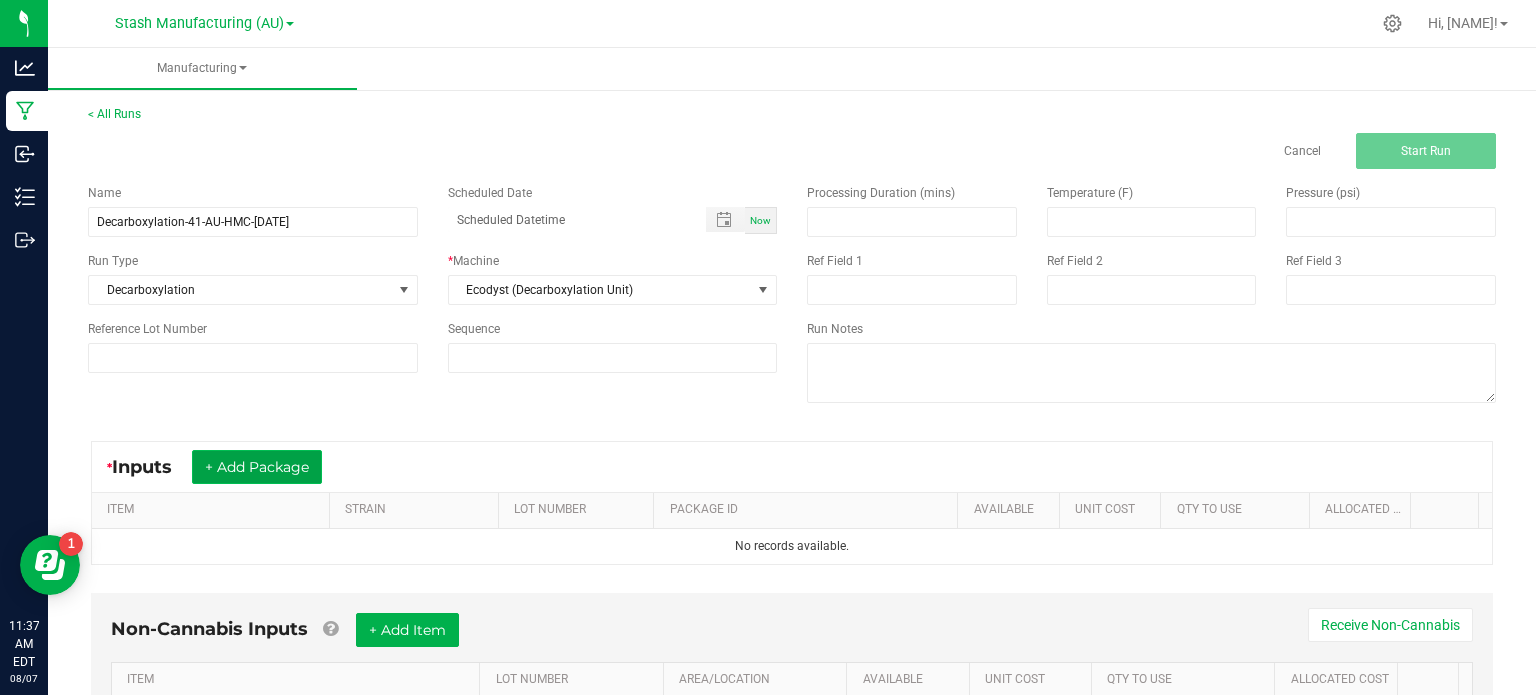 click on "+ Add Package" at bounding box center (257, 467) 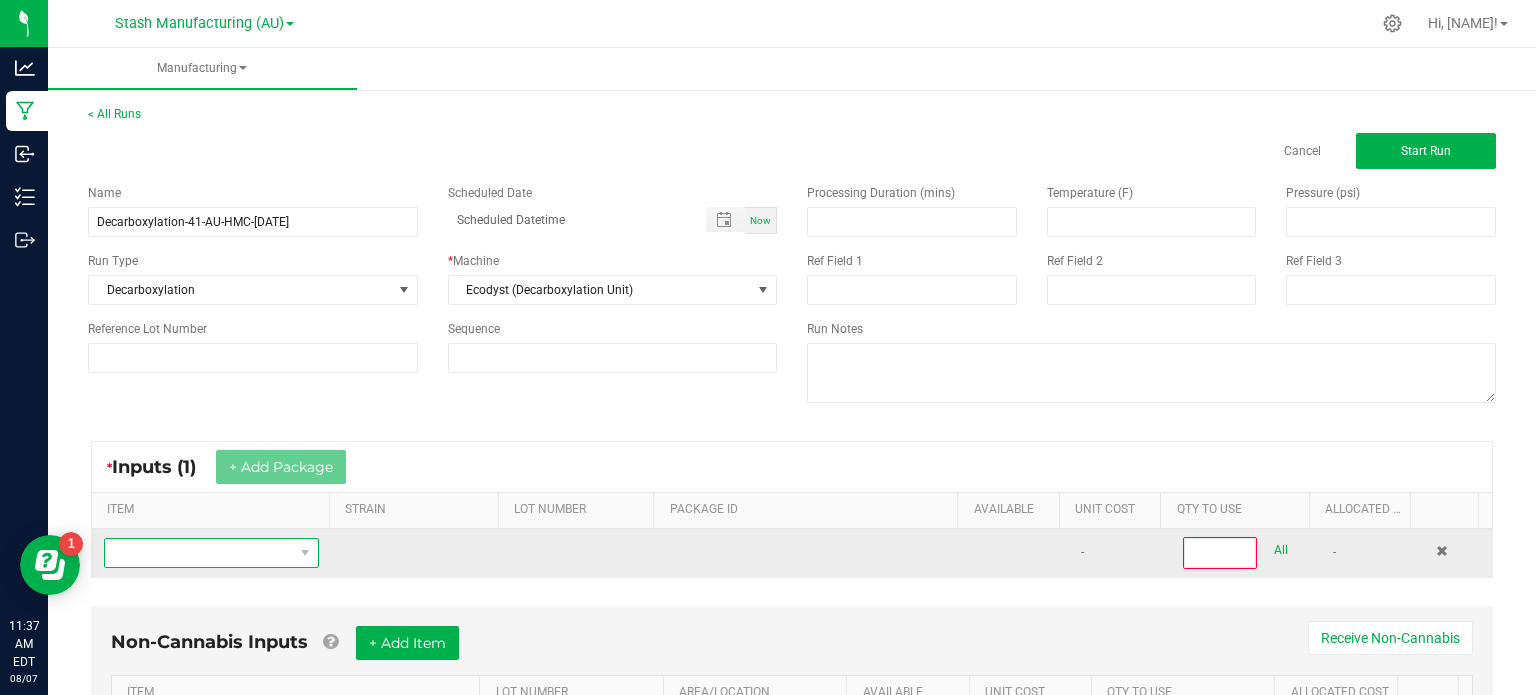click at bounding box center [199, 553] 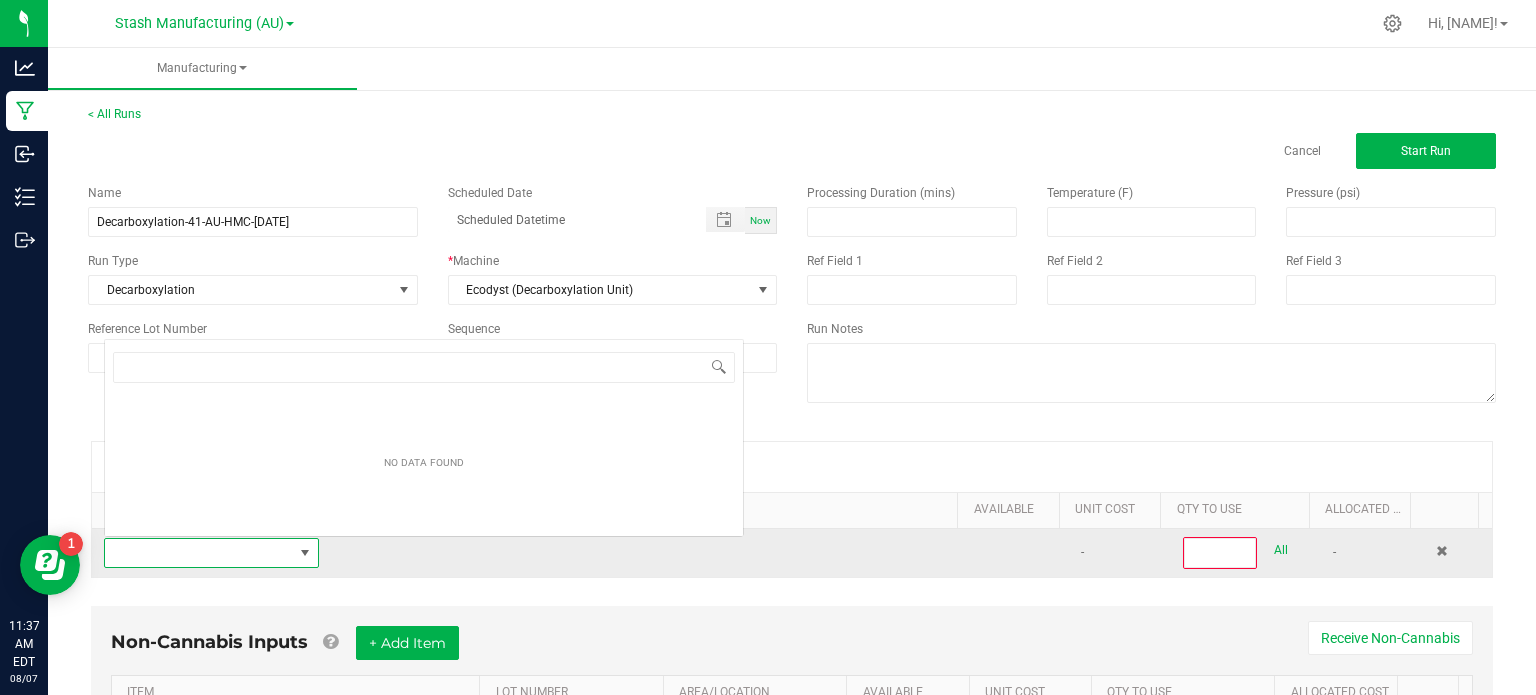 scroll, scrollTop: 0, scrollLeft: 0, axis: both 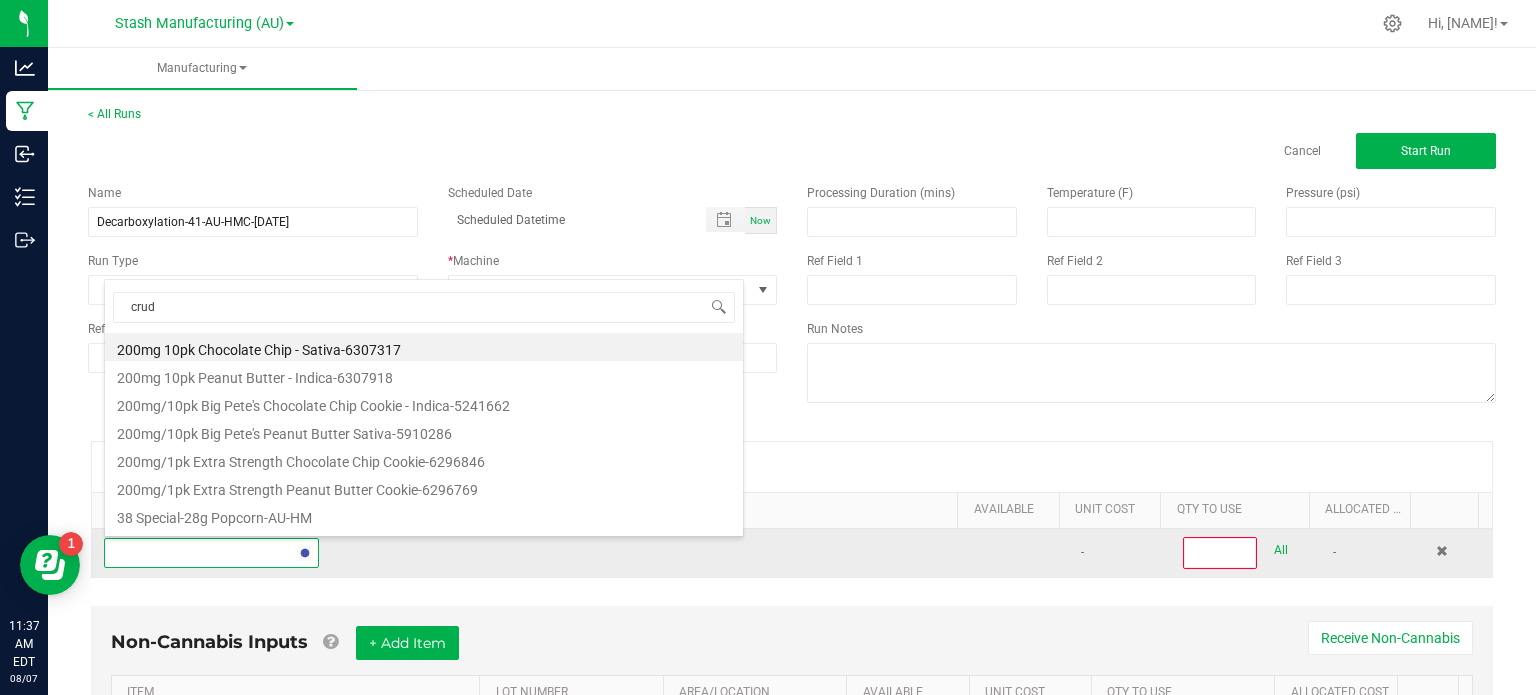 type on "crude" 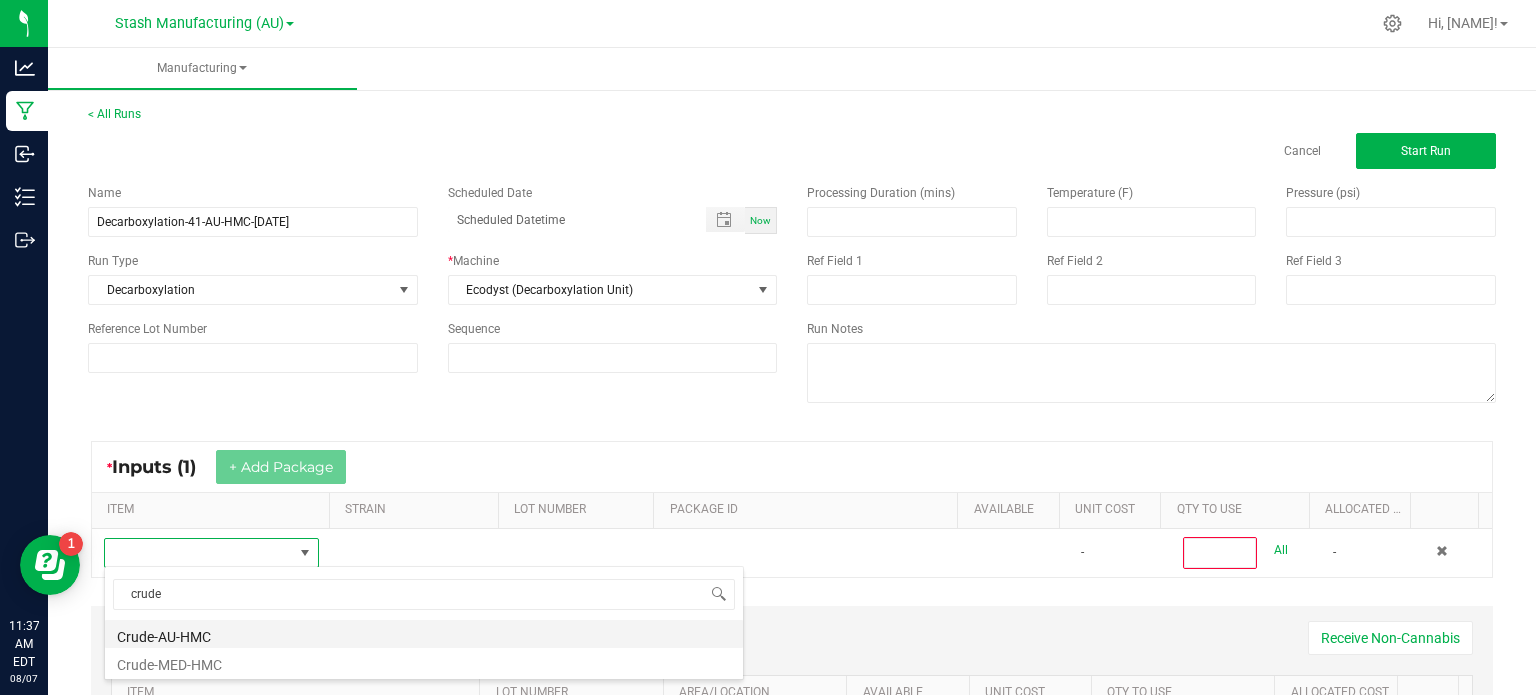 click on "Crude-AU-HMC" at bounding box center (424, 634) 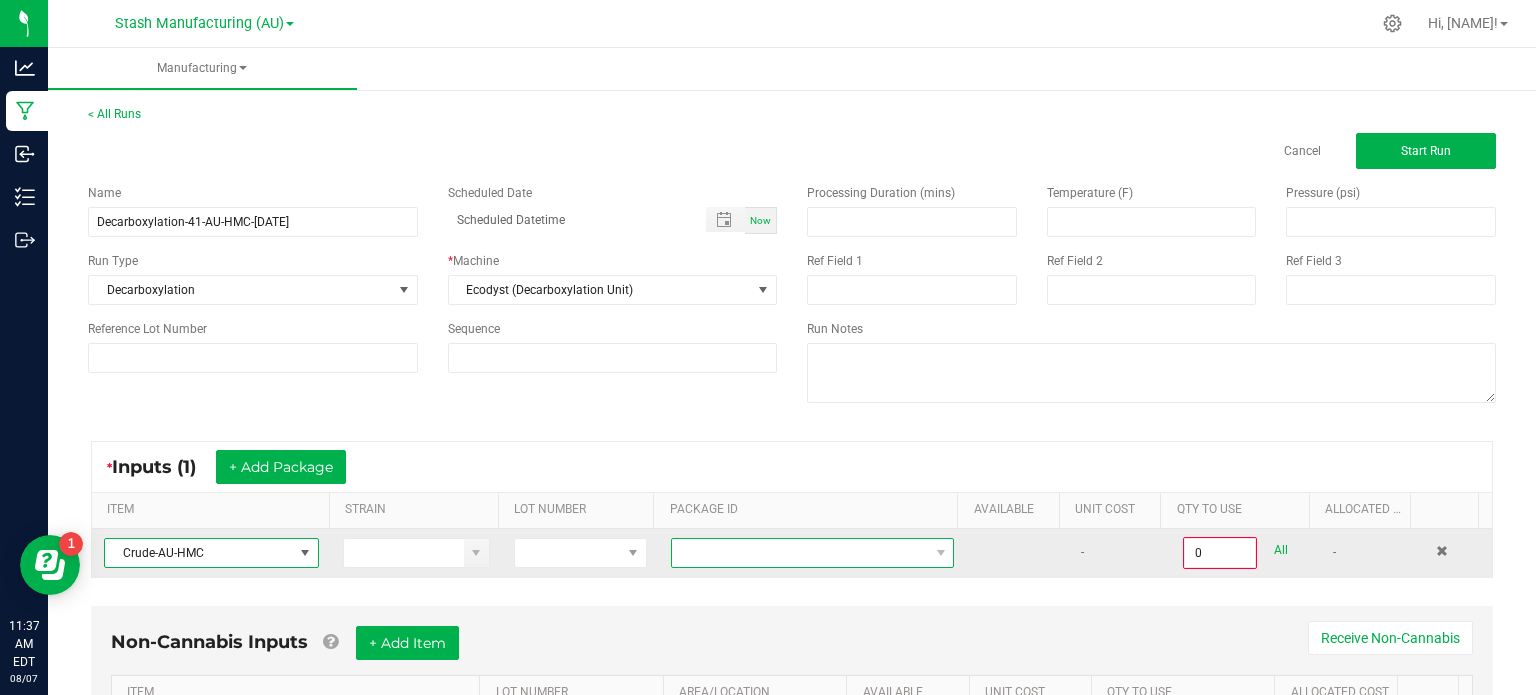 click at bounding box center [800, 553] 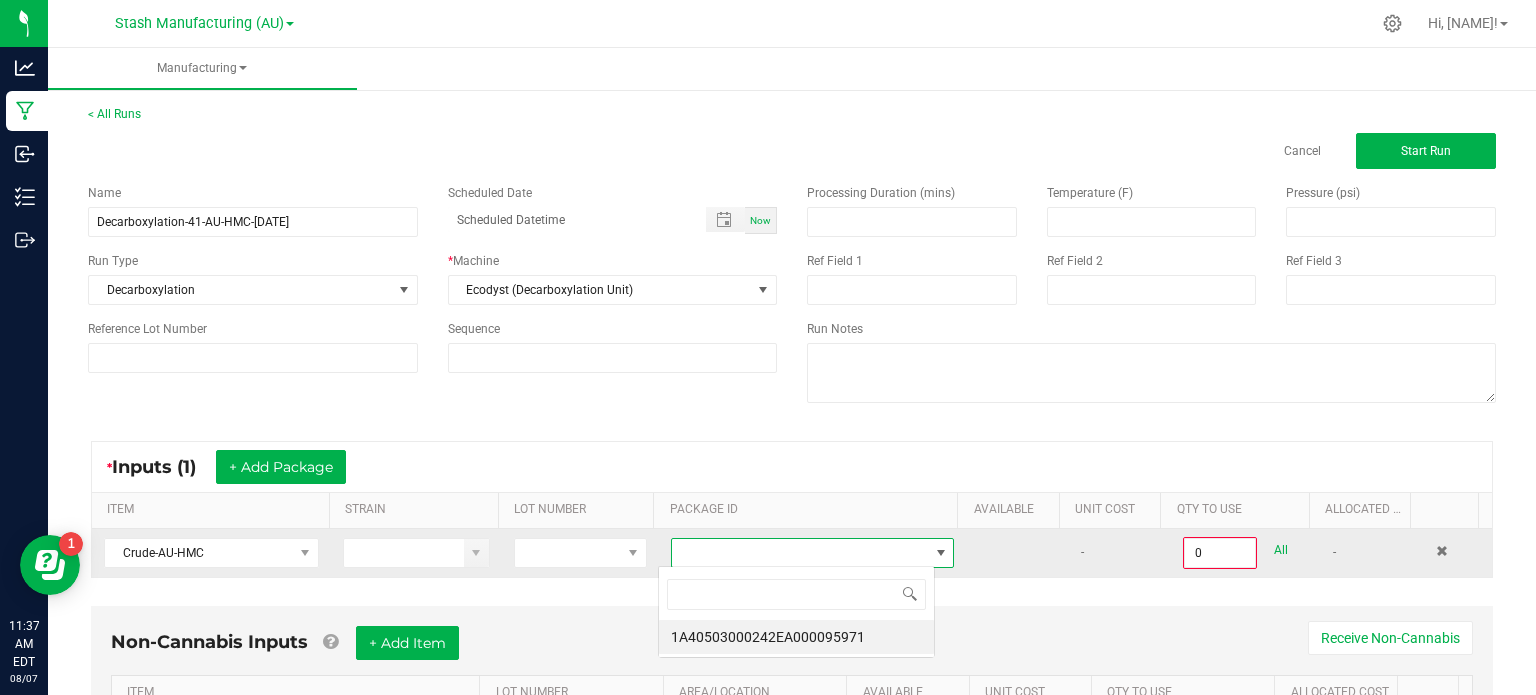 scroll, scrollTop: 99970, scrollLeft: 99723, axis: both 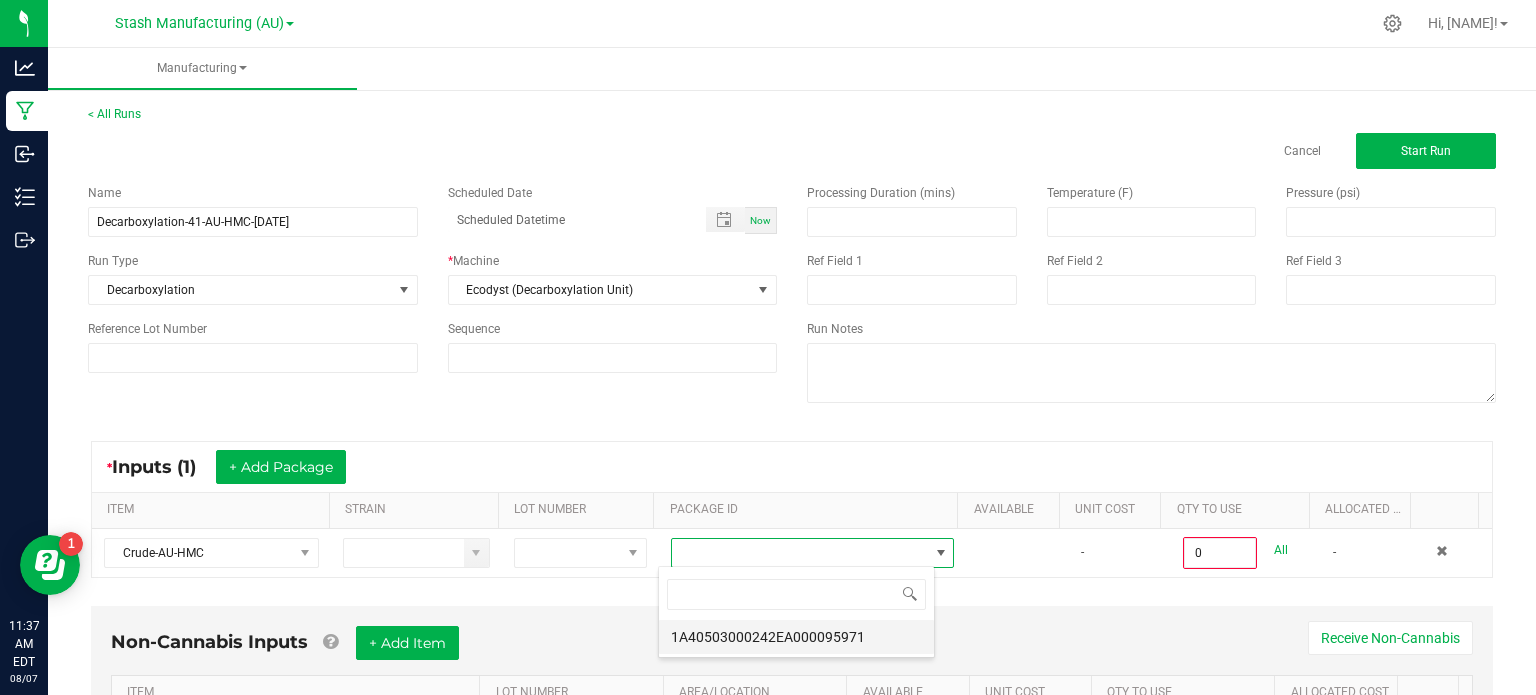 click on "1A40503000242EA000095971" at bounding box center (796, 637) 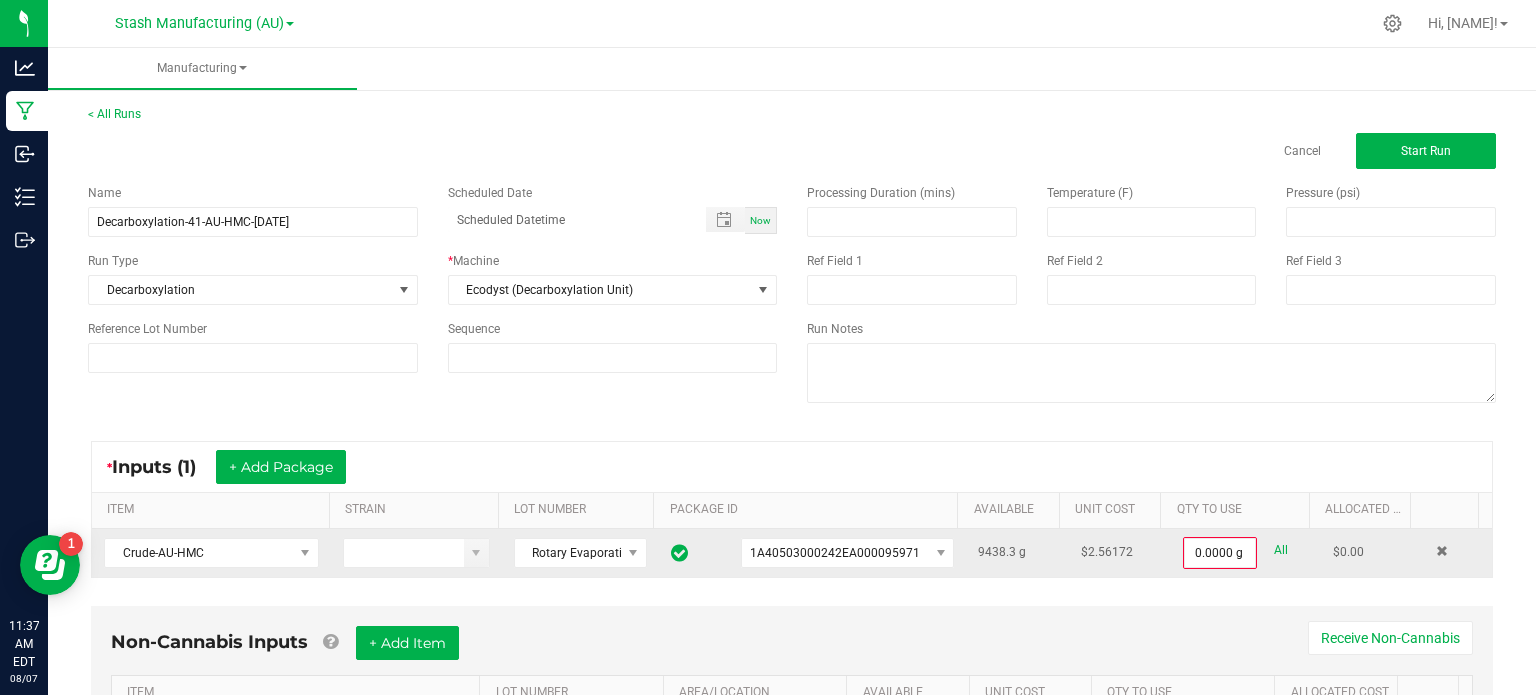 click on "All" at bounding box center (1281, 550) 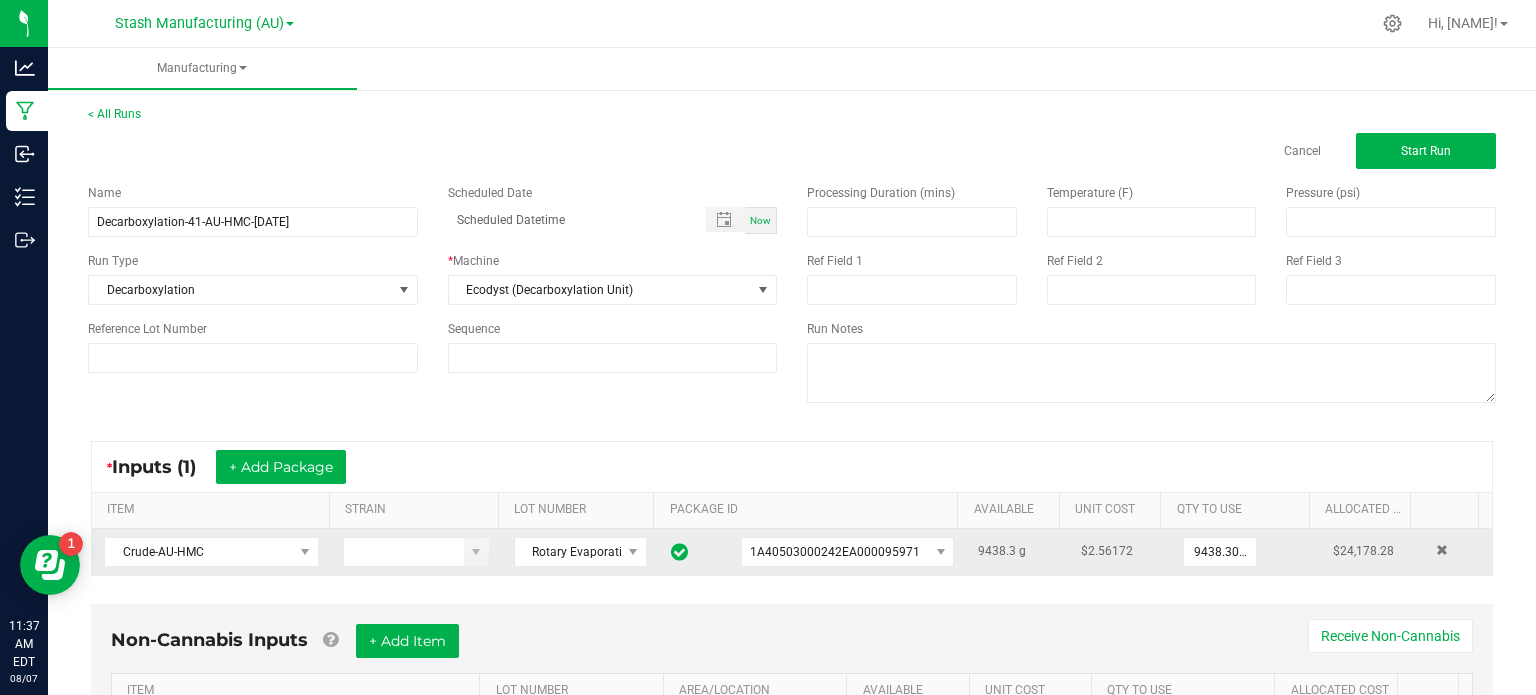scroll, scrollTop: 125, scrollLeft: 0, axis: vertical 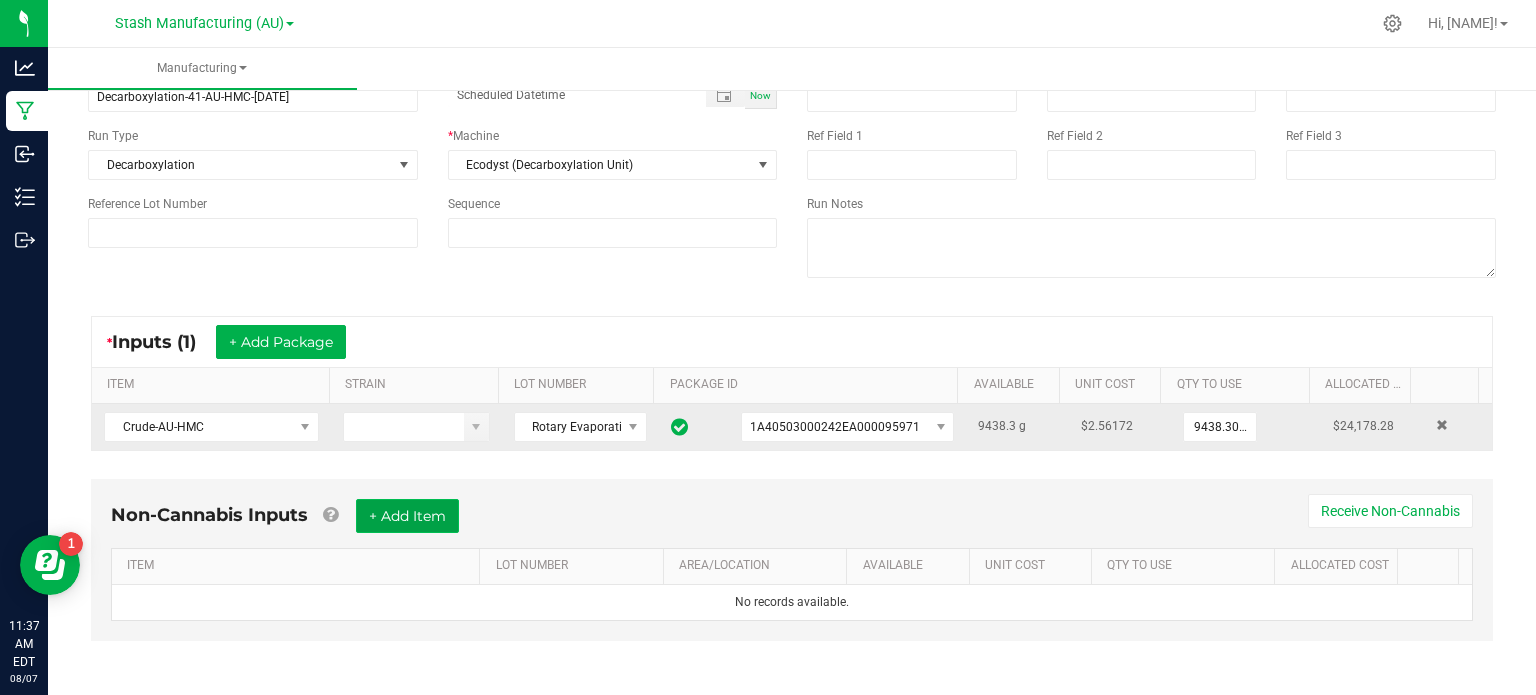 click on "+ Add Item" at bounding box center (407, 516) 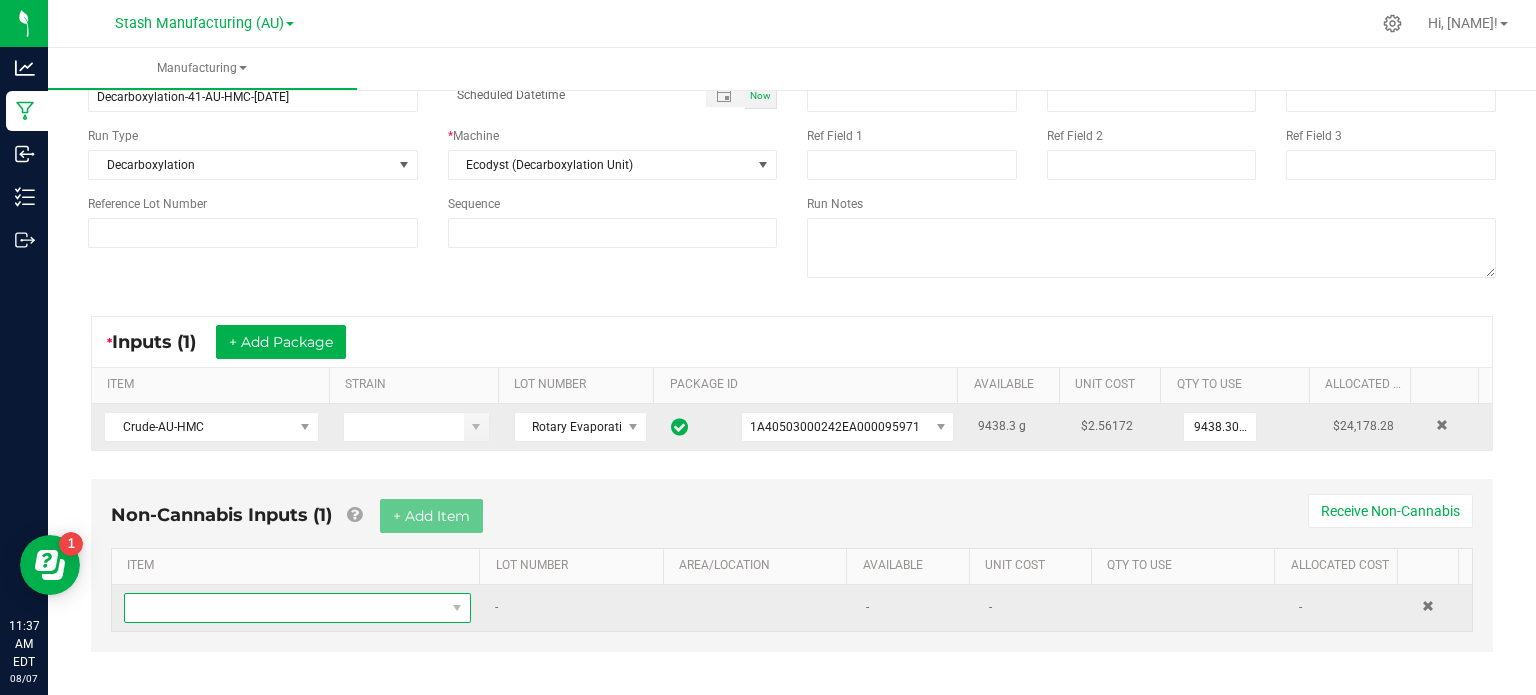 click at bounding box center [285, 608] 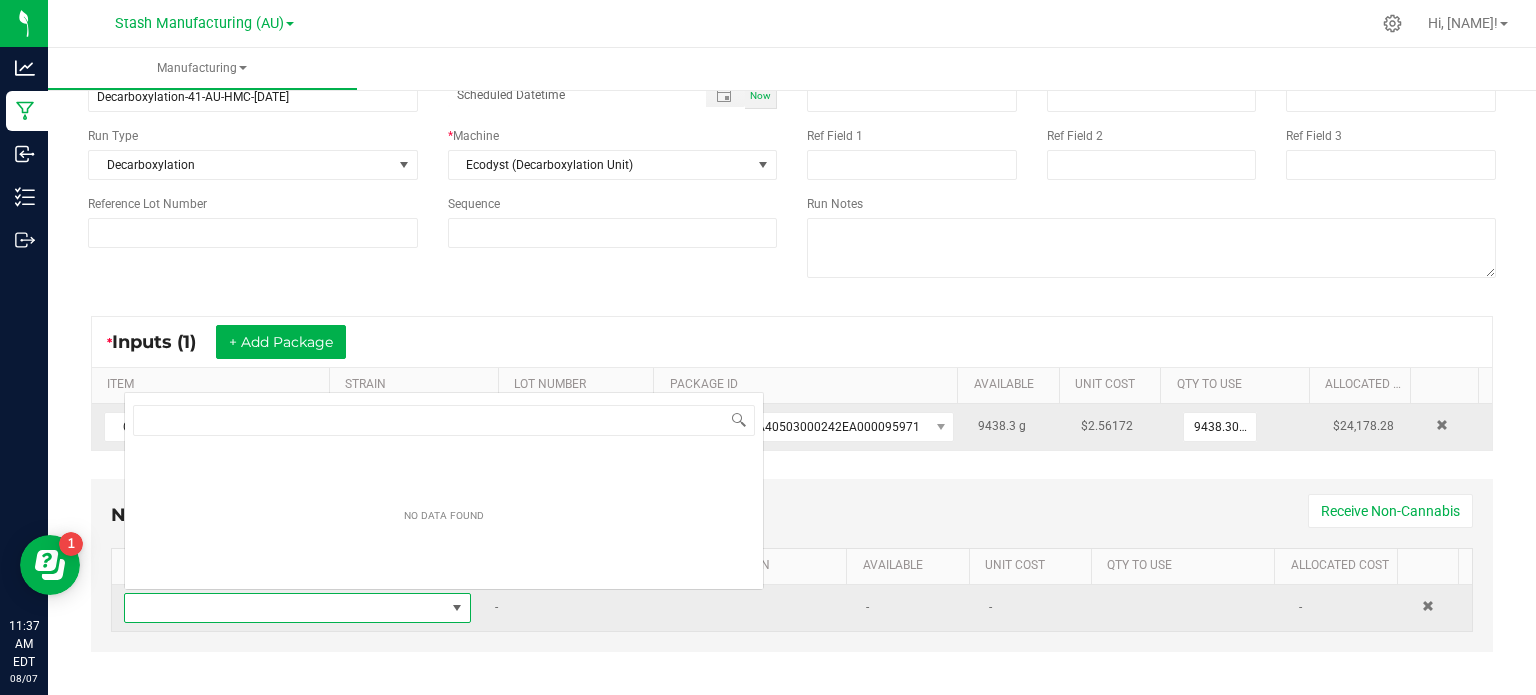 scroll, scrollTop: 0, scrollLeft: 0, axis: both 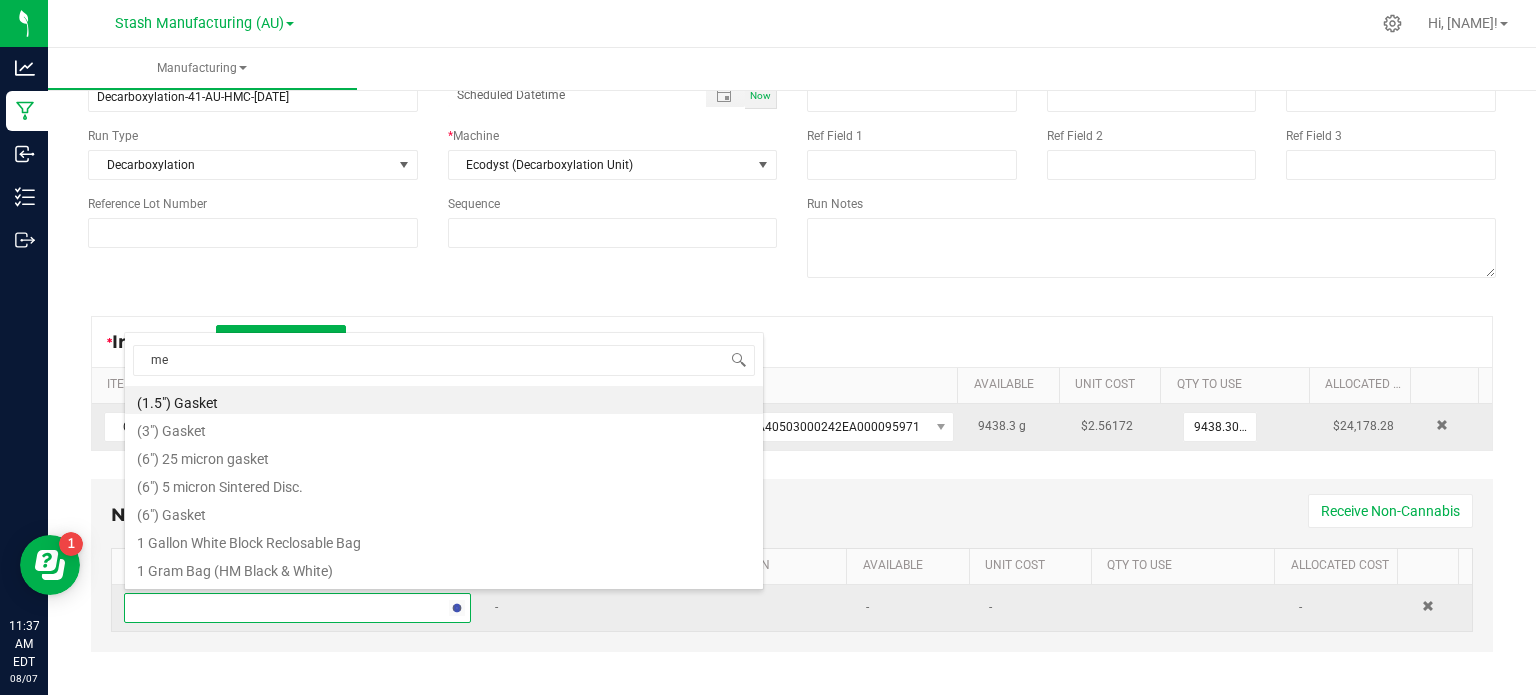 type on "met" 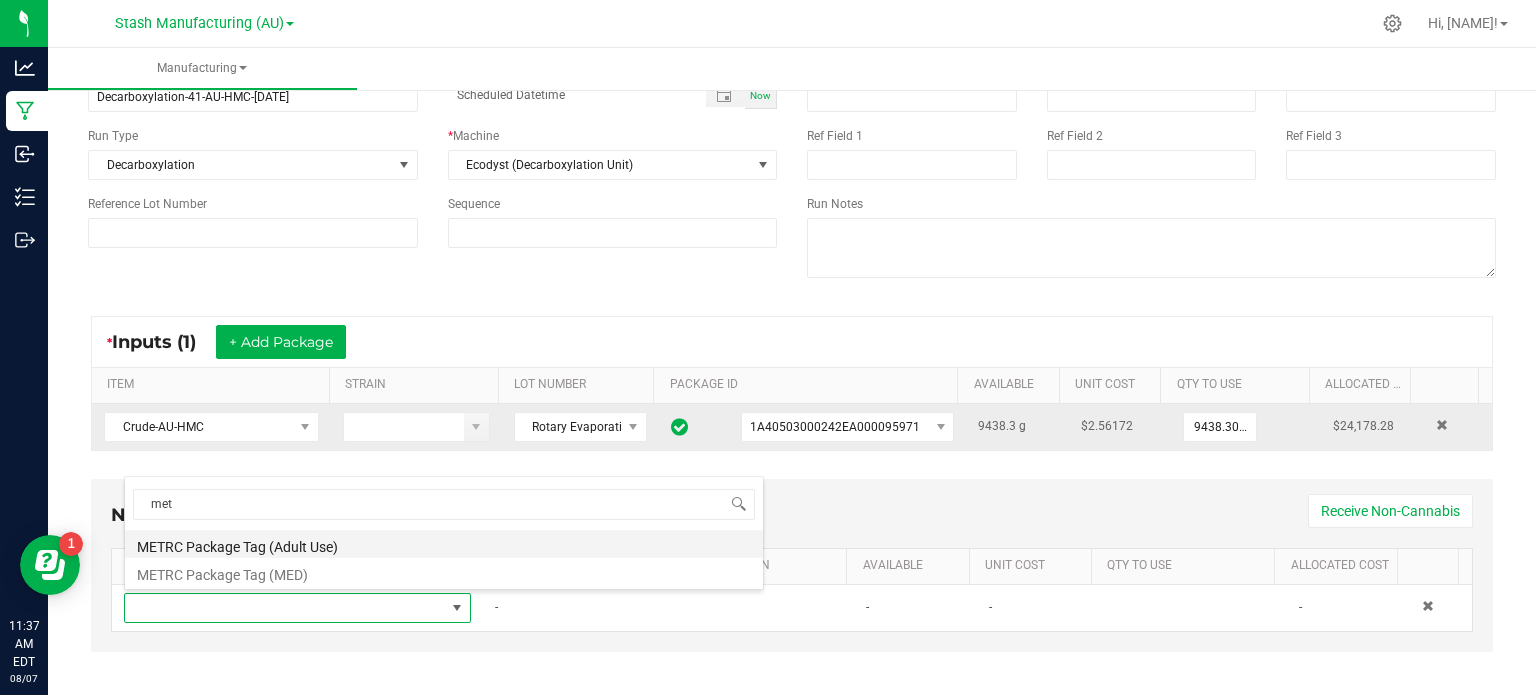click on "METRC Package Tag (Adult Use)" at bounding box center [444, 544] 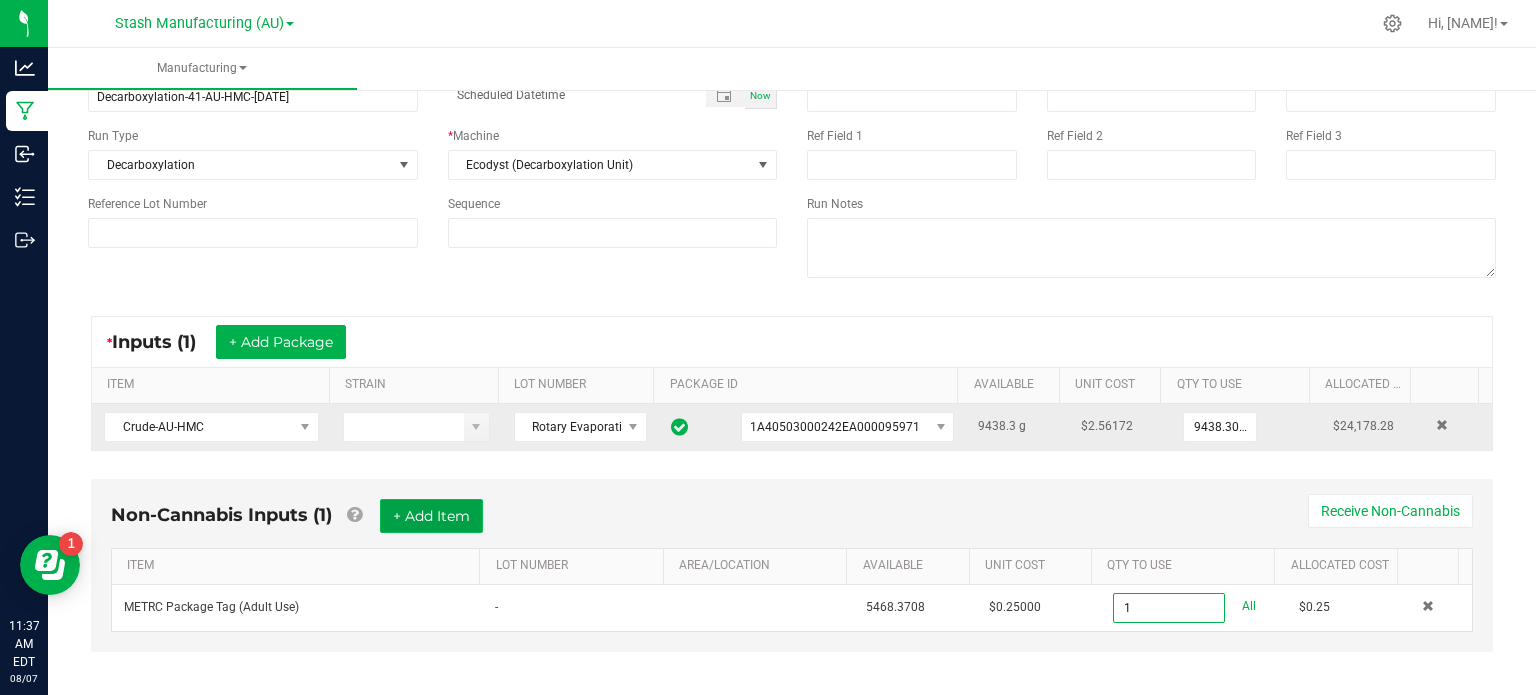 type on "1 ea" 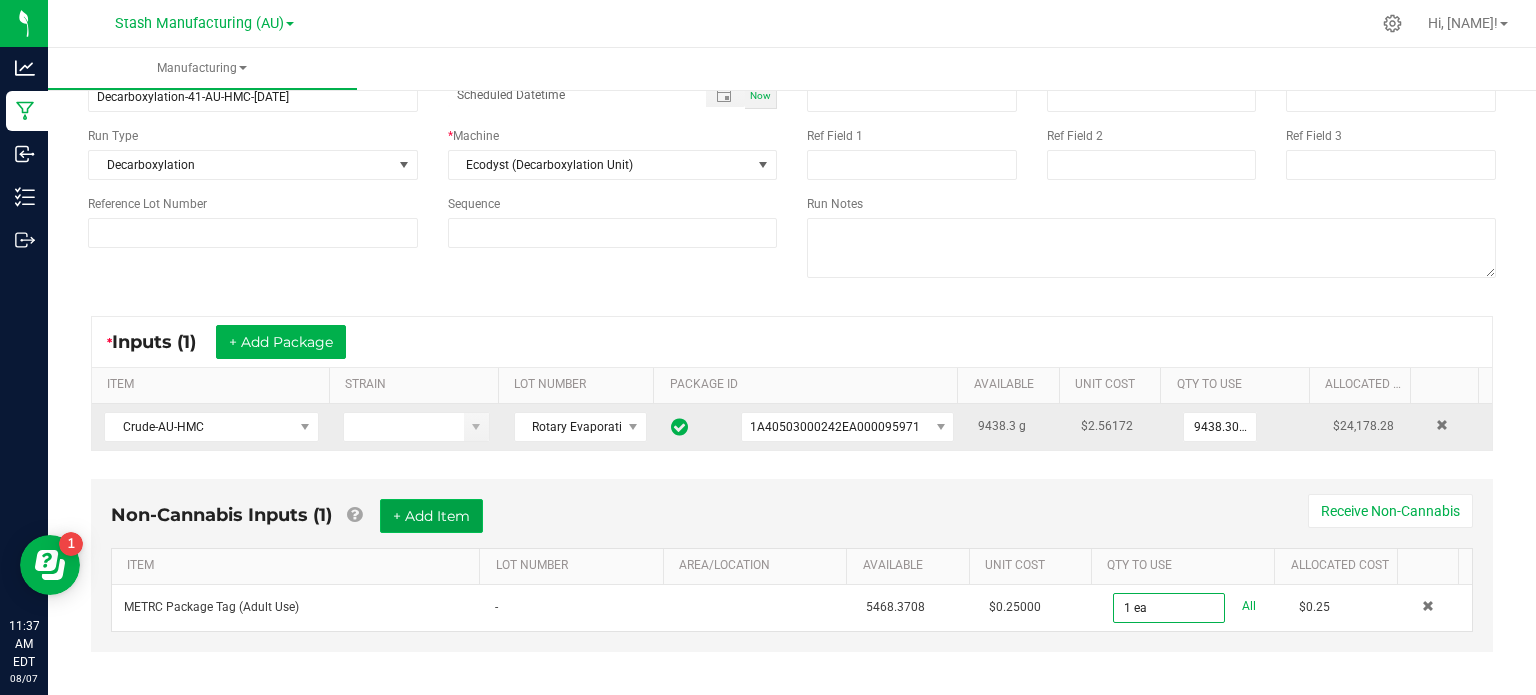 click on "+ Add Item" at bounding box center (431, 516) 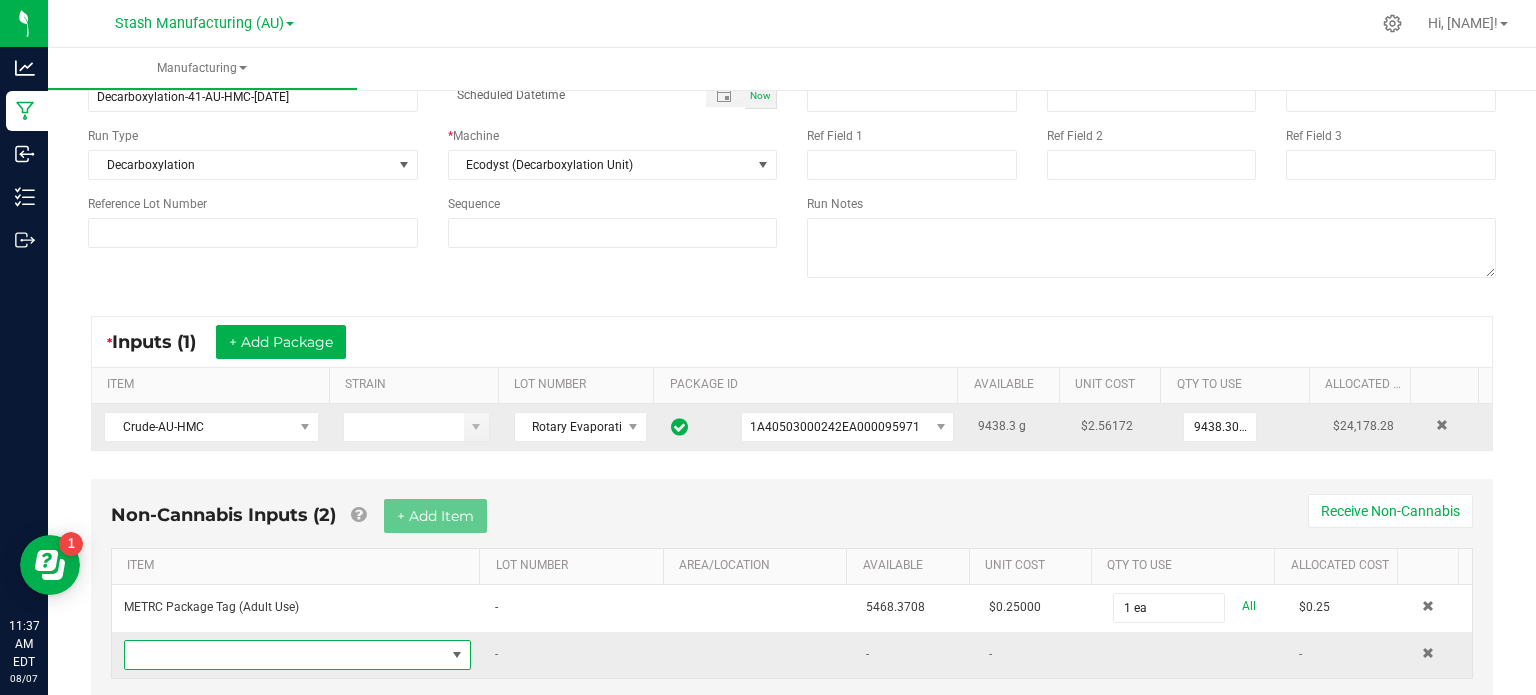 click at bounding box center [285, 655] 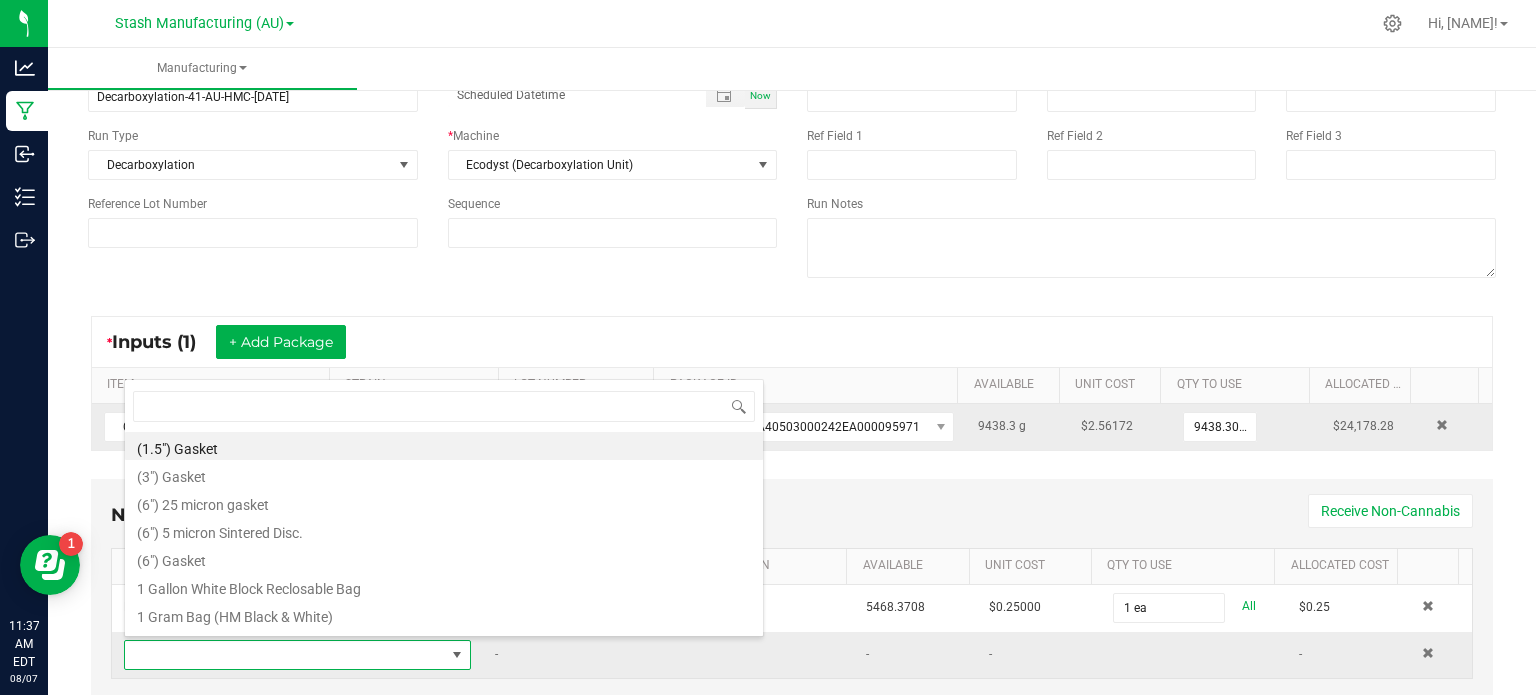 scroll, scrollTop: 99970, scrollLeft: 99661, axis: both 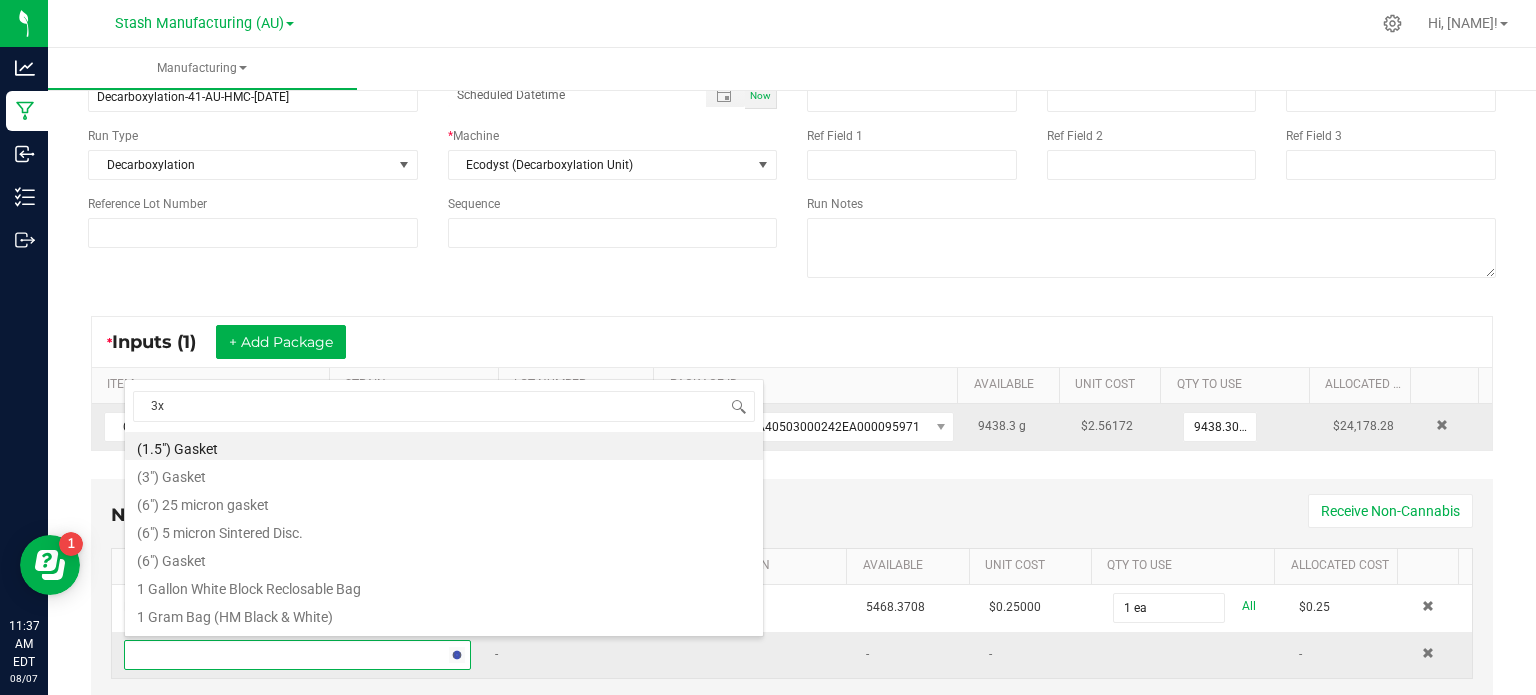 type on "3x1" 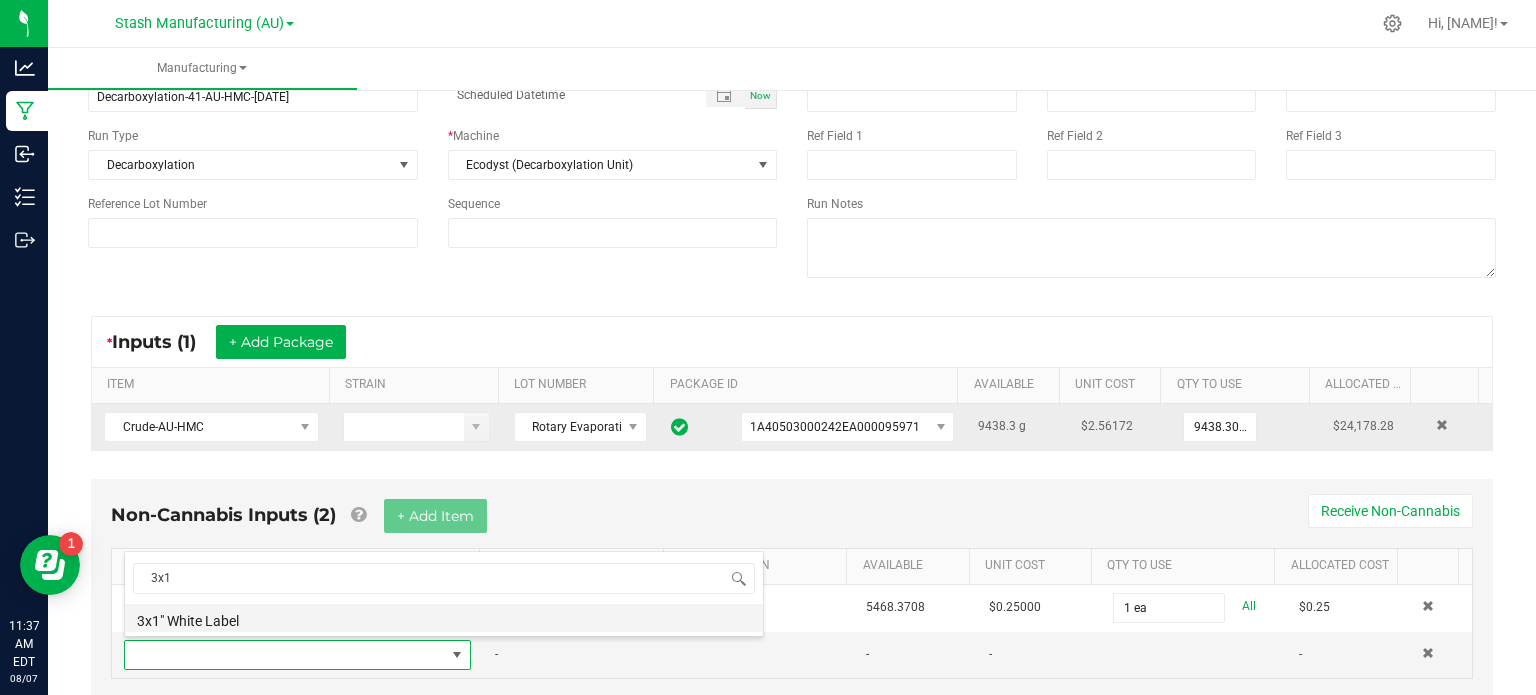 click on "3x1" White Label" at bounding box center (444, 618) 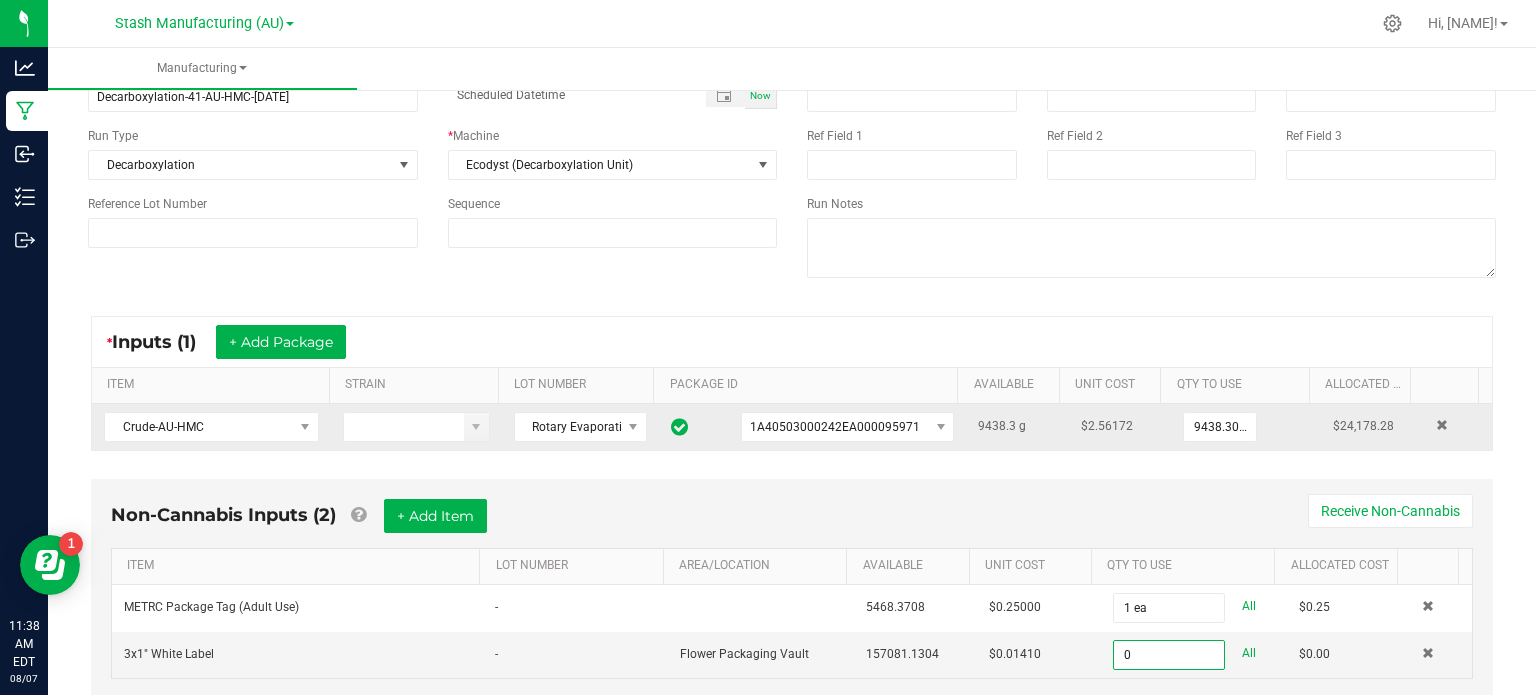 type on "0 ea" 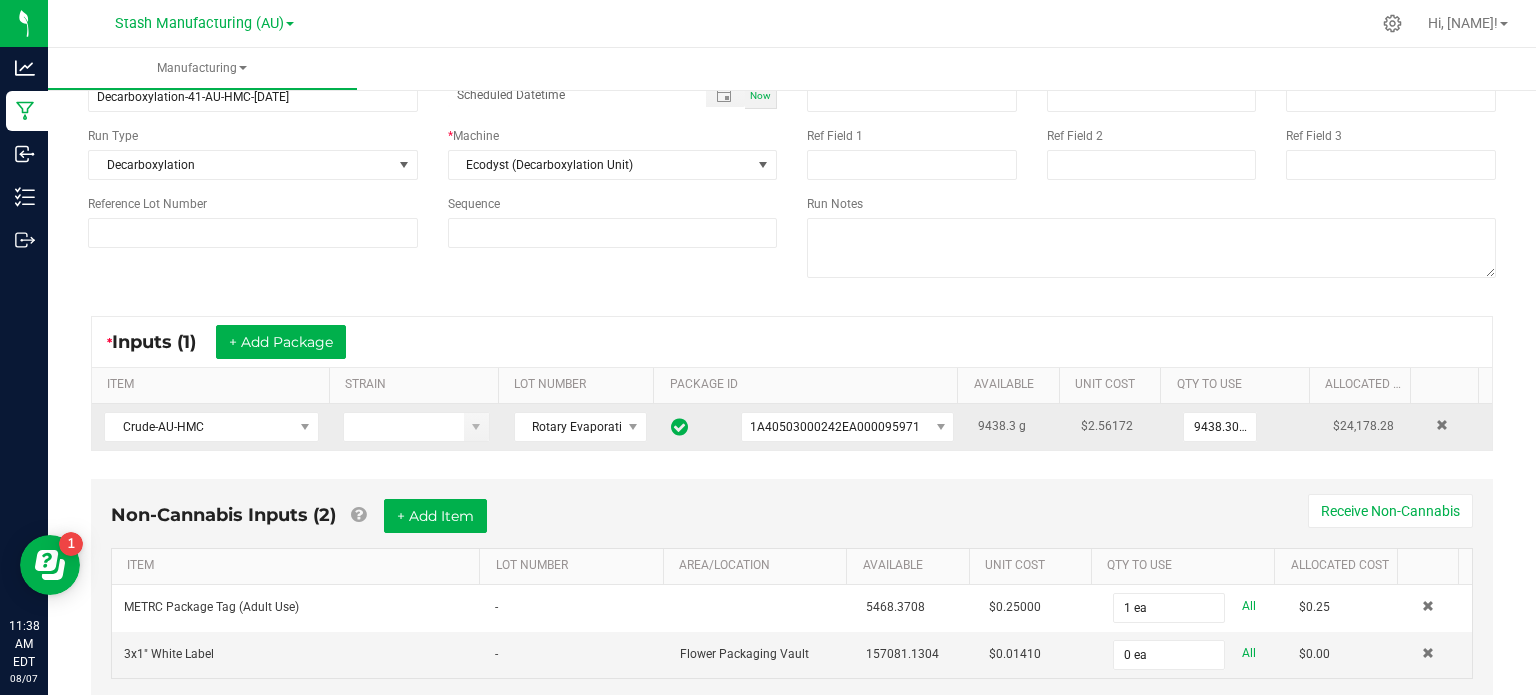 click on "METRC Package Tag (Adult Use)" at bounding box center [297, 608] 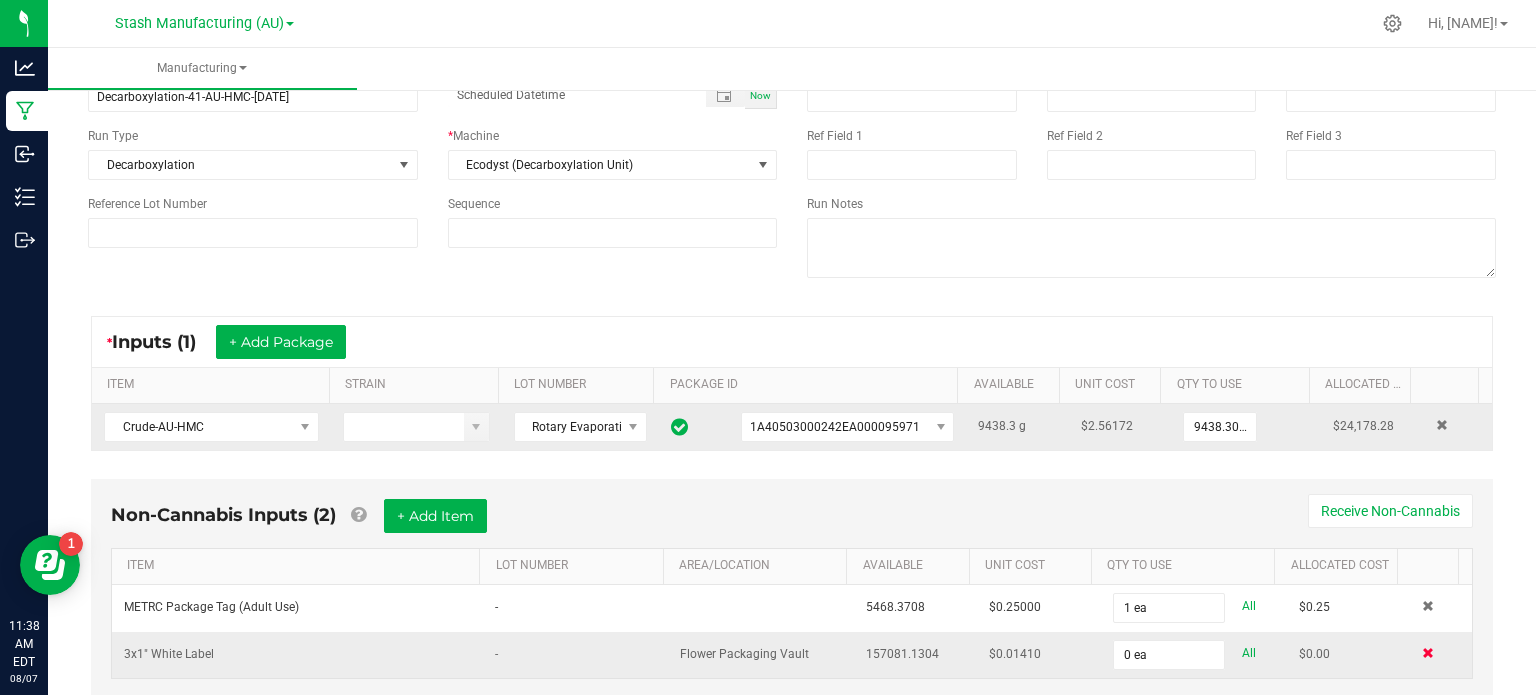 click at bounding box center [1428, 653] 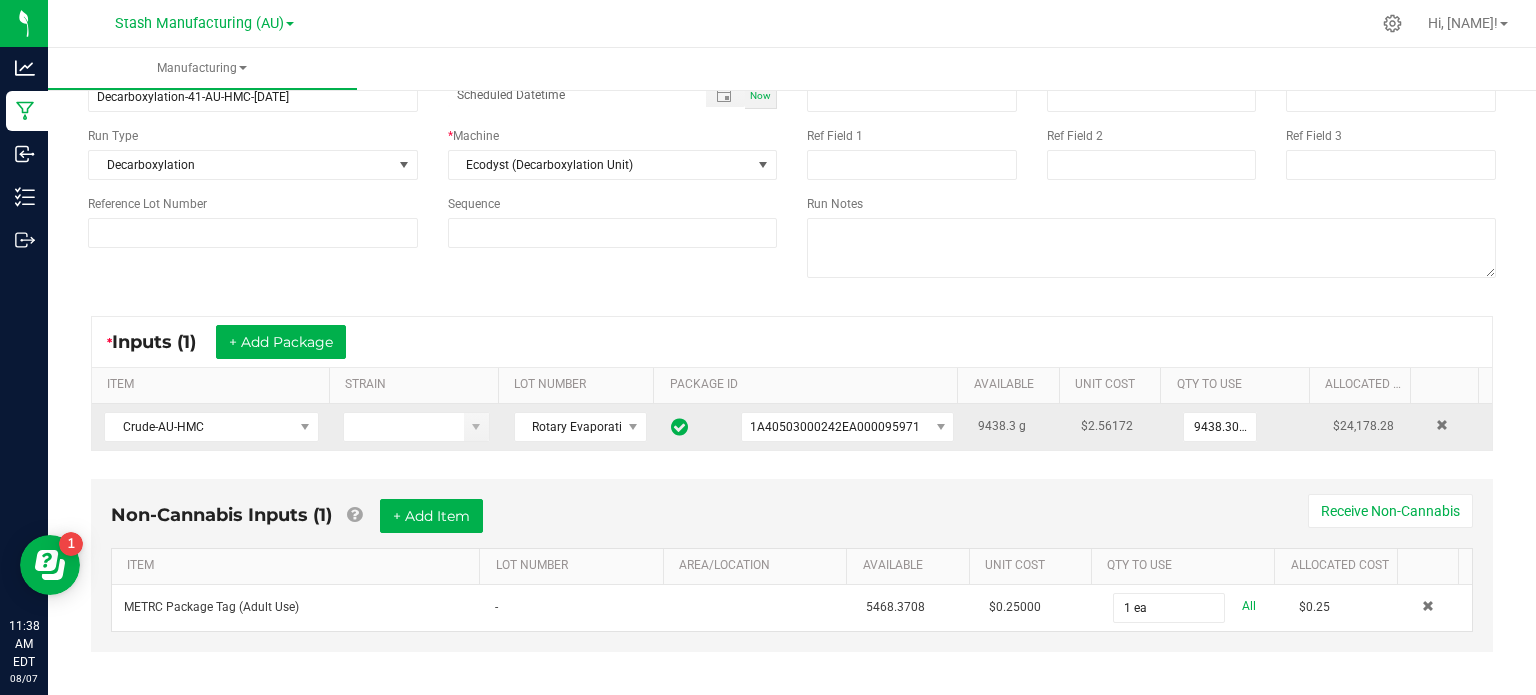 scroll, scrollTop: 0, scrollLeft: 0, axis: both 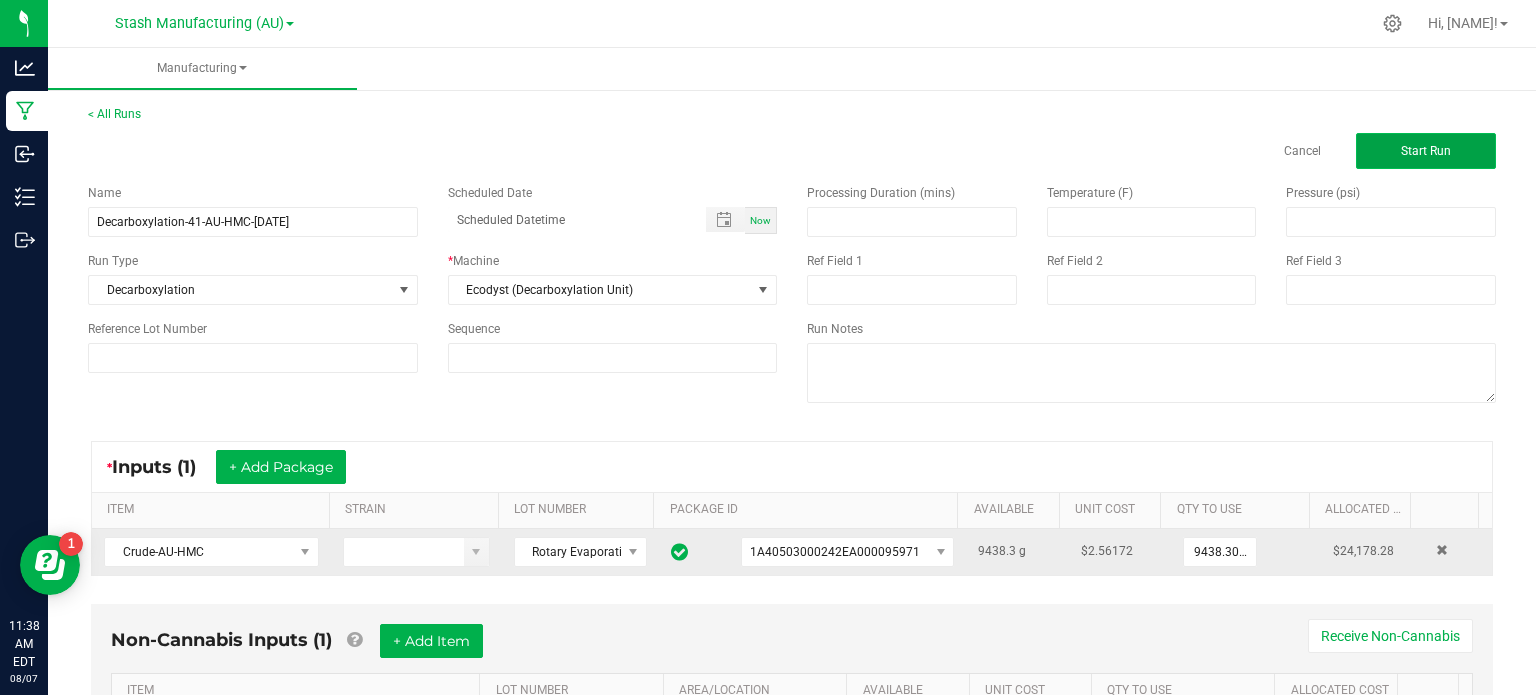 click on "Start Run" 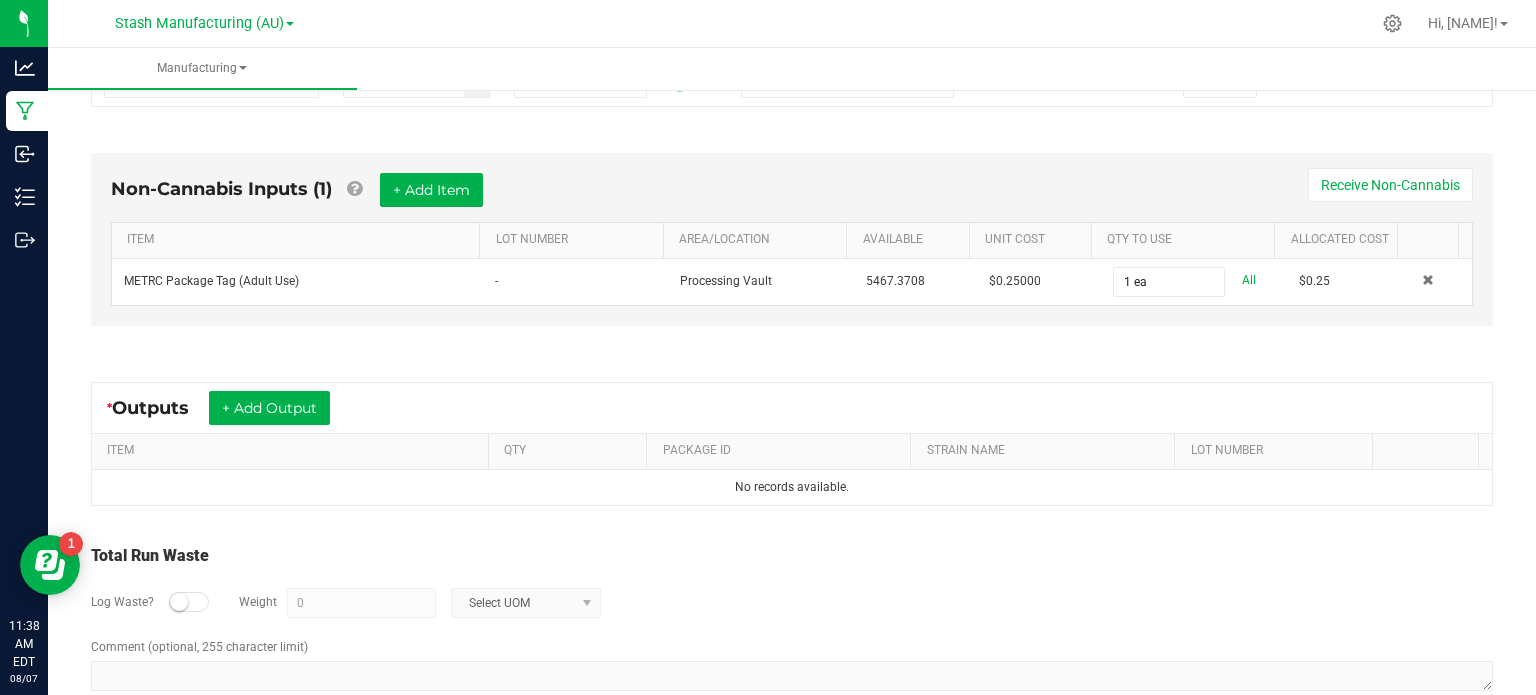 scroll, scrollTop: 528, scrollLeft: 0, axis: vertical 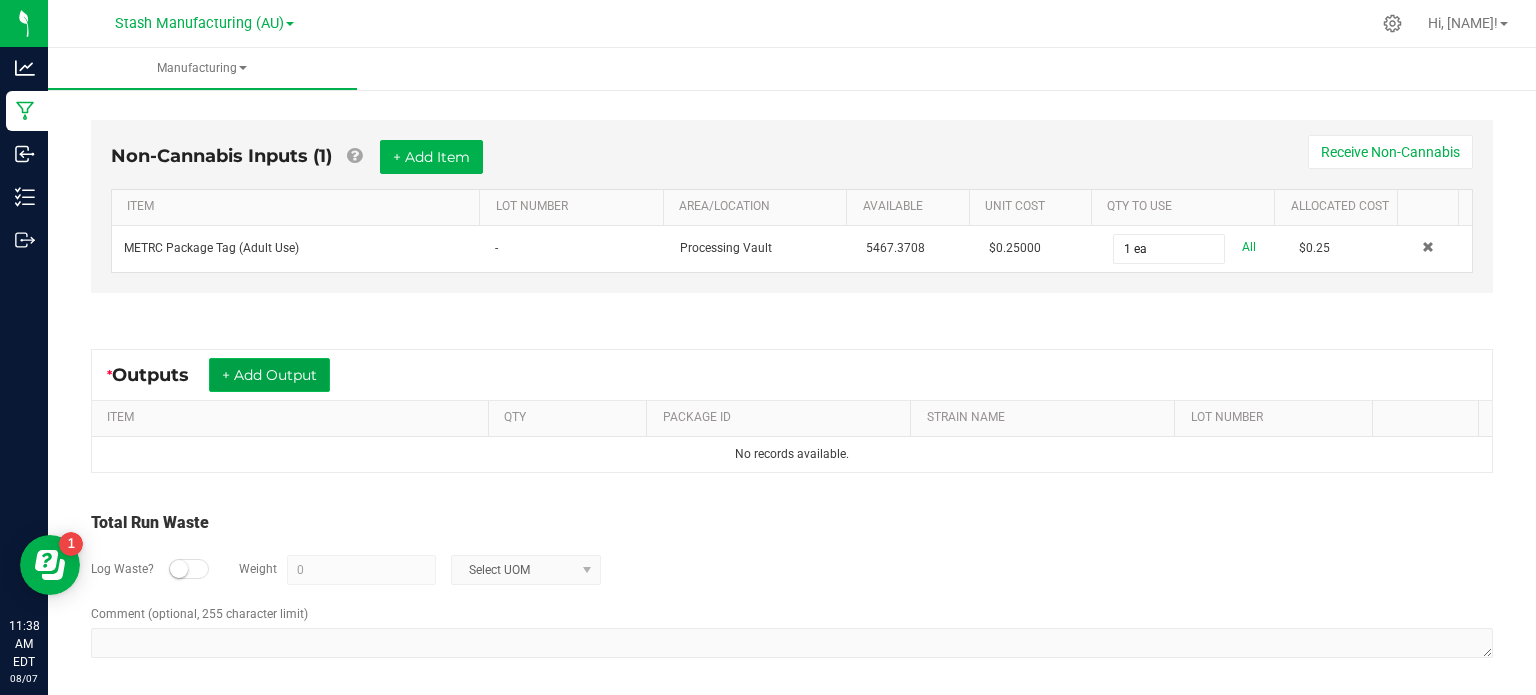 click on "+ Add Output" at bounding box center (269, 375) 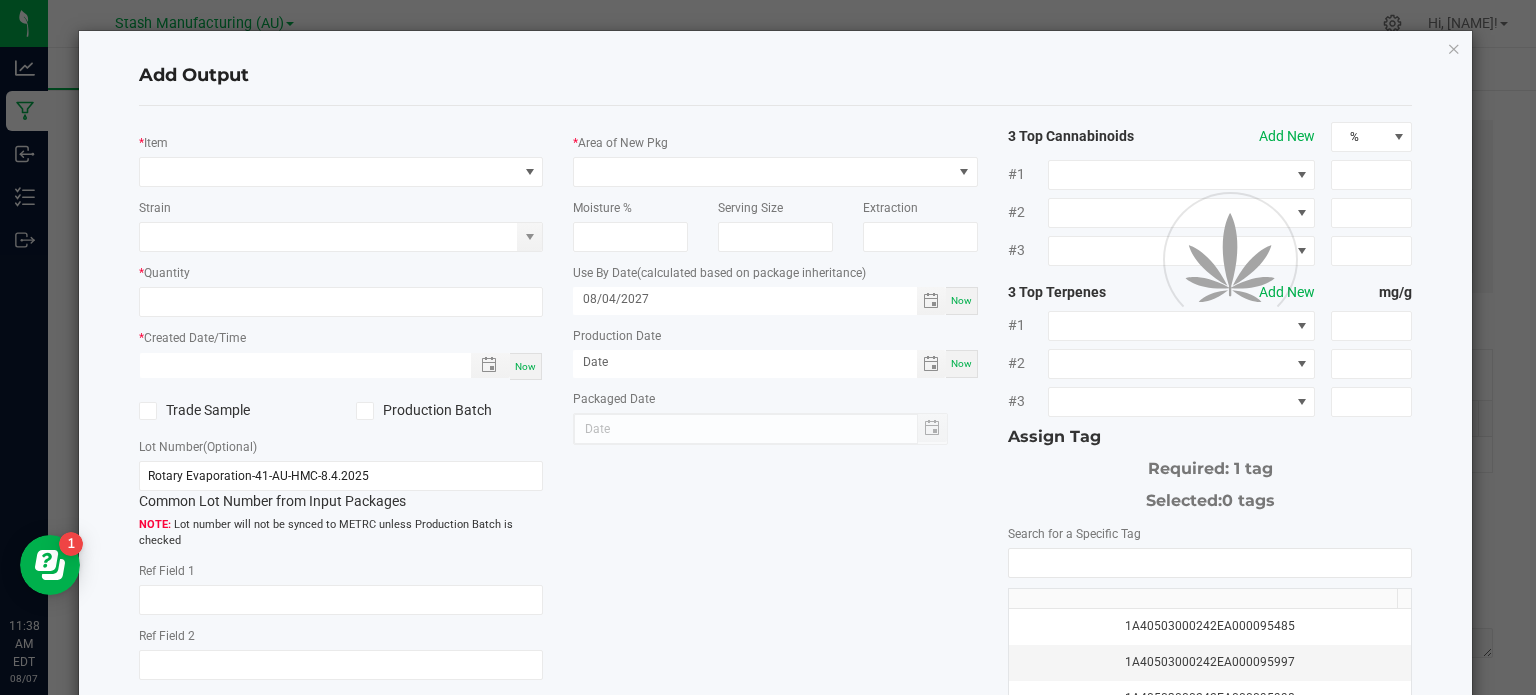 type on "month/day/year hour:minute AM" 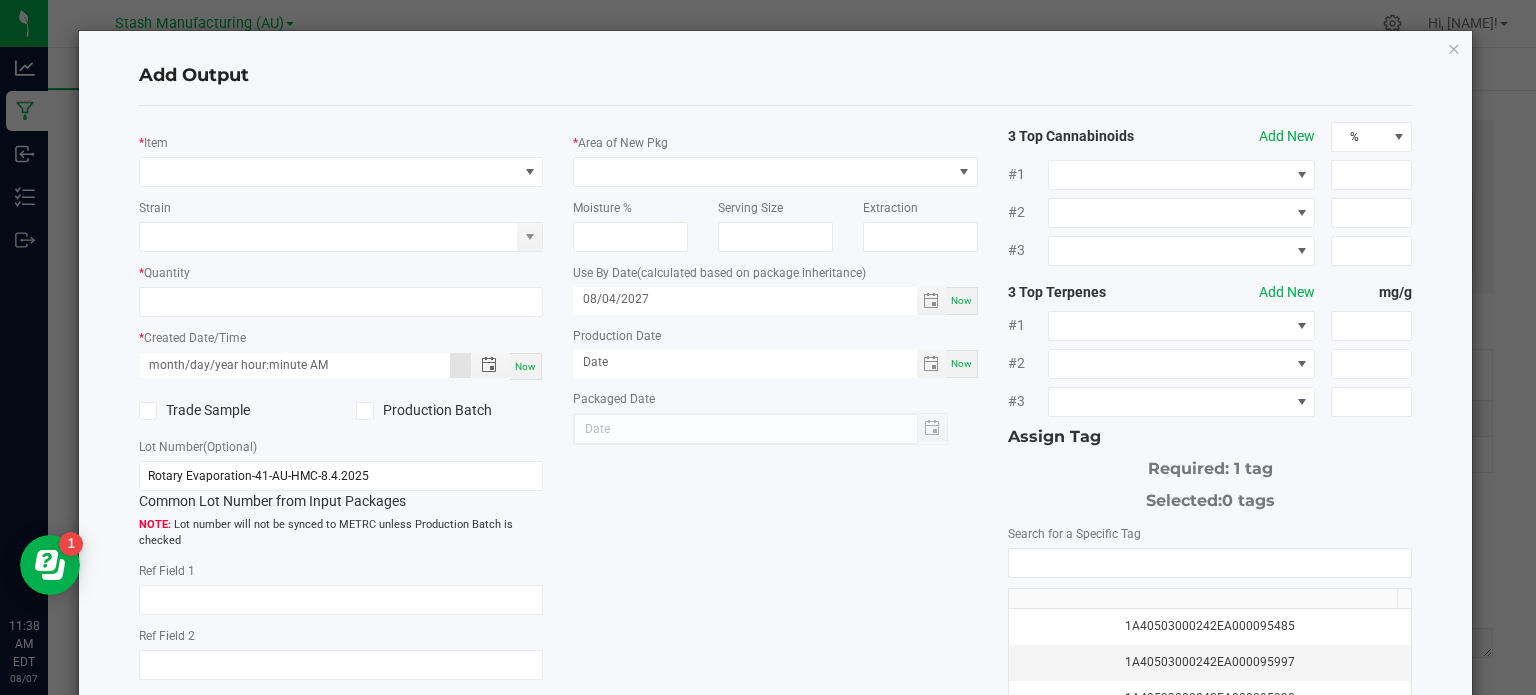 click on "month/day/year hour:minute AM" at bounding box center [295, 365] 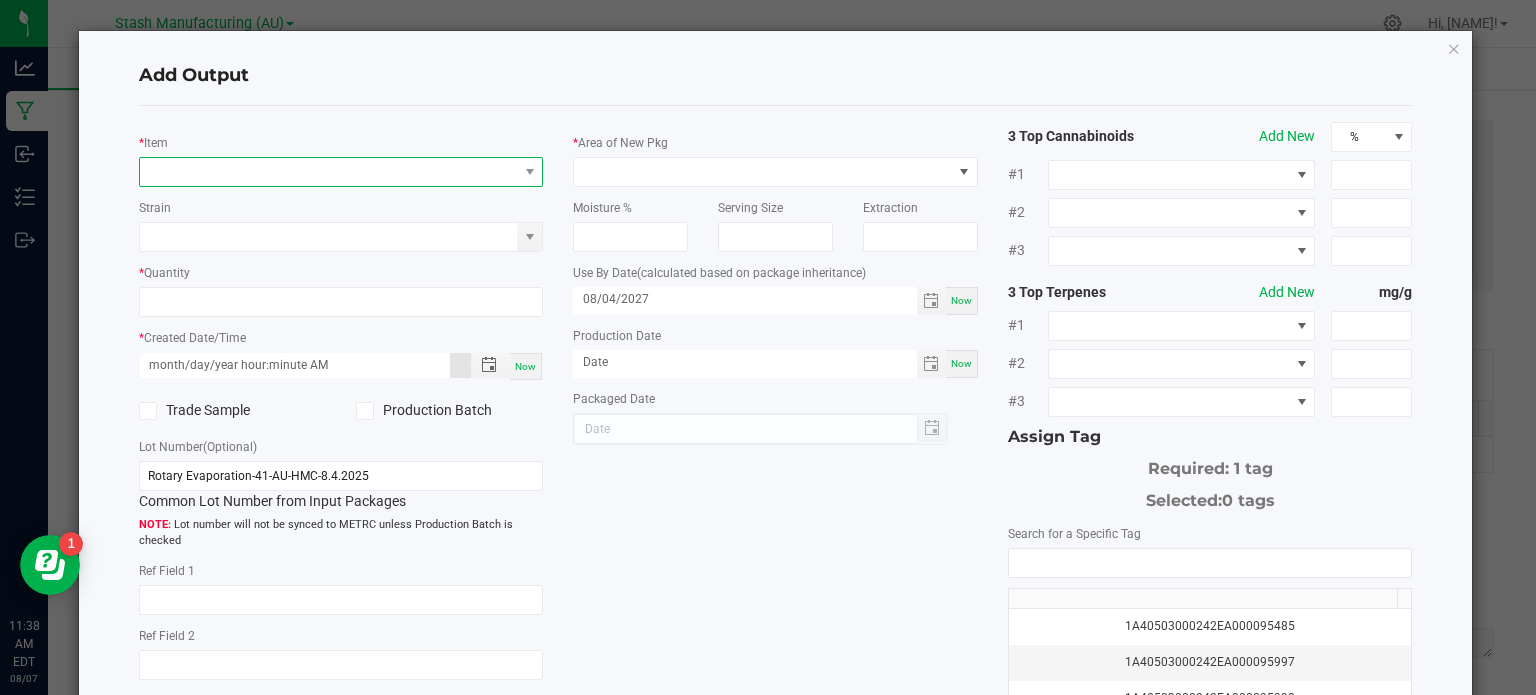 type 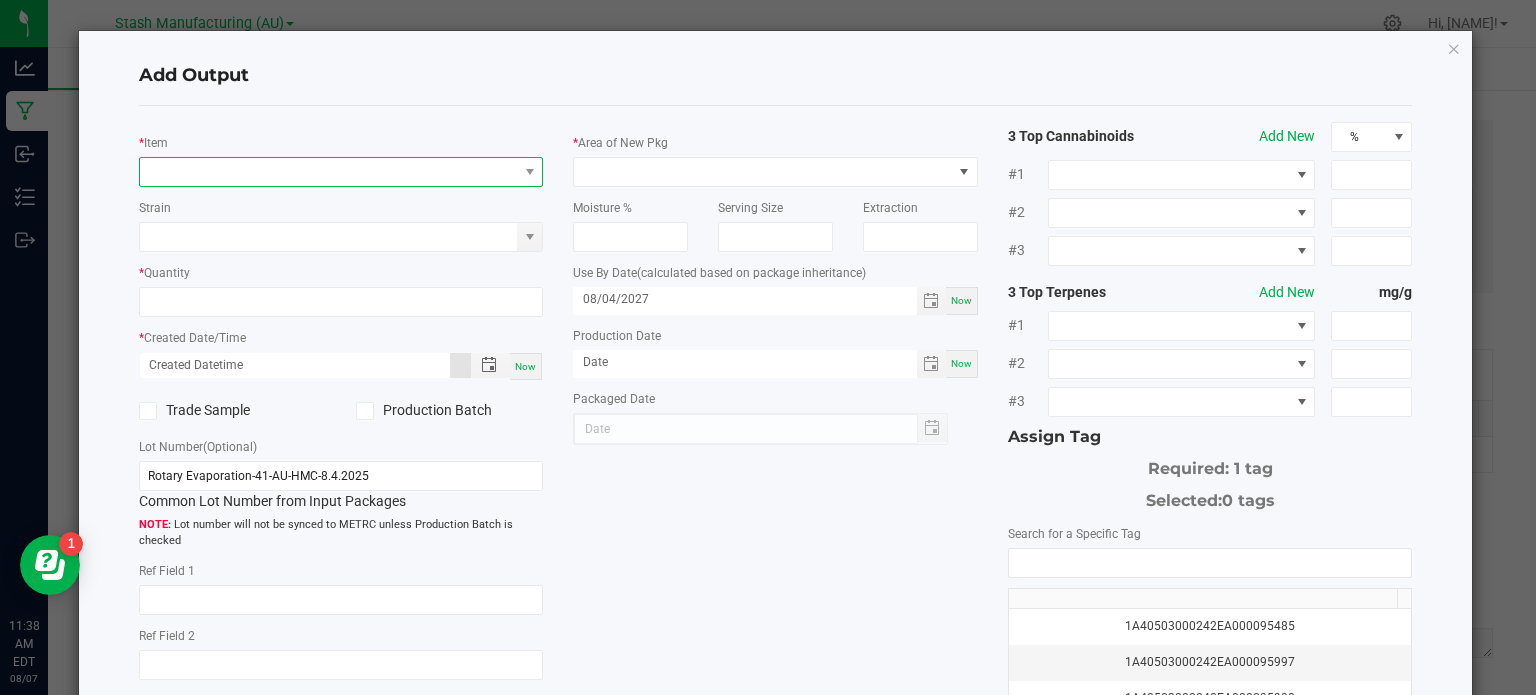 click at bounding box center (329, 172) 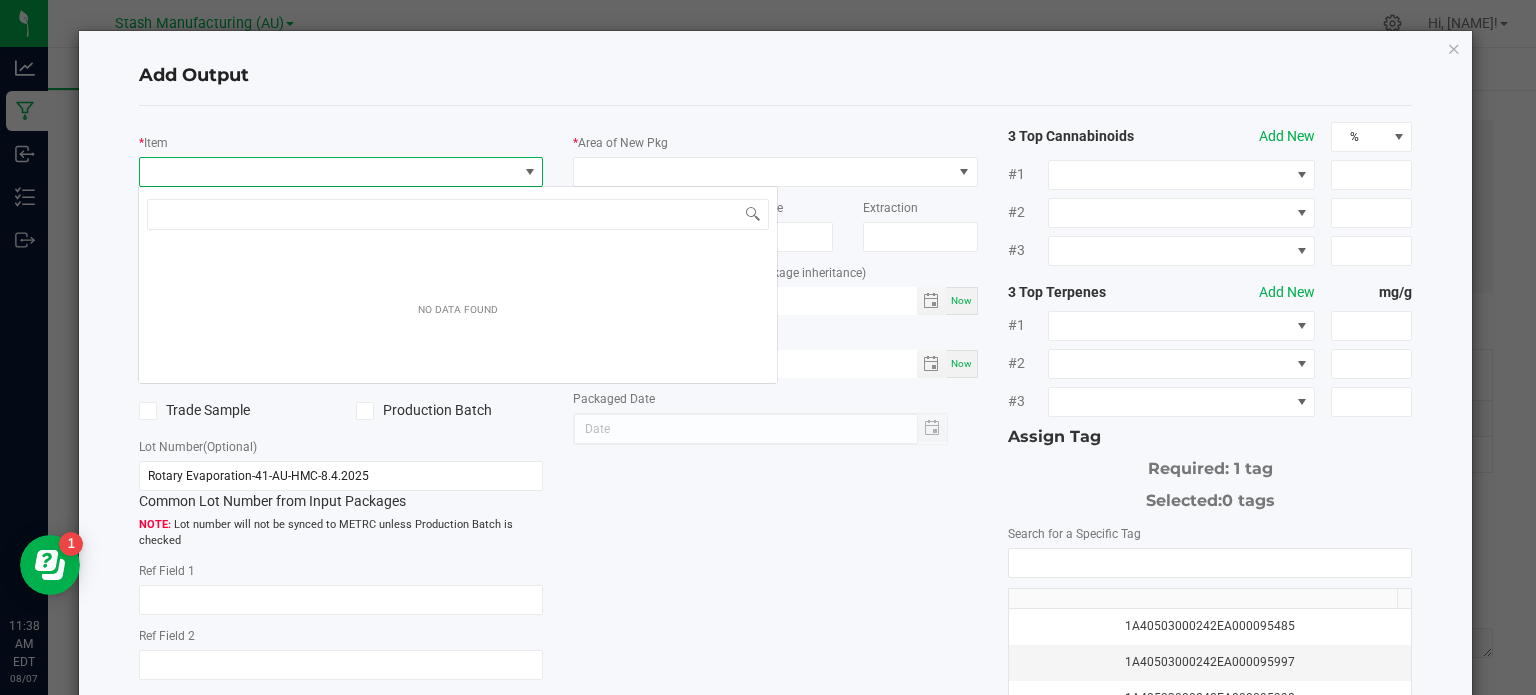 scroll, scrollTop: 99970, scrollLeft: 99600, axis: both 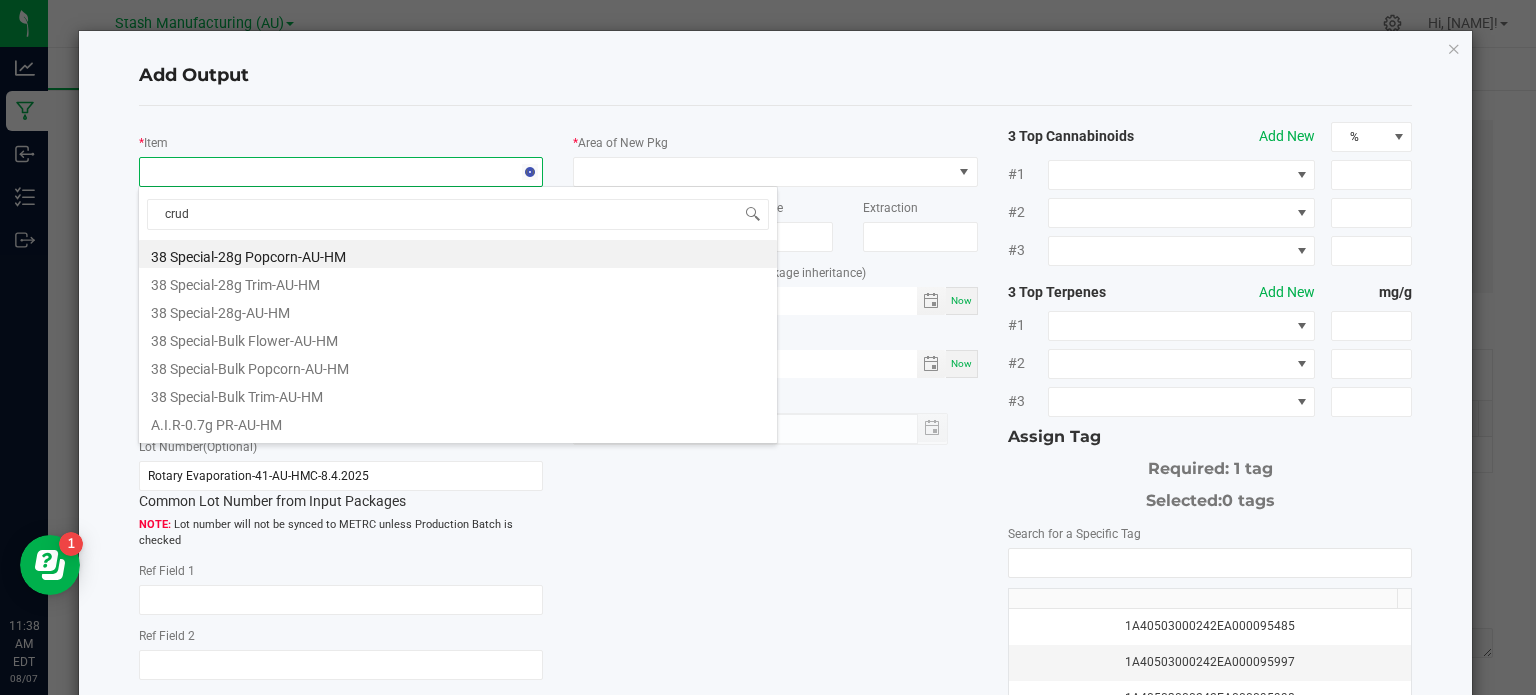 type on "crude" 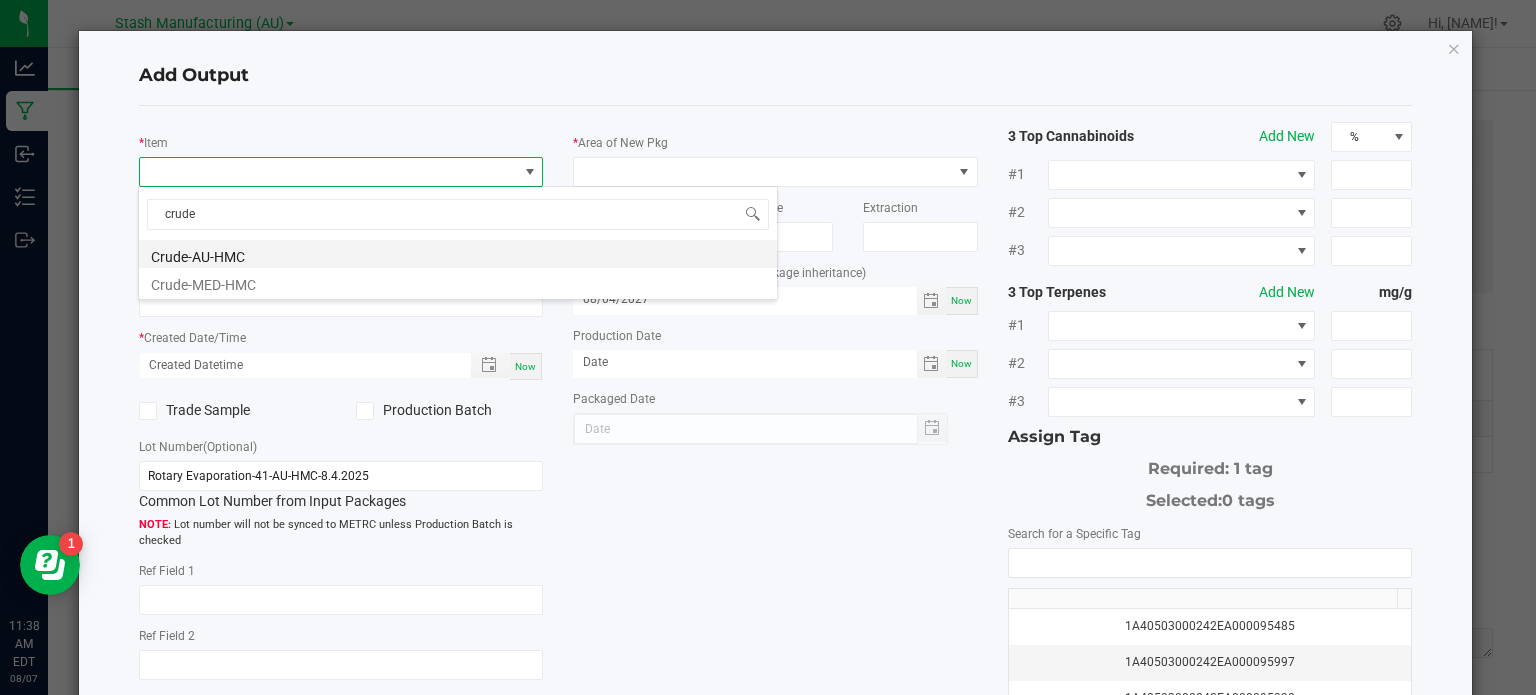 click on "Crude-AU-HMC" at bounding box center [458, 254] 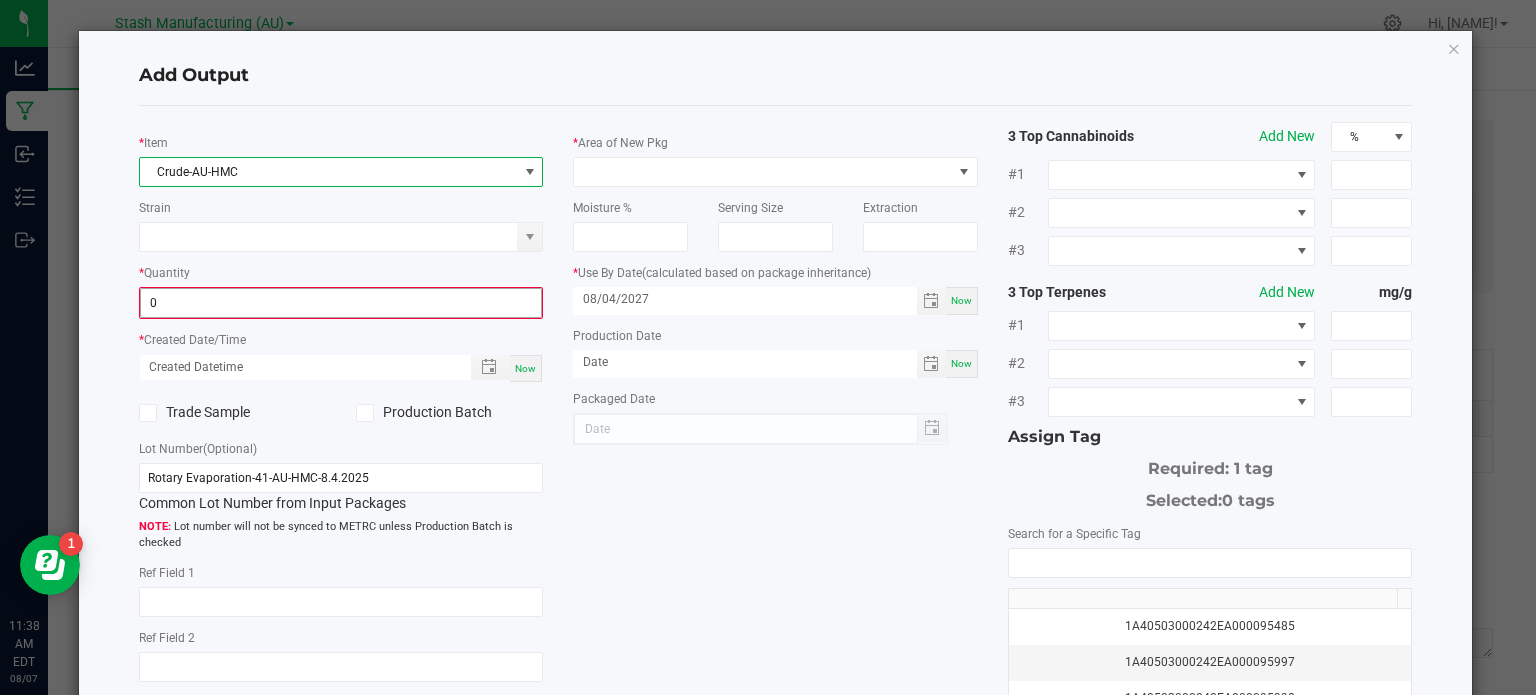 click on "0" at bounding box center (341, 303) 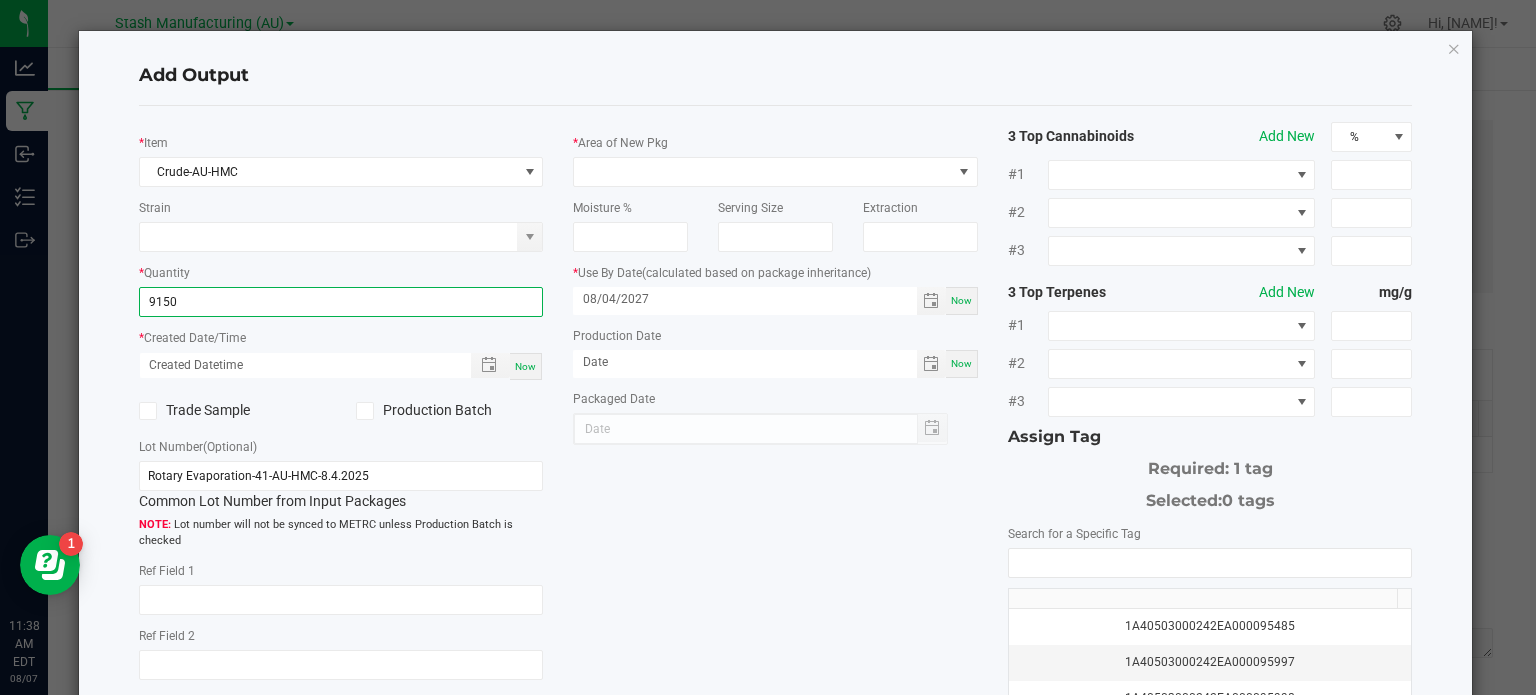 type on "9150.0000 g" 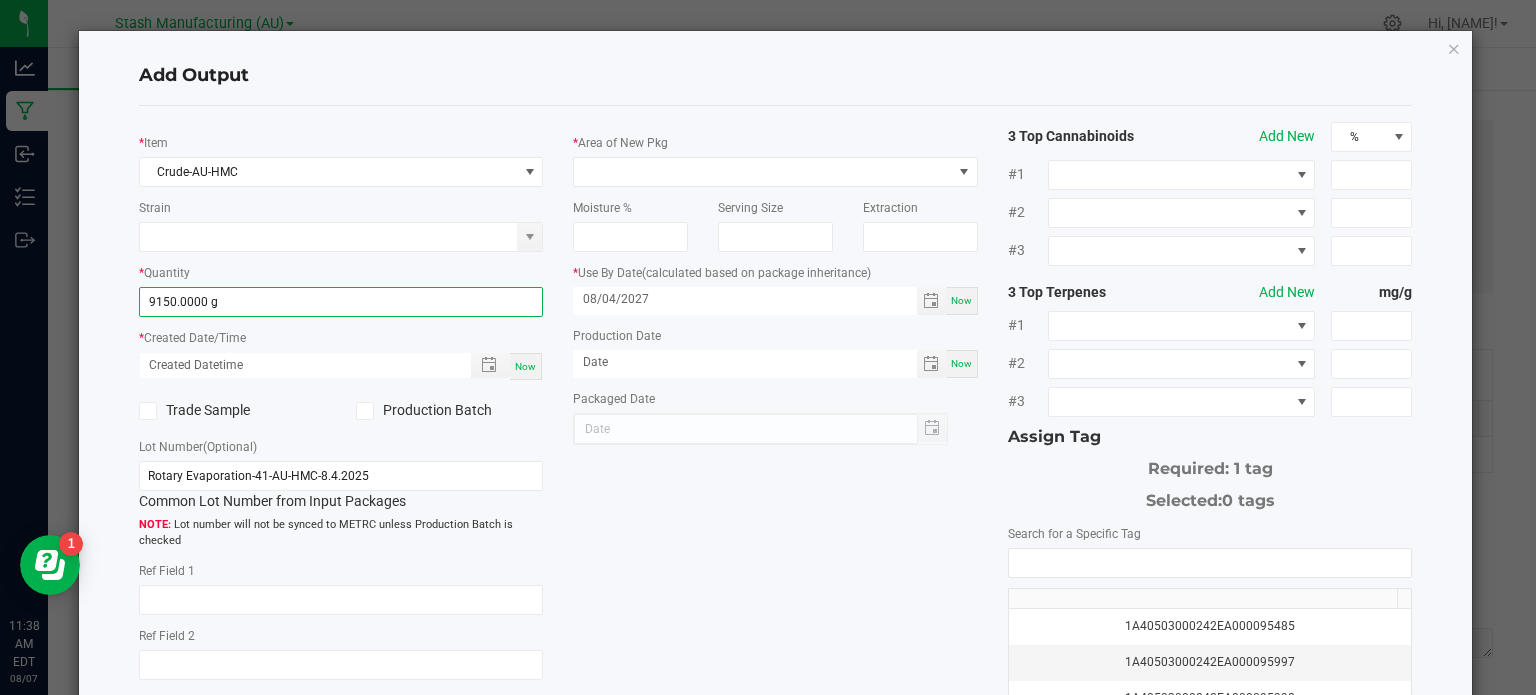 click on "Now" at bounding box center (525, 366) 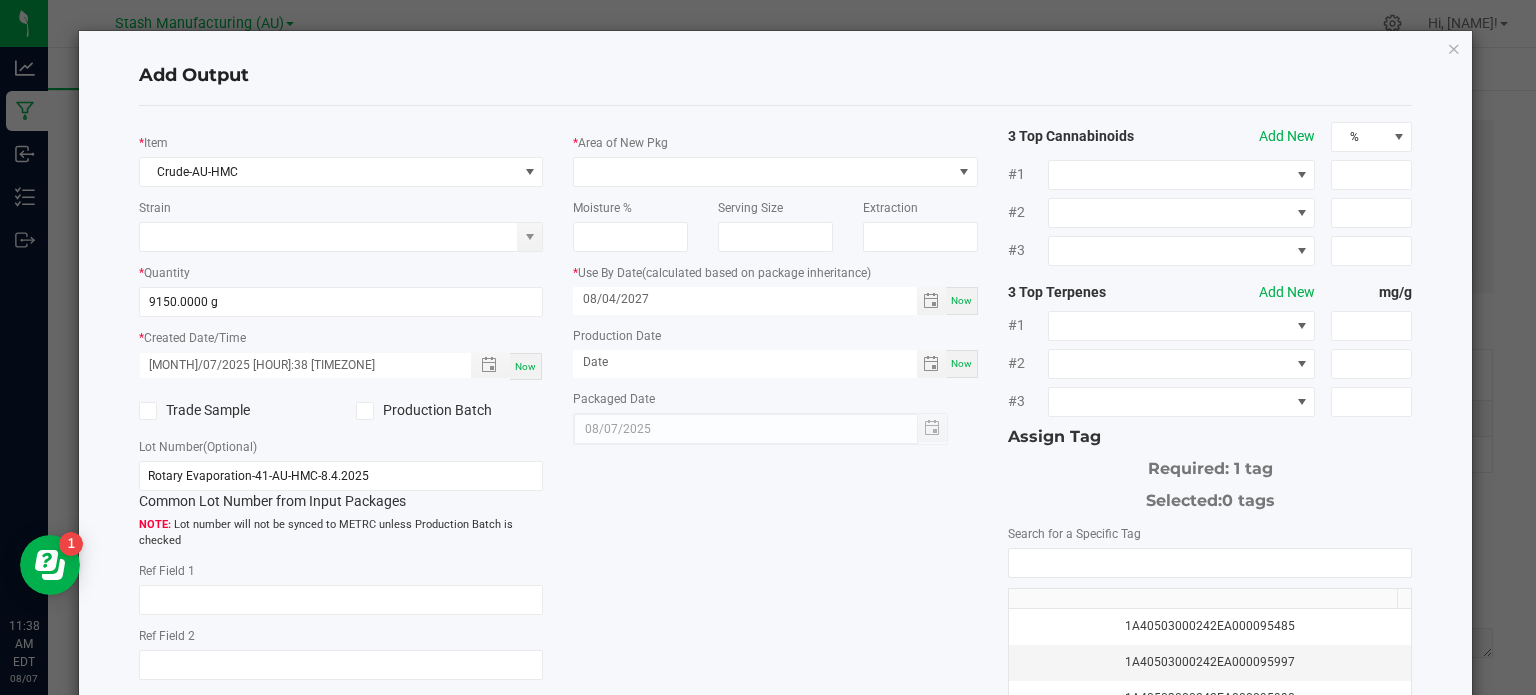 click 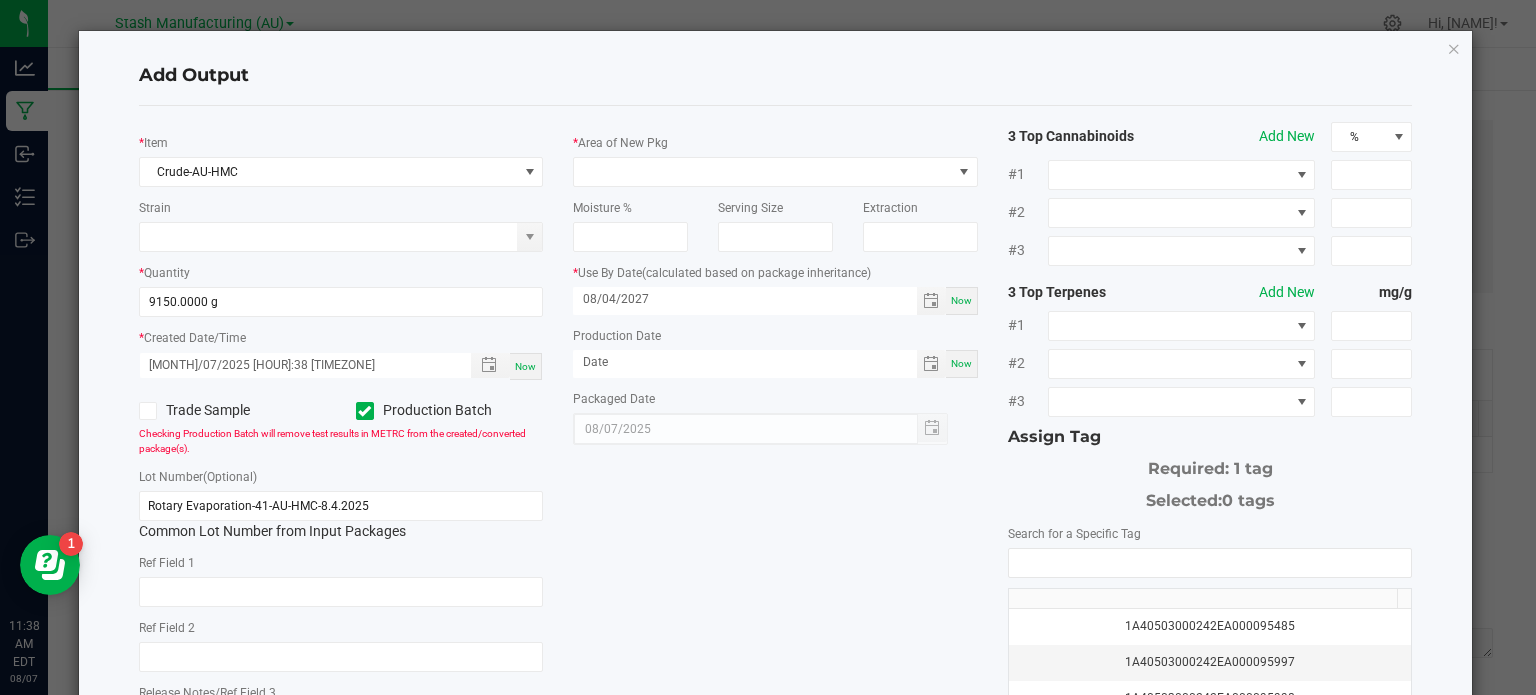 click on "Add Output" 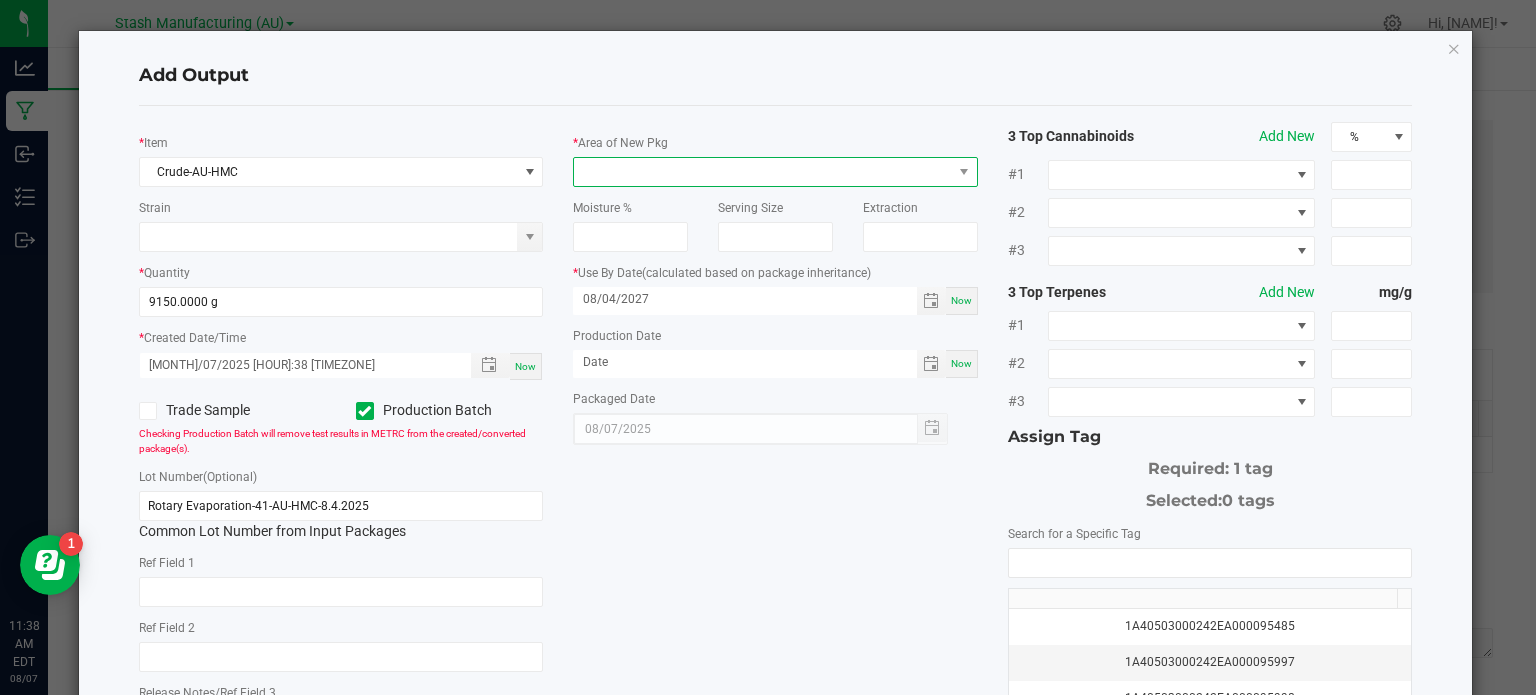 click at bounding box center (763, 172) 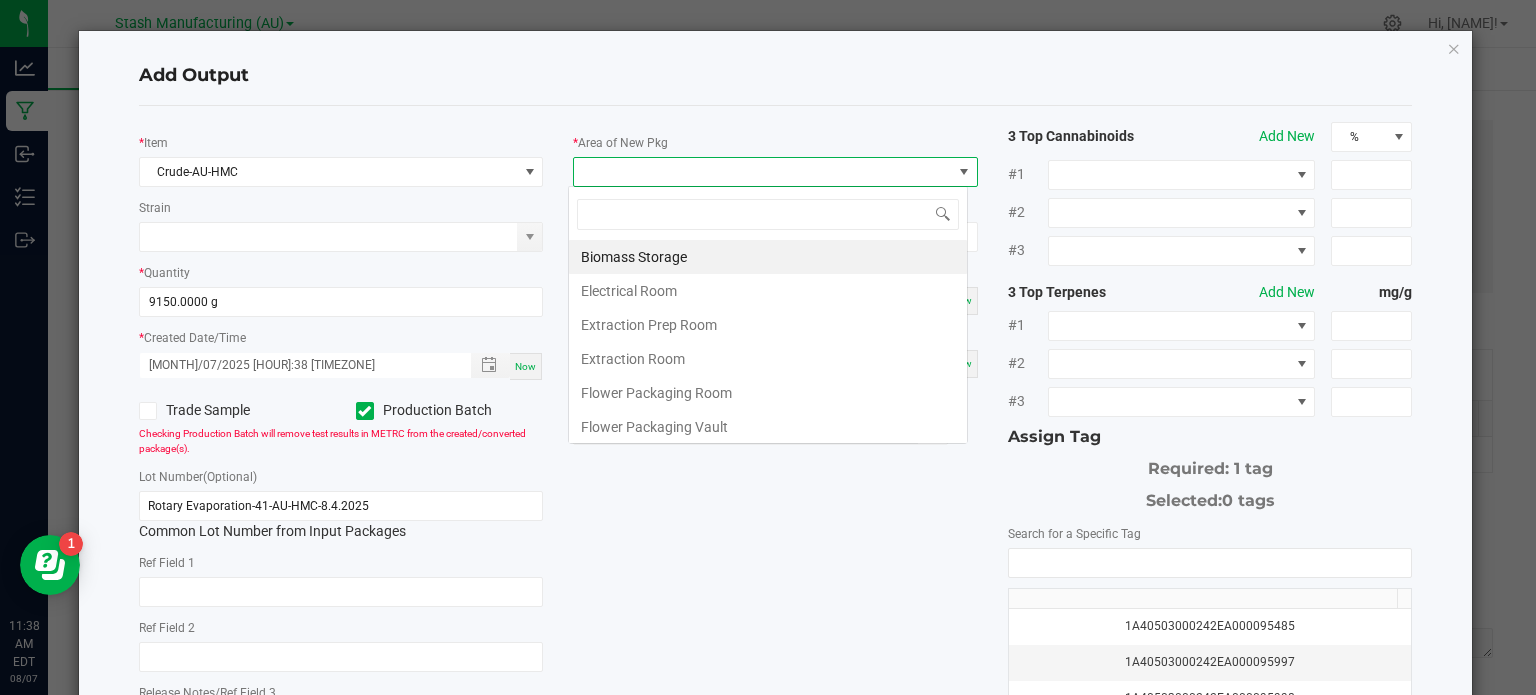 scroll, scrollTop: 99970, scrollLeft: 99600, axis: both 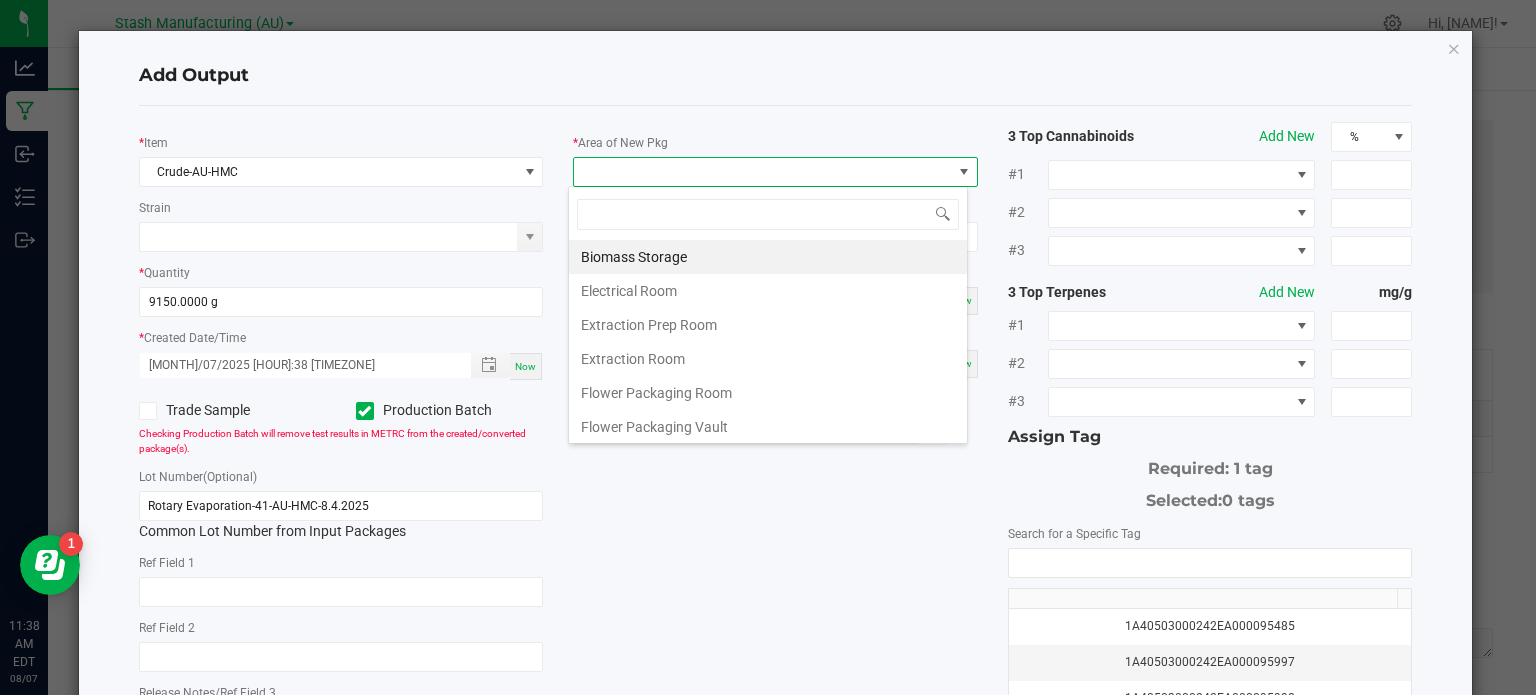 click on "*   Item  Crude-AU-HMC  Strain   *   Quantity  9150.0000 g  *   Created Date/Time  08/07/2025 11:38 AM Now  Trade Sample   Production Batch   Checking Production Batch will remove test results in METRC from the created/converted package(s).   Lot Number  (Optional) Rotary Evaporation-41-AU-HMC-8.4.2025  Common Lot Number from Input Packages   Ref Field 1   Ref Field 2   Release Notes/Ref Field 3   *   Area of New Pkg   Moisture %   Serving Size   Extraction   *   Use By Date   (calculated based on package inheritance)  08/04/2027 Now  Production Date  Now  Packaged Date  08/07/2025 3 Top Cannabinoids  Add New  % #1 #2 #3 3 Top Terpenes  Add New  mg/g #1 #2 #3 Assign Tag  Required: 1 tag   Selected:   0 tags   Search for a Specific Tag   1A40503000242EA000095485   1A40503000242EA000095997   1A40503000242EA000095998   1A40503000242EA000095999   1A40503000242EA000096000   1A40503000242EA000096349   1A40503000242EA000096350   1A40503000242EA000096351   1A40503000242EA000096414   1A40503000242EA000096416" 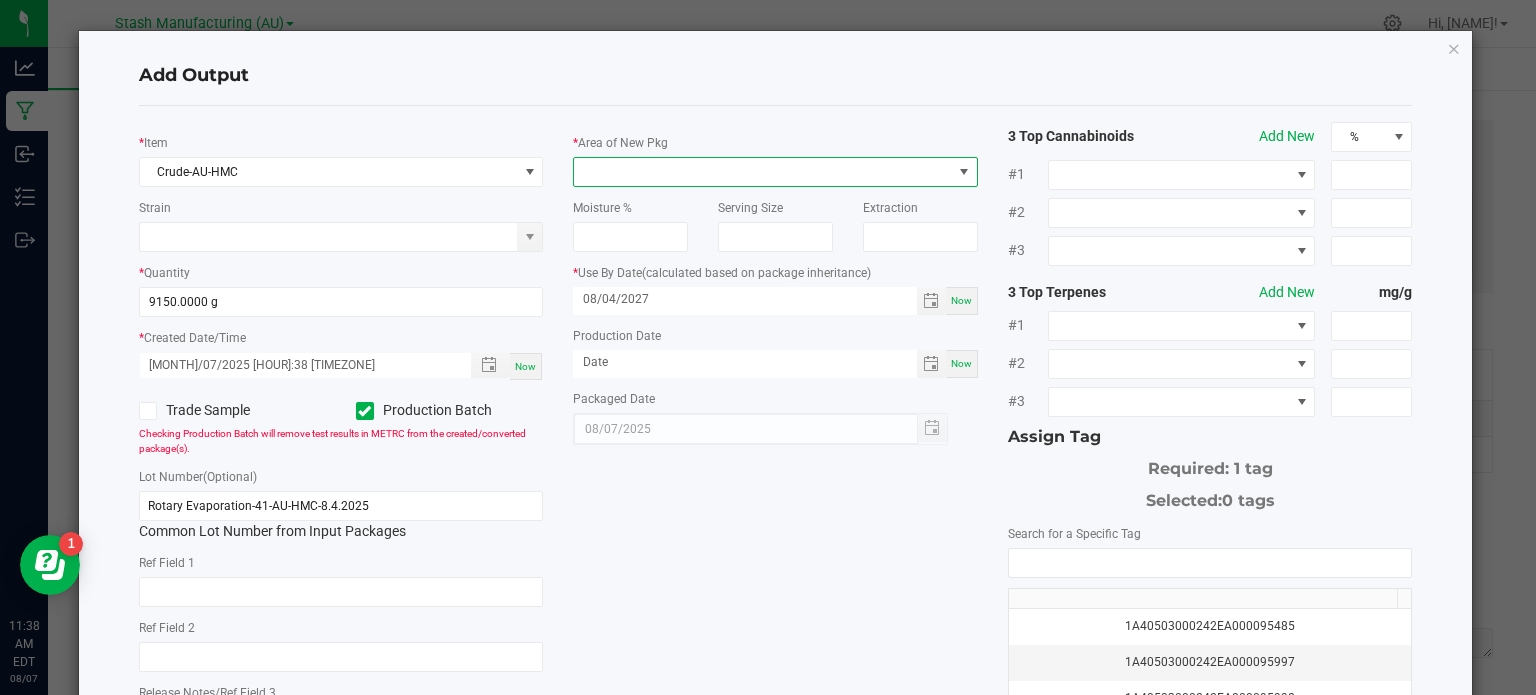 click at bounding box center (763, 172) 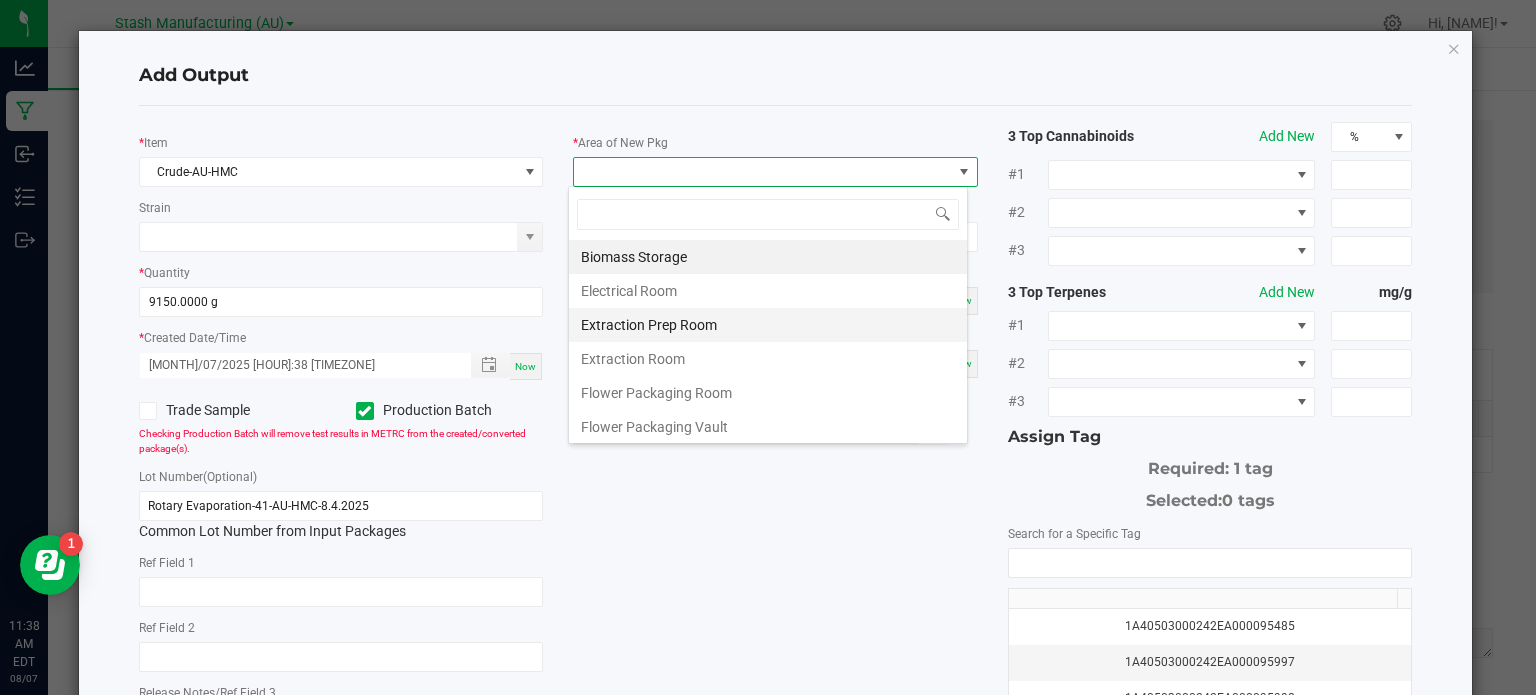 scroll, scrollTop: 99970, scrollLeft: 99600, axis: both 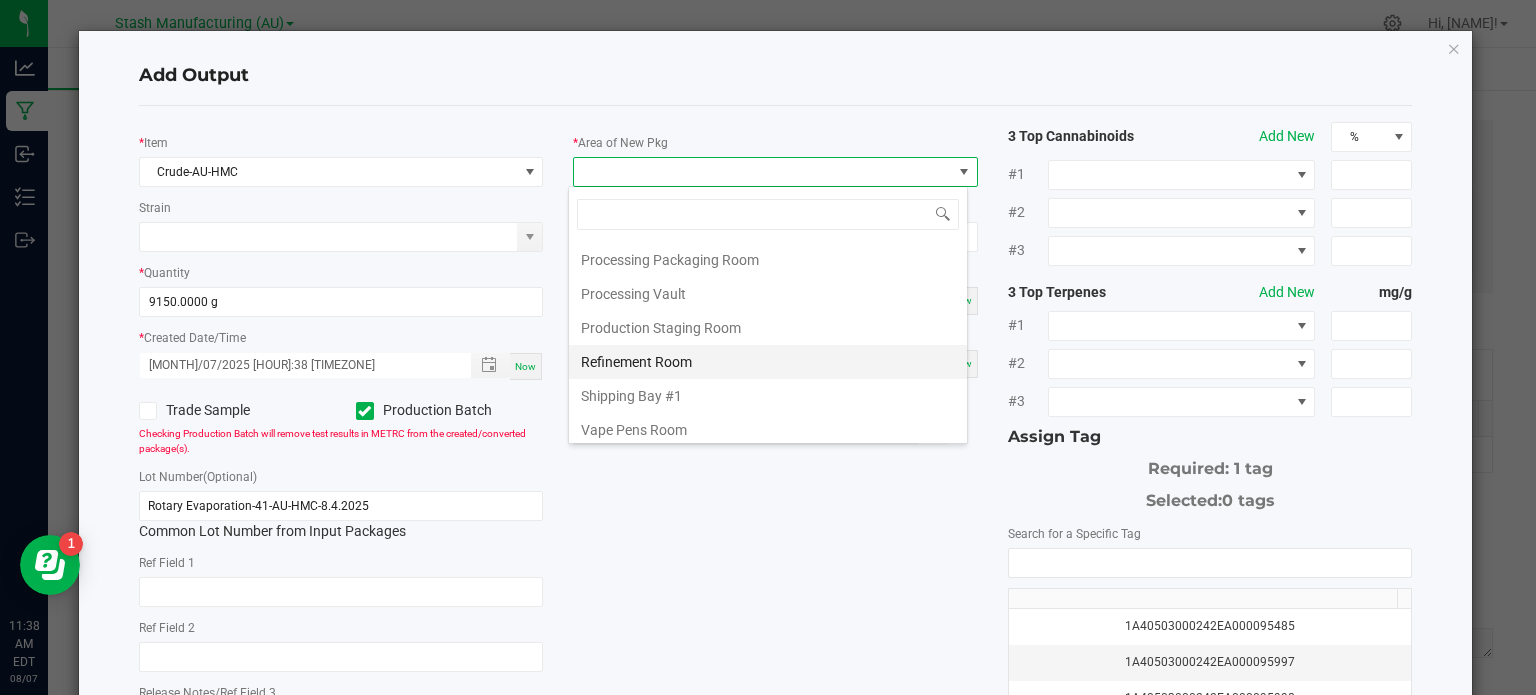 click on "Refinement Room" at bounding box center (768, 362) 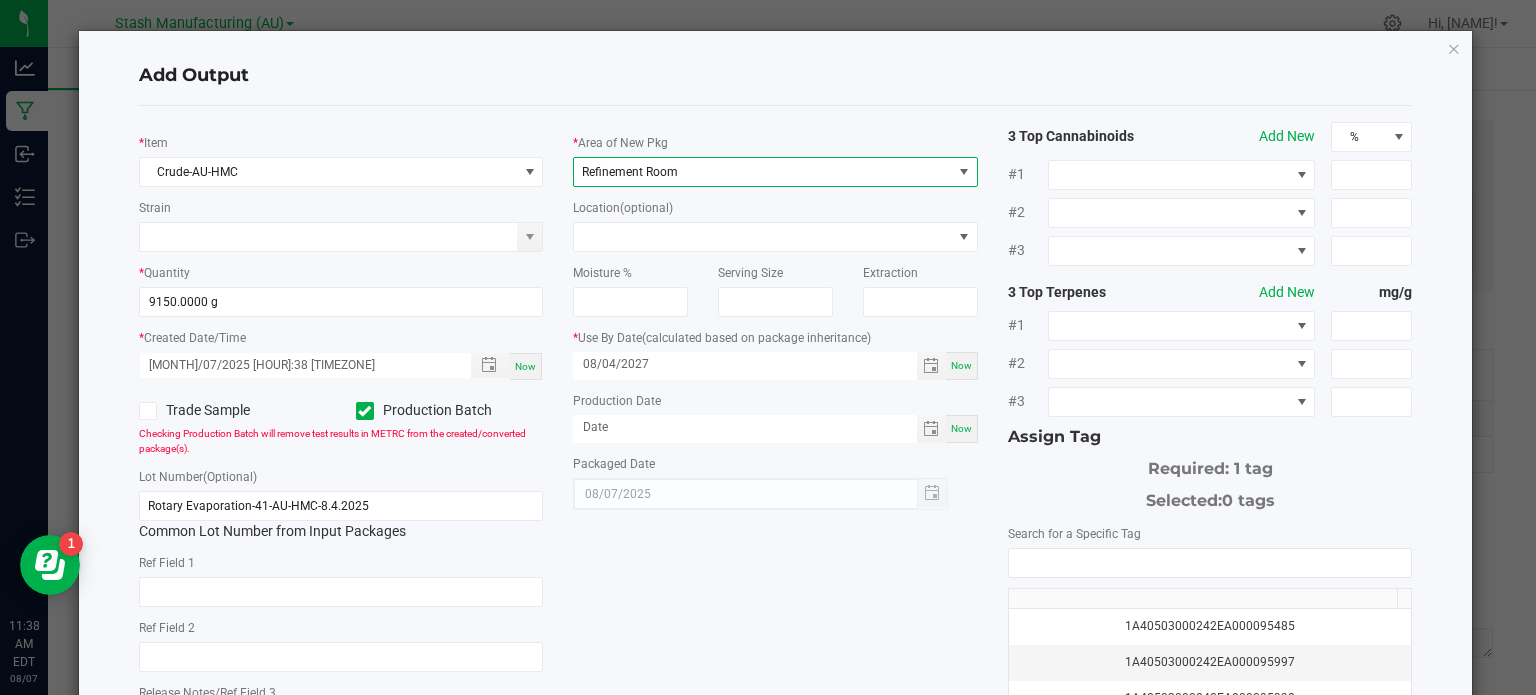 click on "*   Item  Crude-AU-HMC  Strain   *   Quantity  9150.0000 g  *   Created Date/Time  [DATE] [TIME] Now  Trade Sample   Production Batch   Checking Production Batch will remove test results in METRC from the created/converted package(s).   Lot Number  (Optional) Rotary Evaporation-41-AU-HMC-[DATE]  Common Lot Number from Input Packages   Ref Field 1   Ref Field 2   Release Notes/Ref Field 3   *   Area of New Pkg  Refinement Room  Location  (optional)  Moisture %   Serving Size   Extraction   *   Use By Date   (calculated based on package inheritance)  [DATE] Now  Production Date  Now  Packaged Date  [DATE] 3 Top Cannabinoids  Add New  % #1 #2 #3 3 Top Terpenes  Add New  mg/g #1 #2 #3 Assign Tag  Required: 1 tag   Selected:   0 tags   Search for a Specific Tag   1A40503000242EA000095485   1A40503000242EA000095997   1A40503000242EA000095998   1A40503000242EA000095999   1A40503000242EA000096000   1A40503000242EA000096349   1A40503000242EA000096350   1A40503000242EA000096351   Manage package tags" 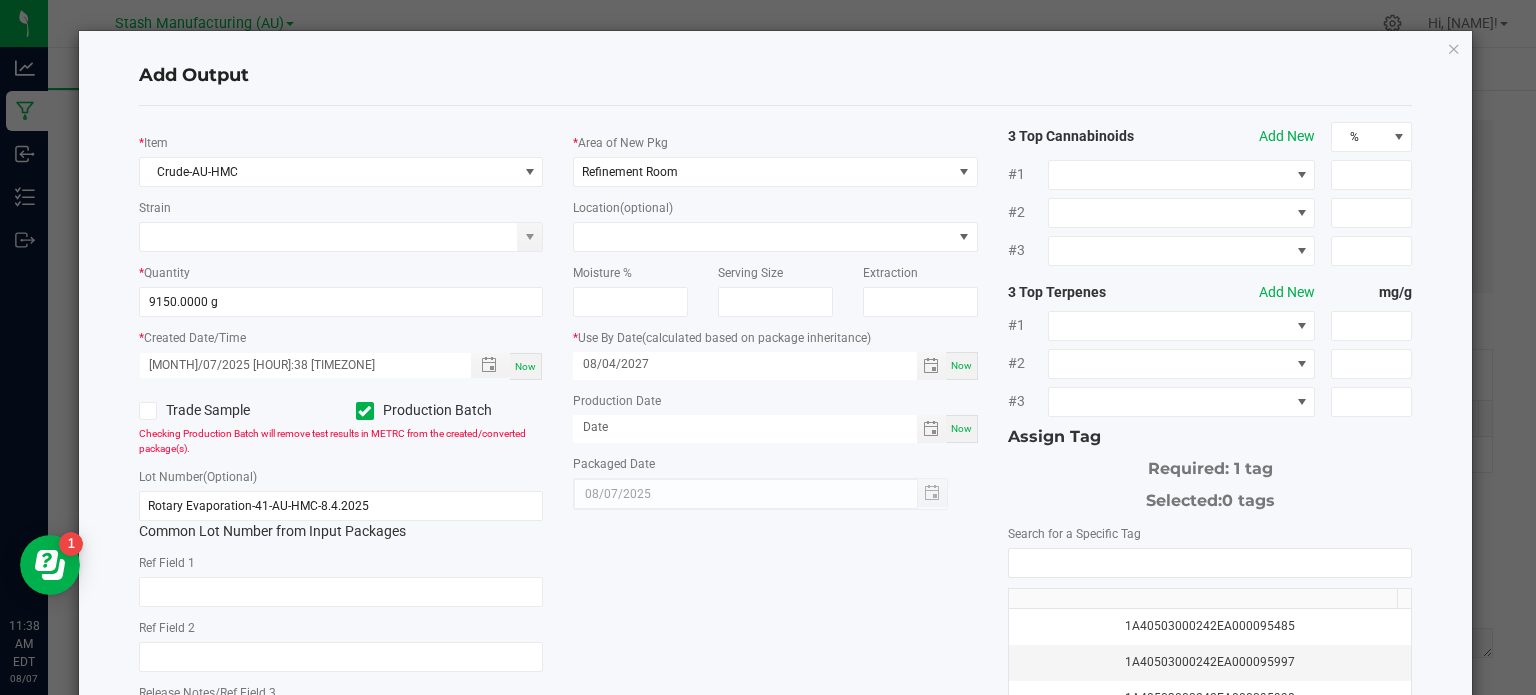click on "Now" at bounding box center (962, 429) 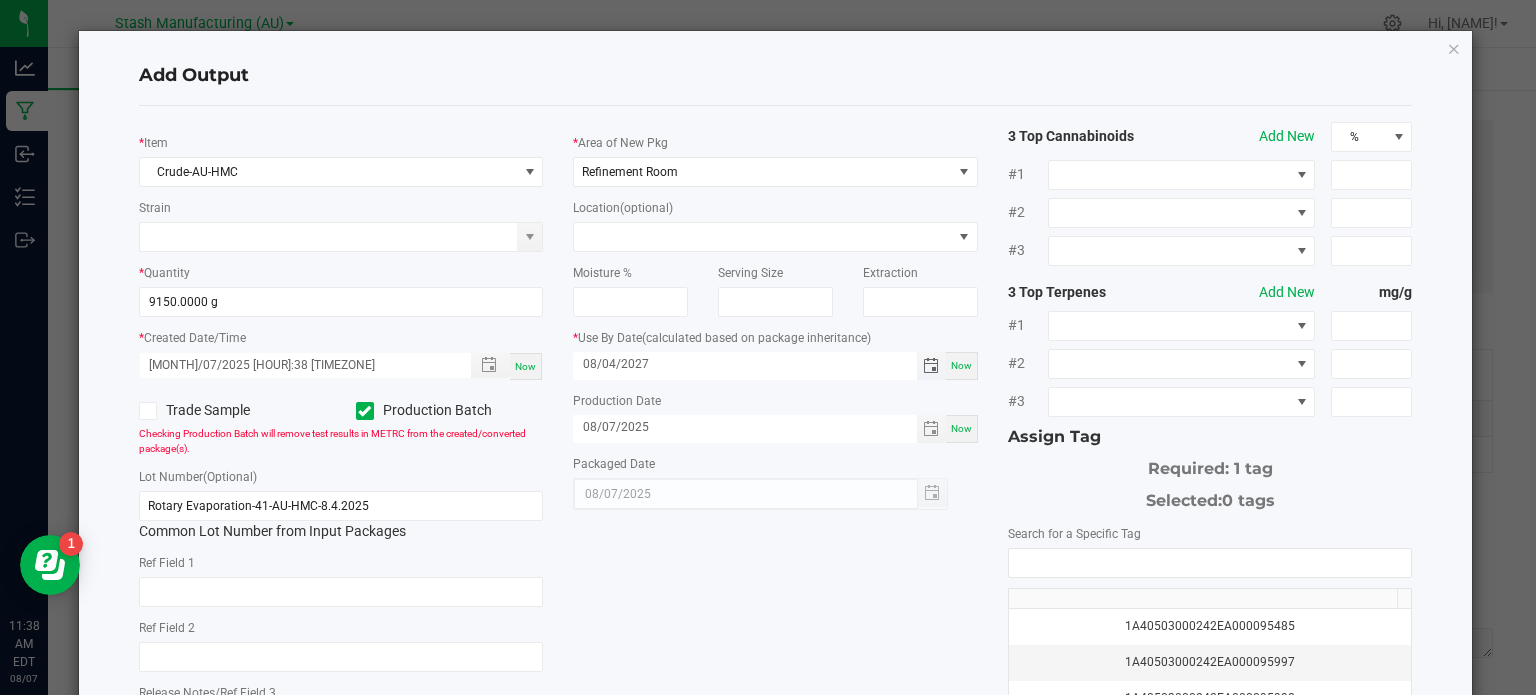 click on "08/04/2027" at bounding box center [745, 364] 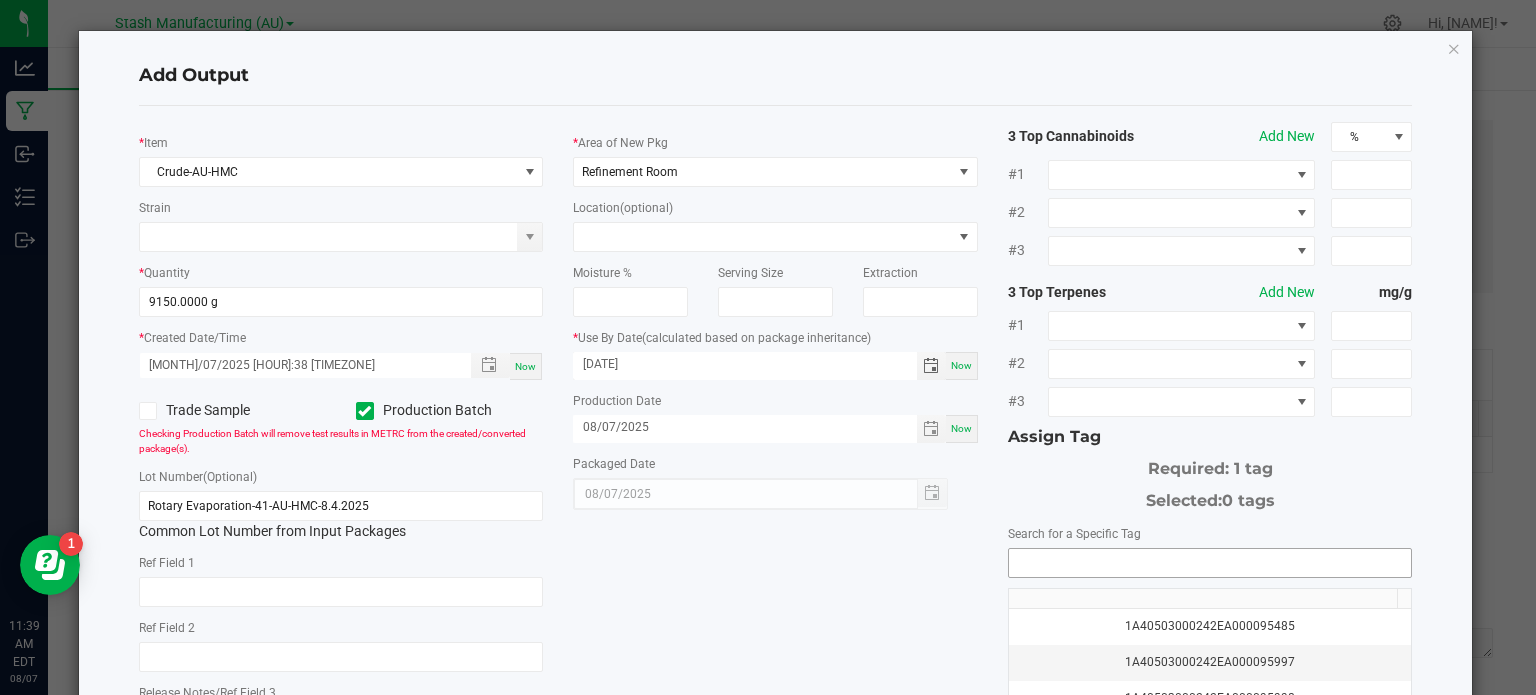 type on "[DATE]" 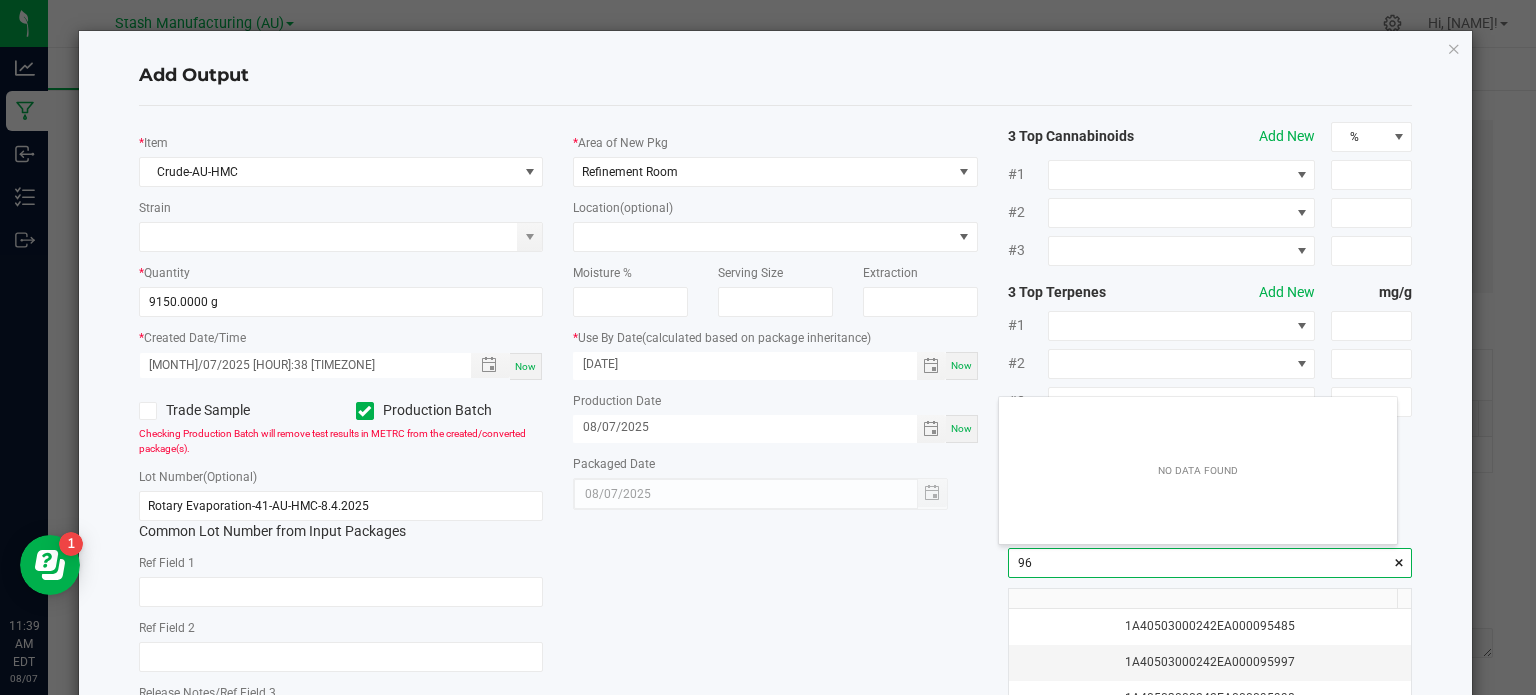 scroll, scrollTop: 99972, scrollLeft: 99601, axis: both 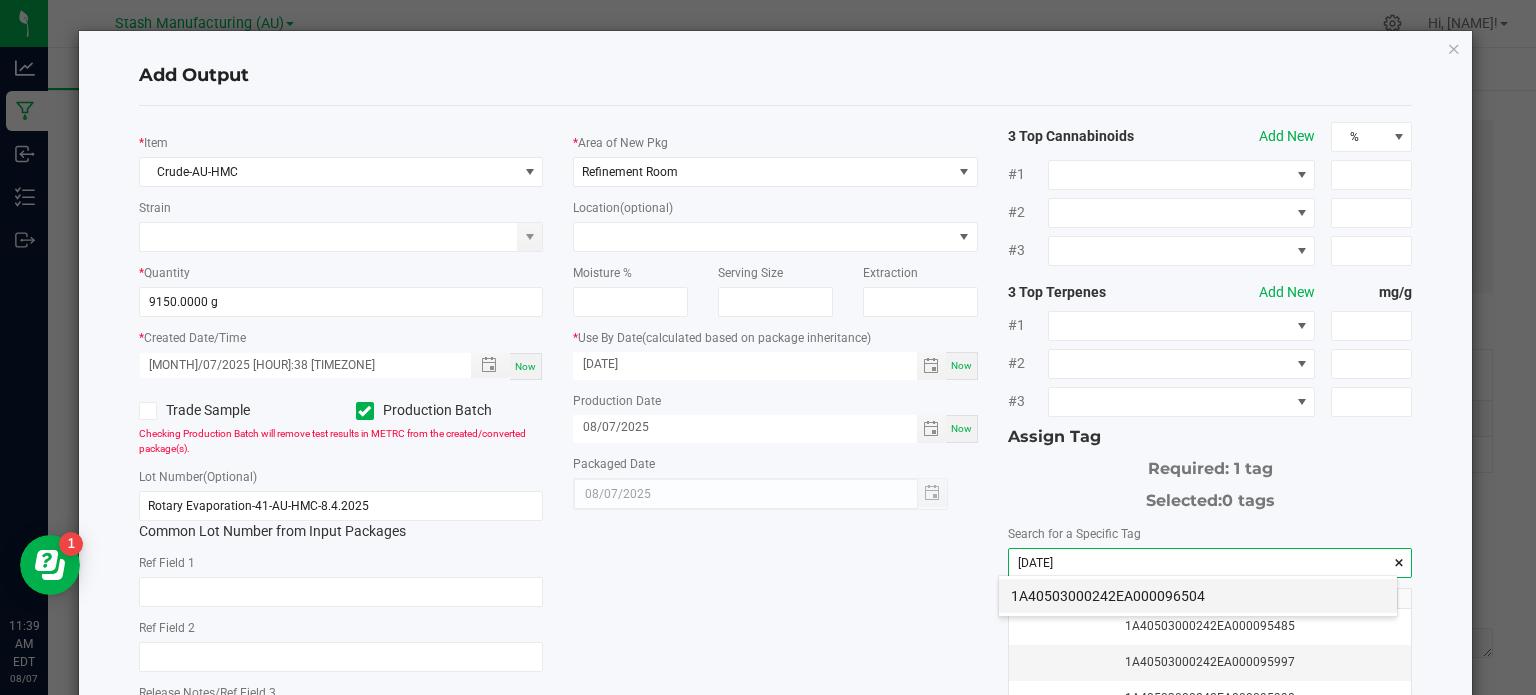 click on "1A40503000242EA000096504" at bounding box center [1198, 596] 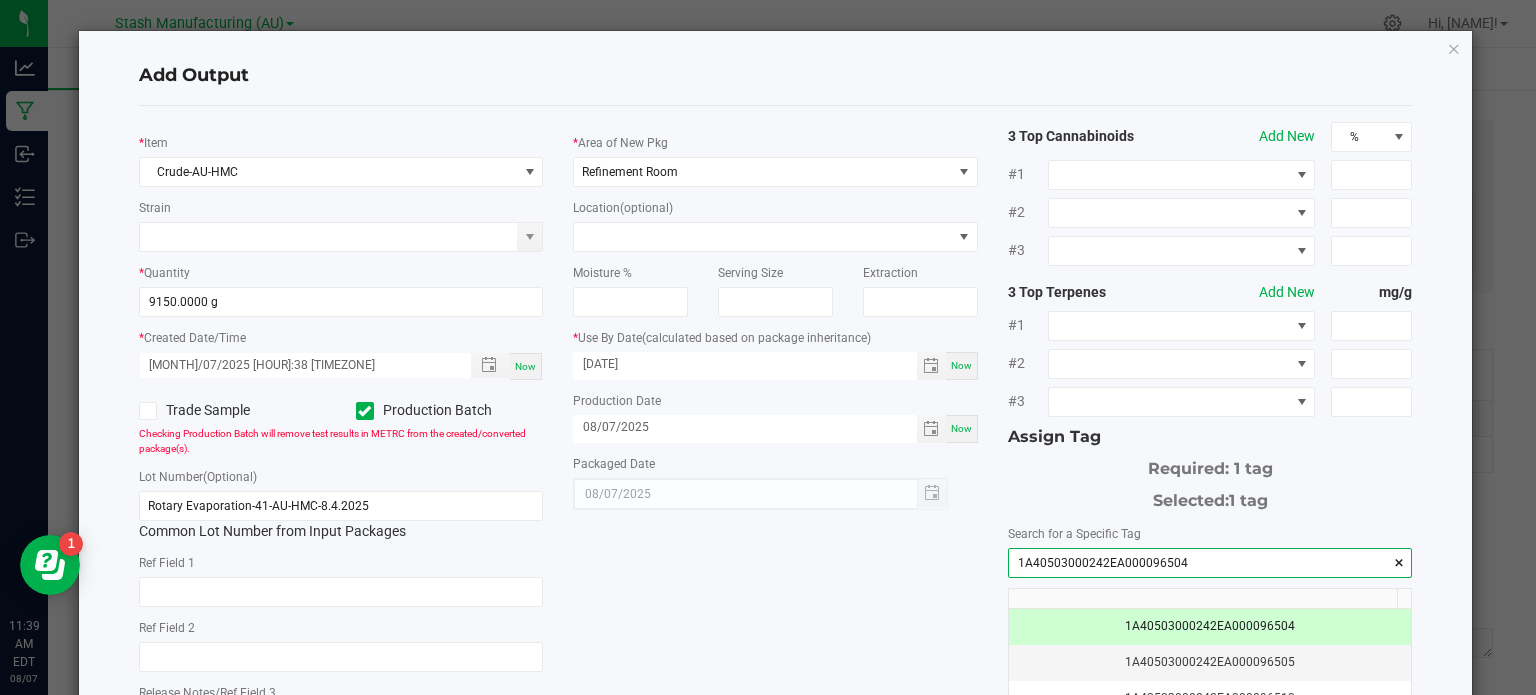 type on "1A40503000242EA000096504" 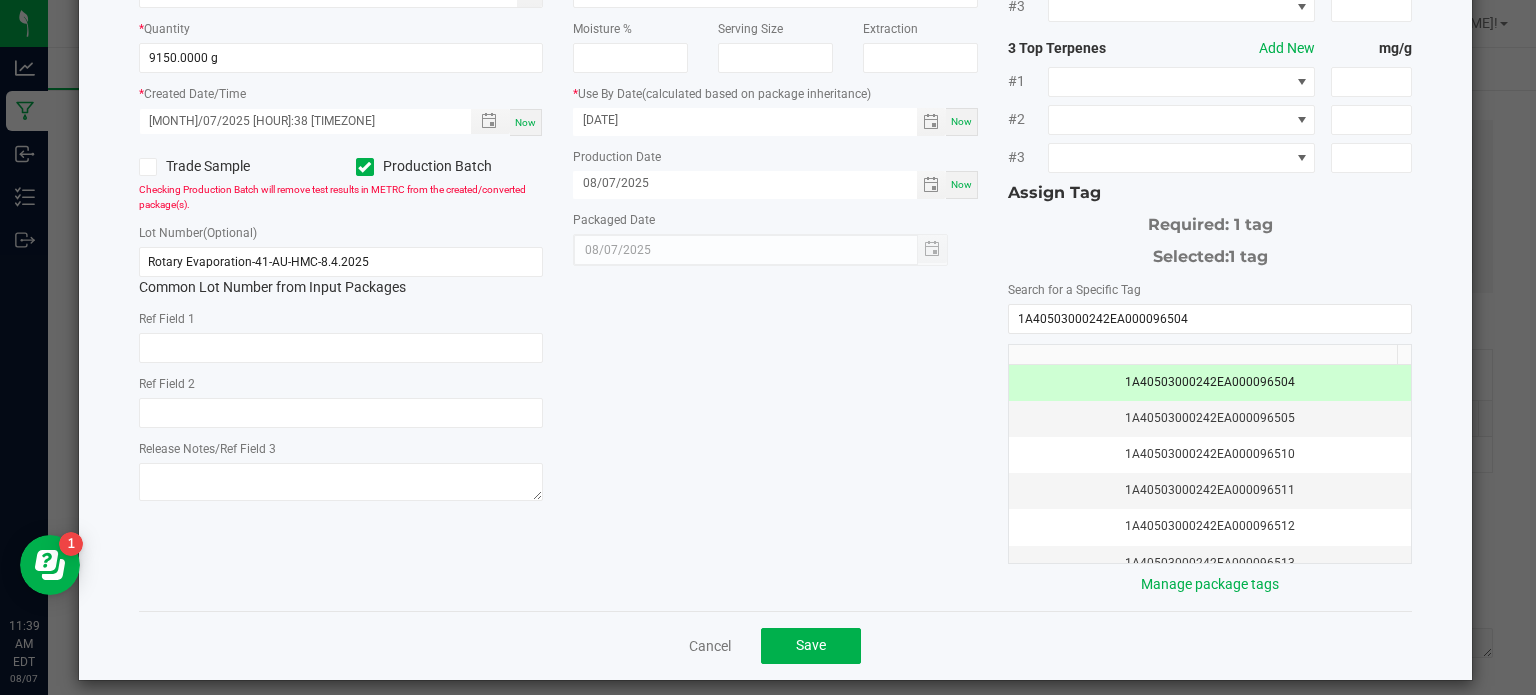 scroll, scrollTop: 256, scrollLeft: 0, axis: vertical 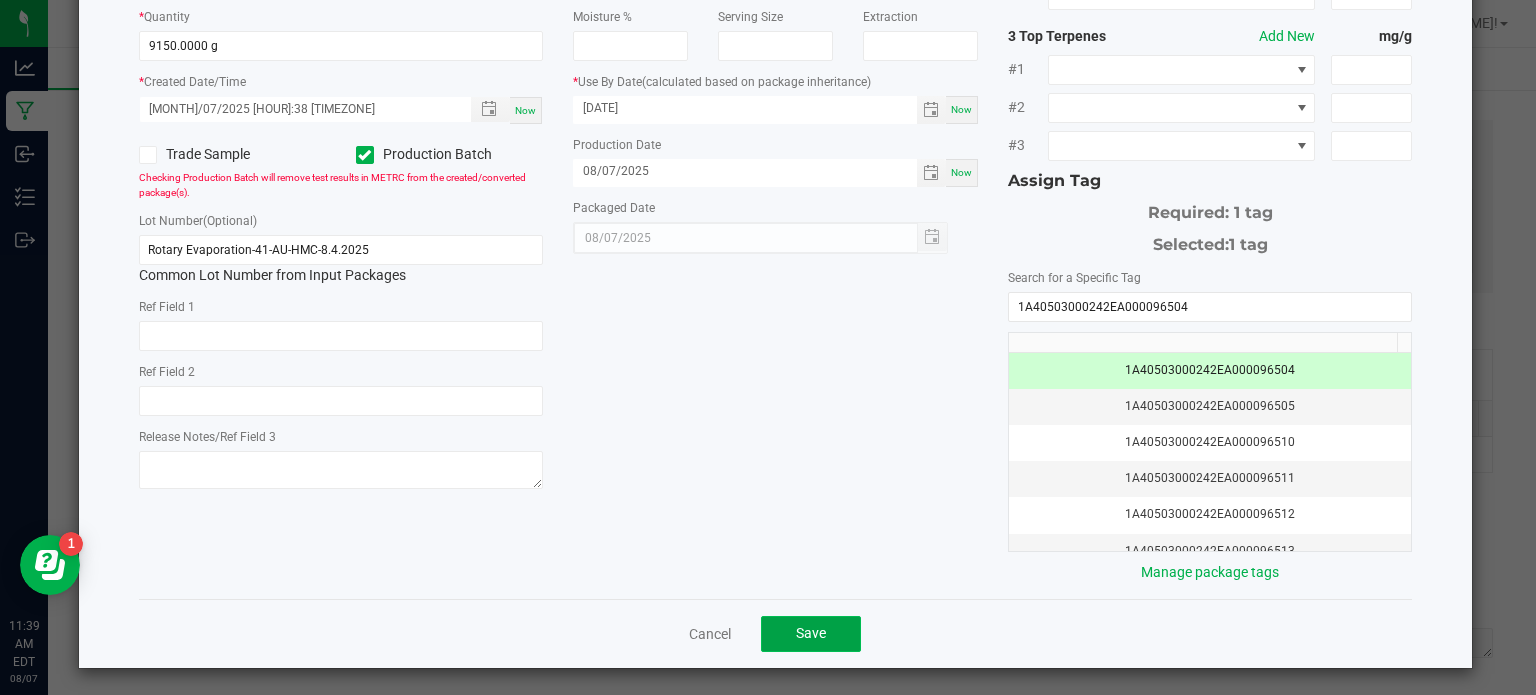 click on "Save" 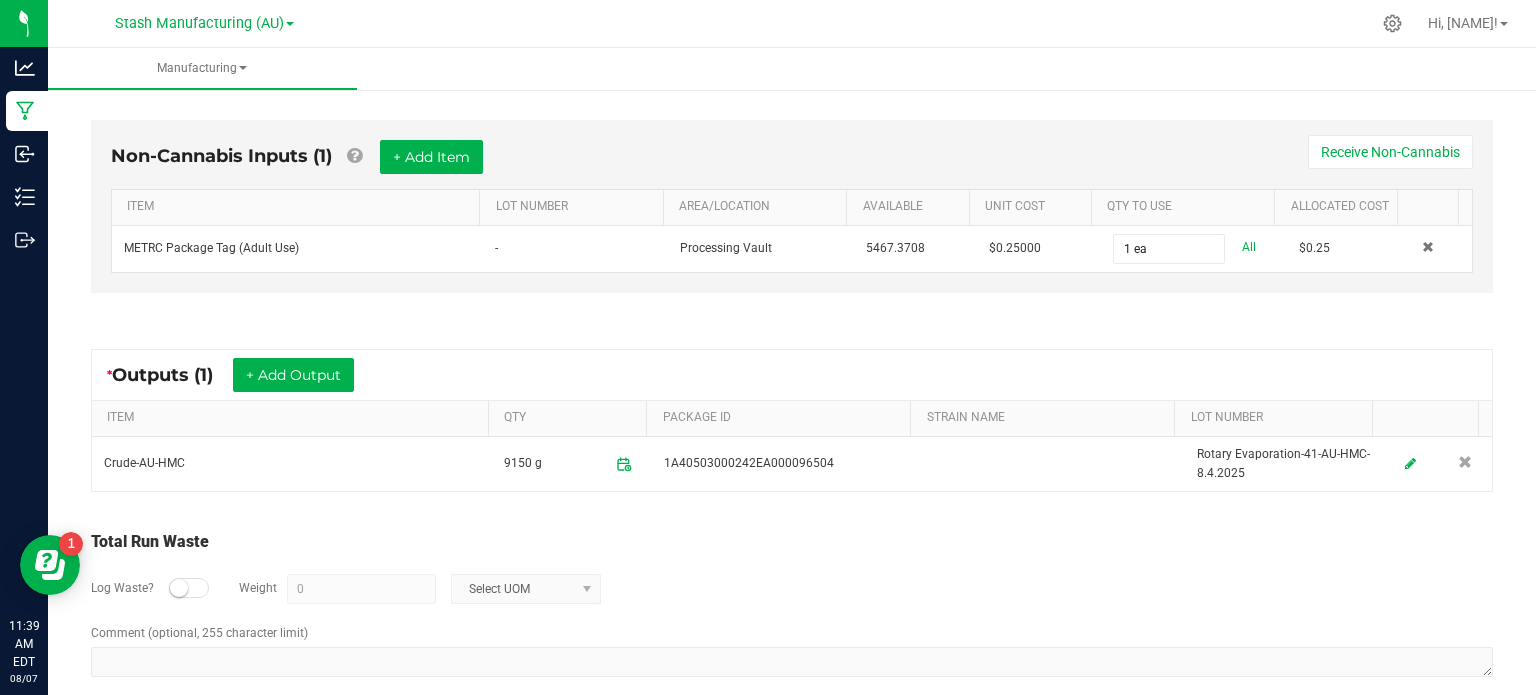 click on "Log Waste?   Weight  0 Select UOM" at bounding box center (792, 589) 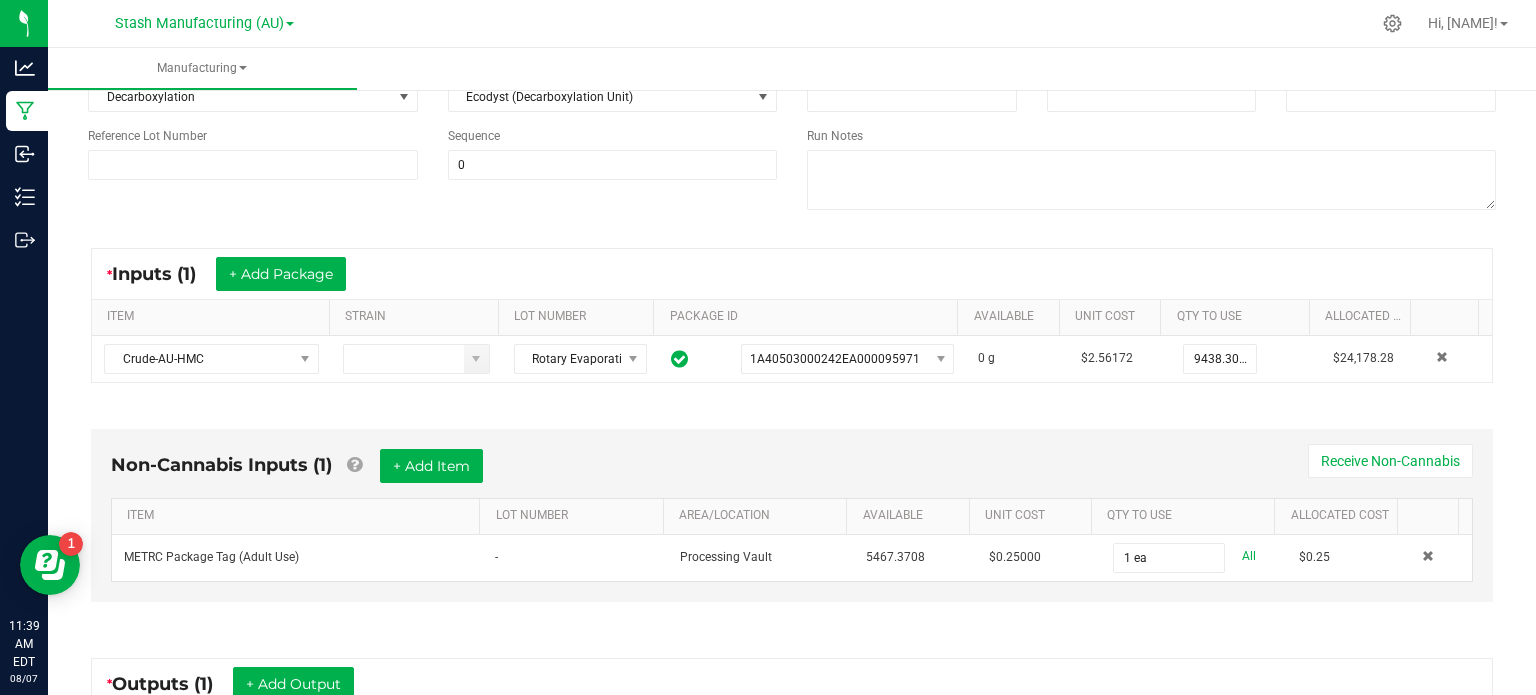 scroll, scrollTop: 0, scrollLeft: 0, axis: both 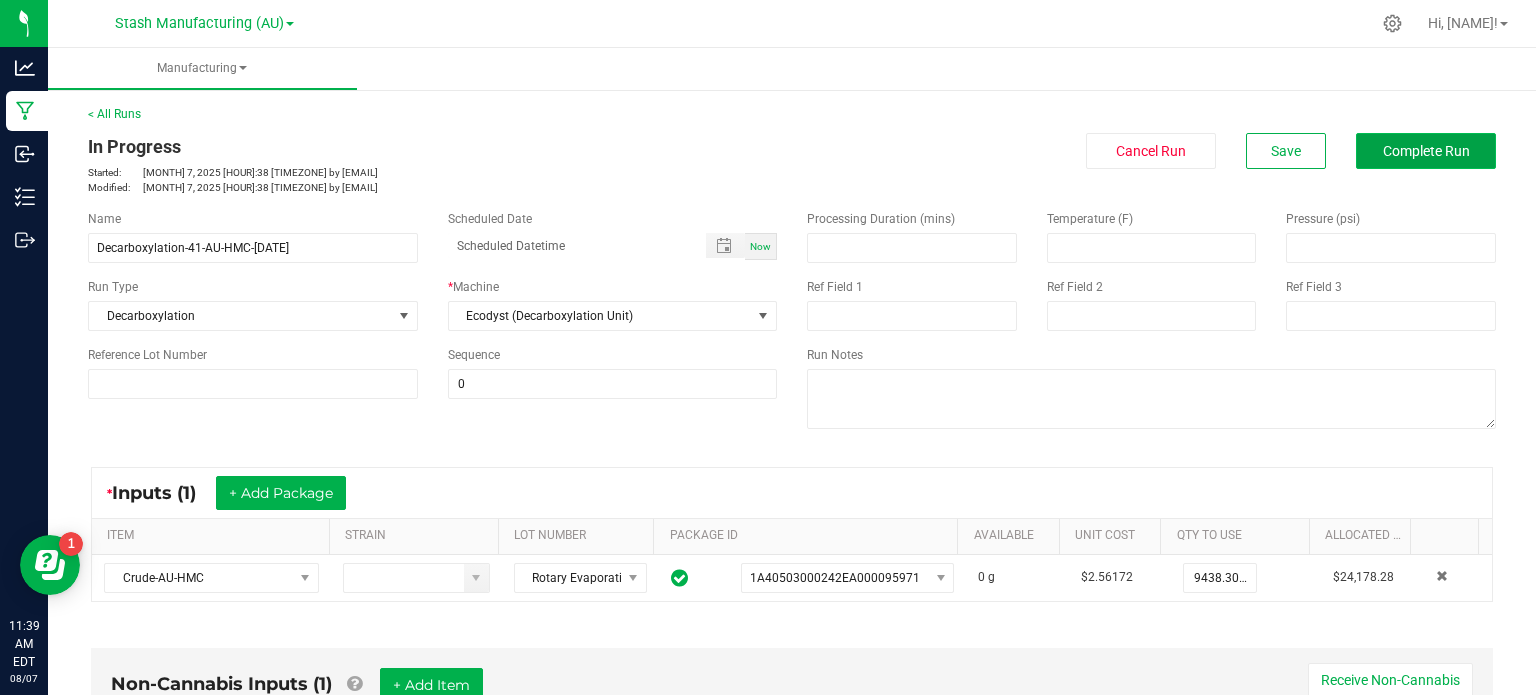 click on "Complete Run" at bounding box center [1426, 151] 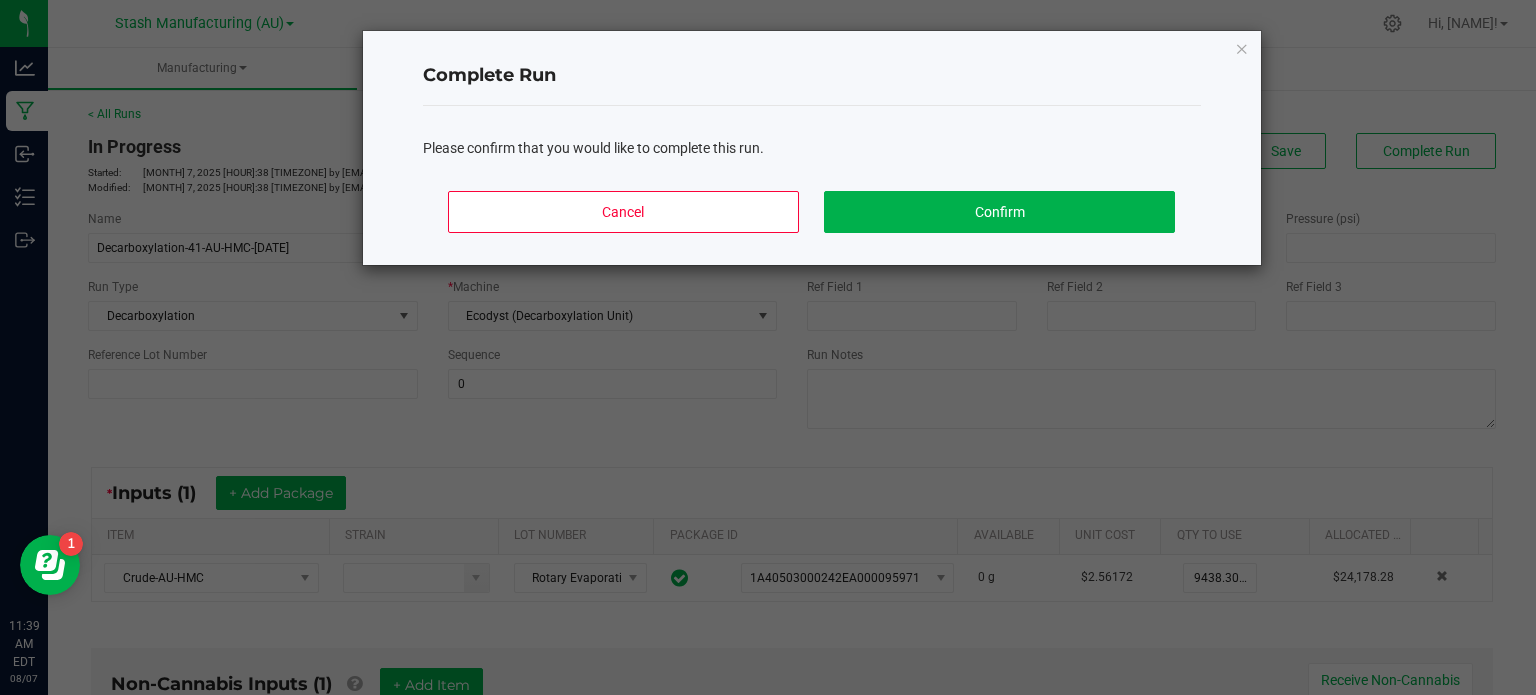 click on "Cancel   Confirm" 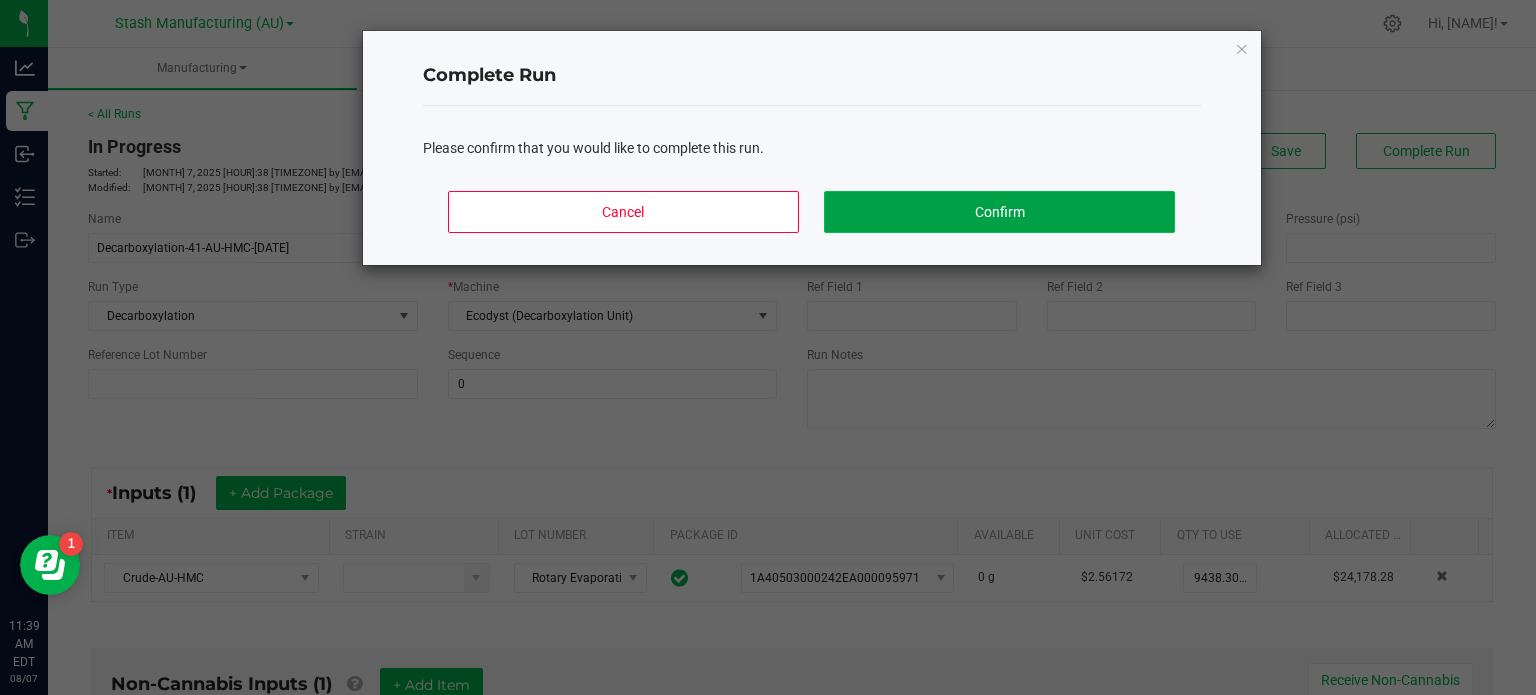 click on "Confirm" 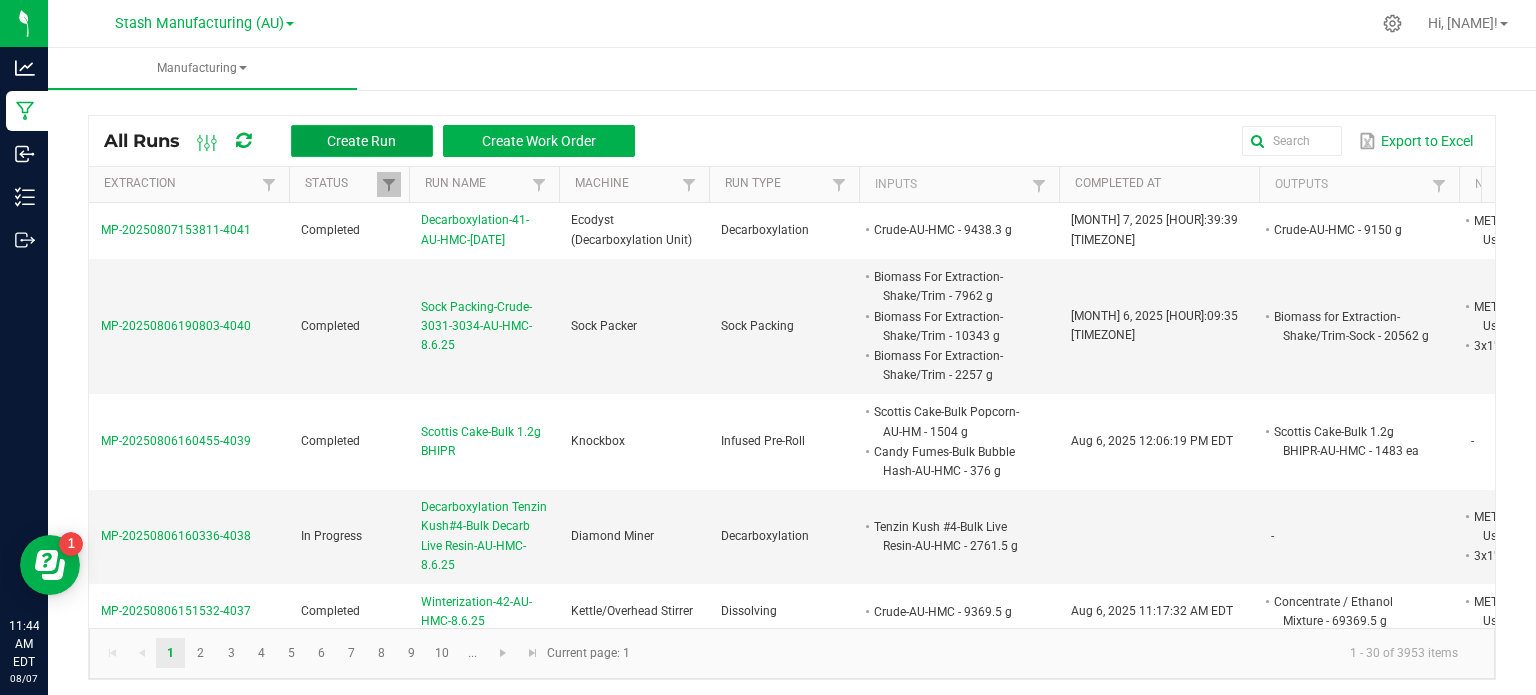 click on "Create Run" at bounding box center [361, 141] 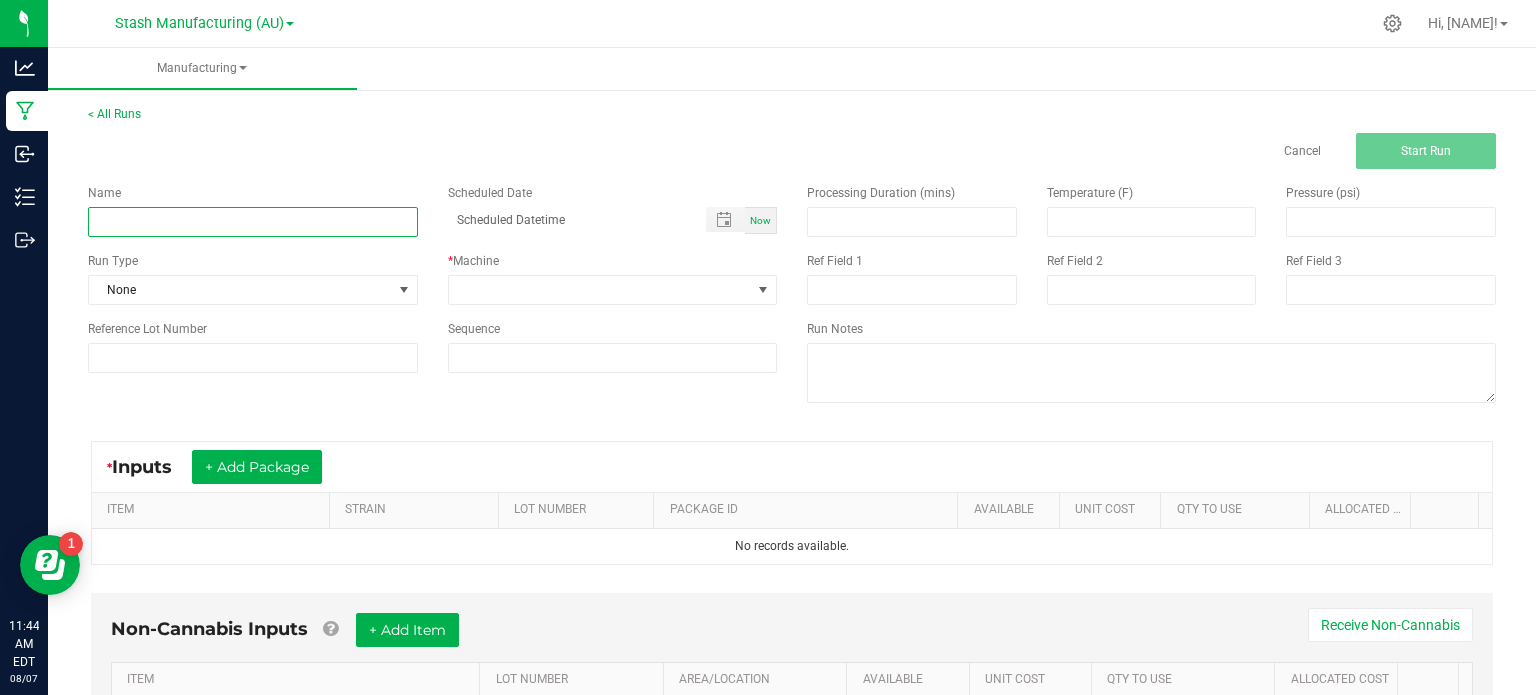 click at bounding box center [253, 222] 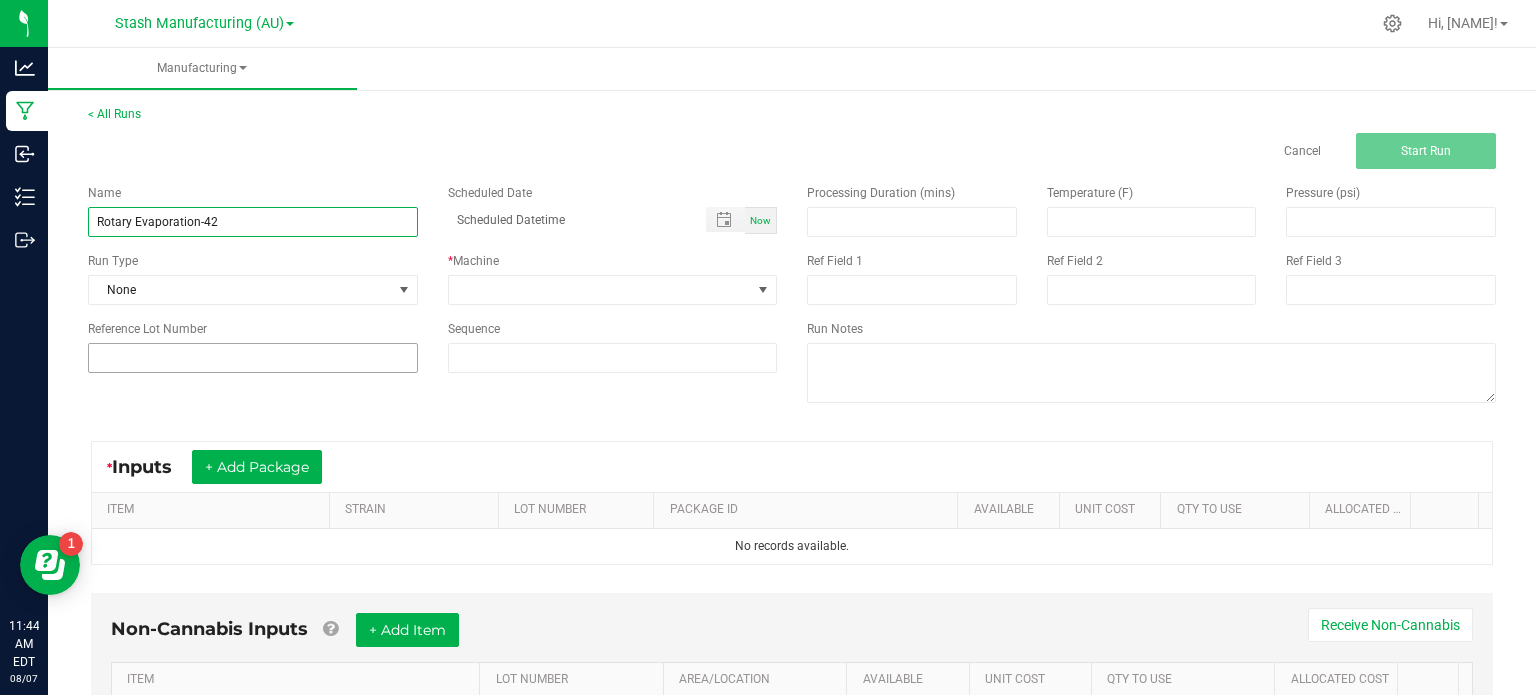 type on "Rotary Evaporation-42" 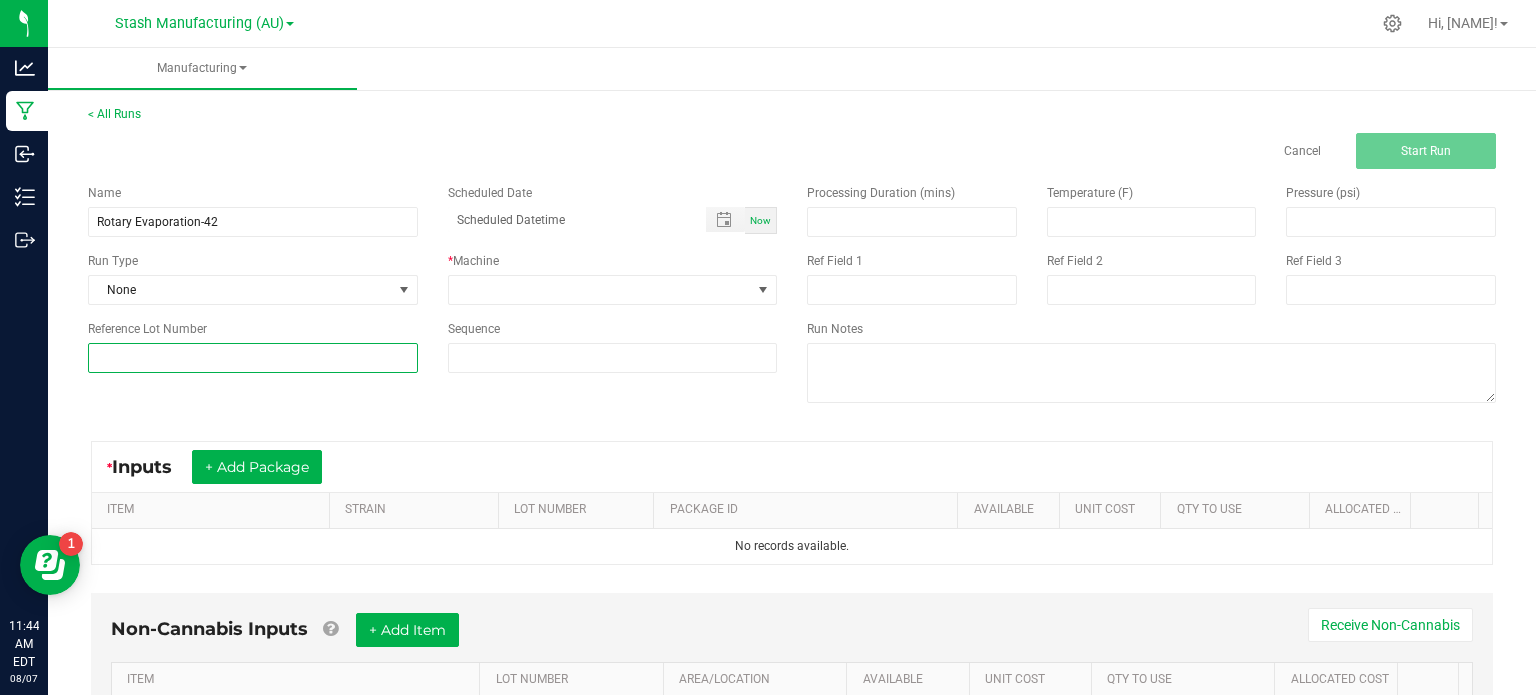 click at bounding box center [253, 358] 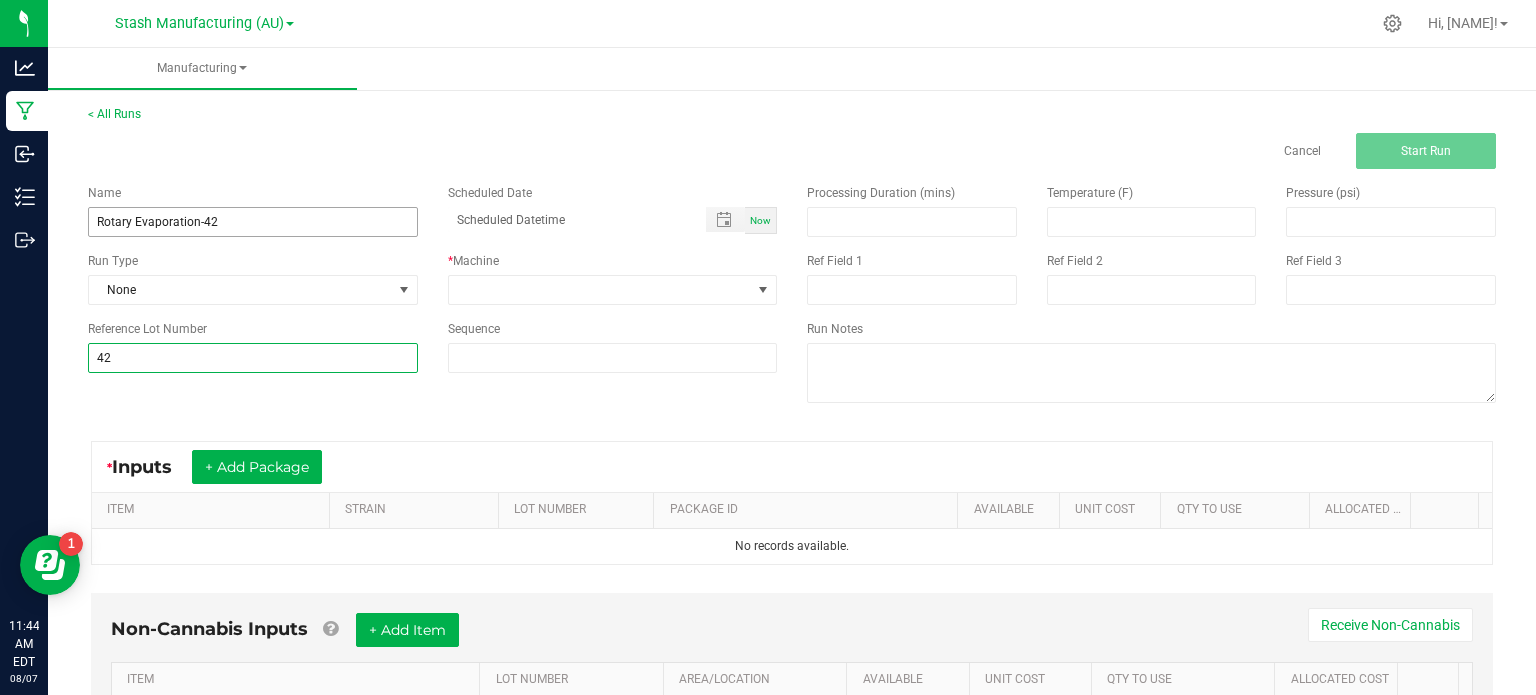 type on "42" 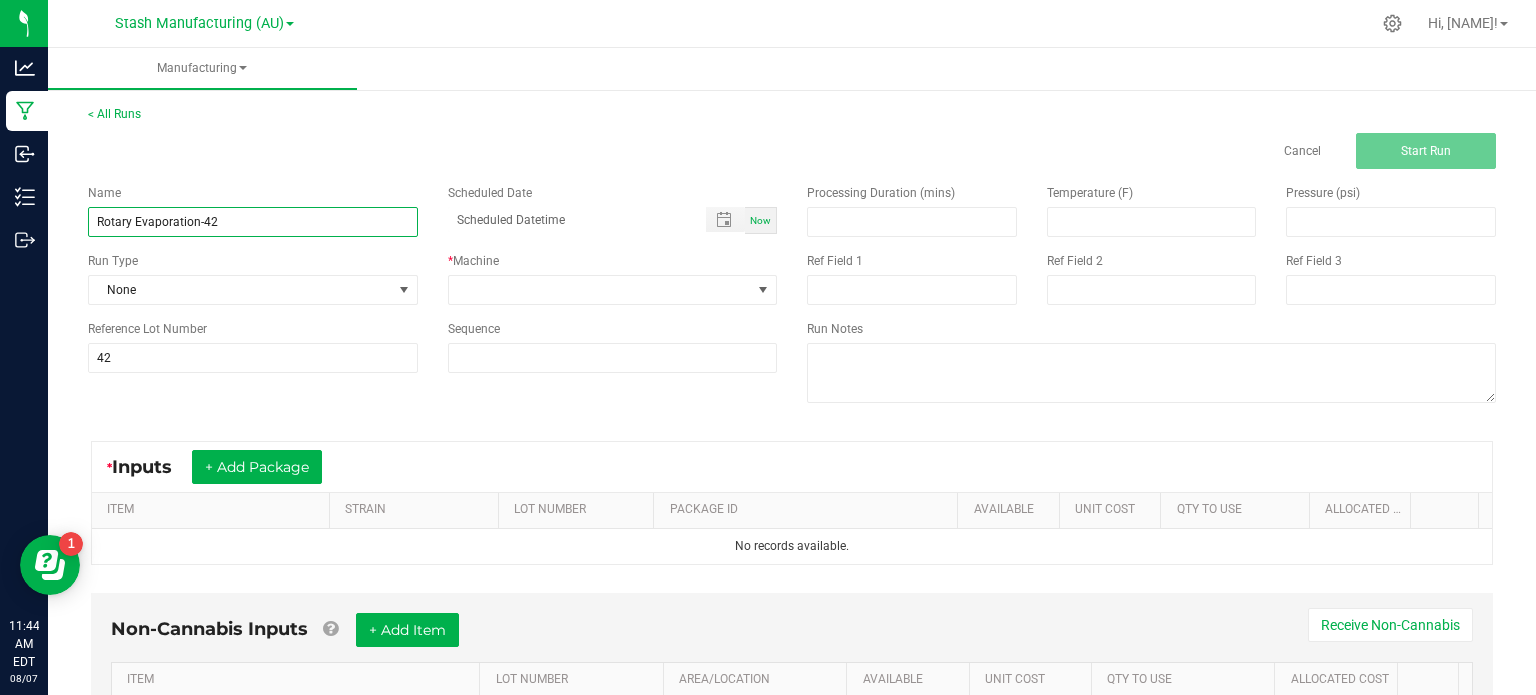click on "Rotary Evaporation-42" at bounding box center (253, 222) 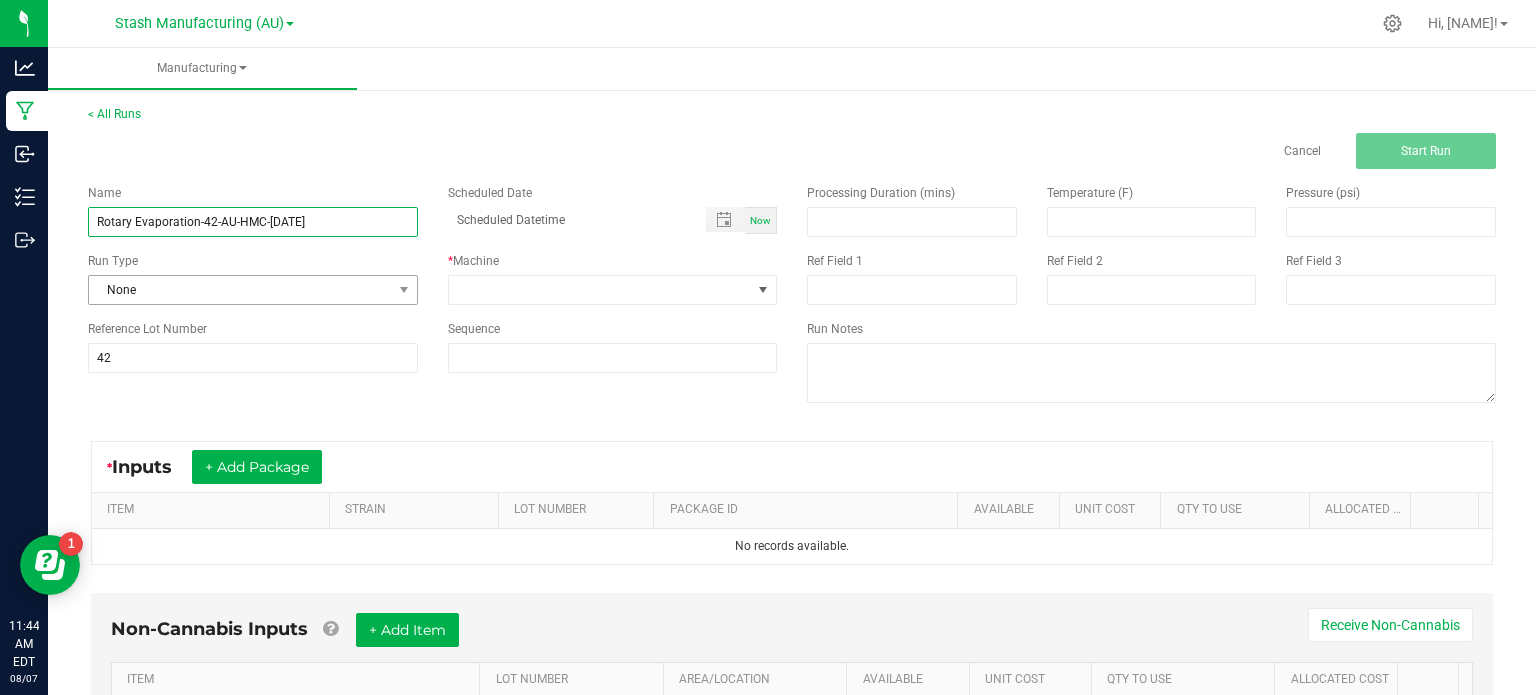 type on "Rotary Evaporation-42-AU-HMC-[DATE]" 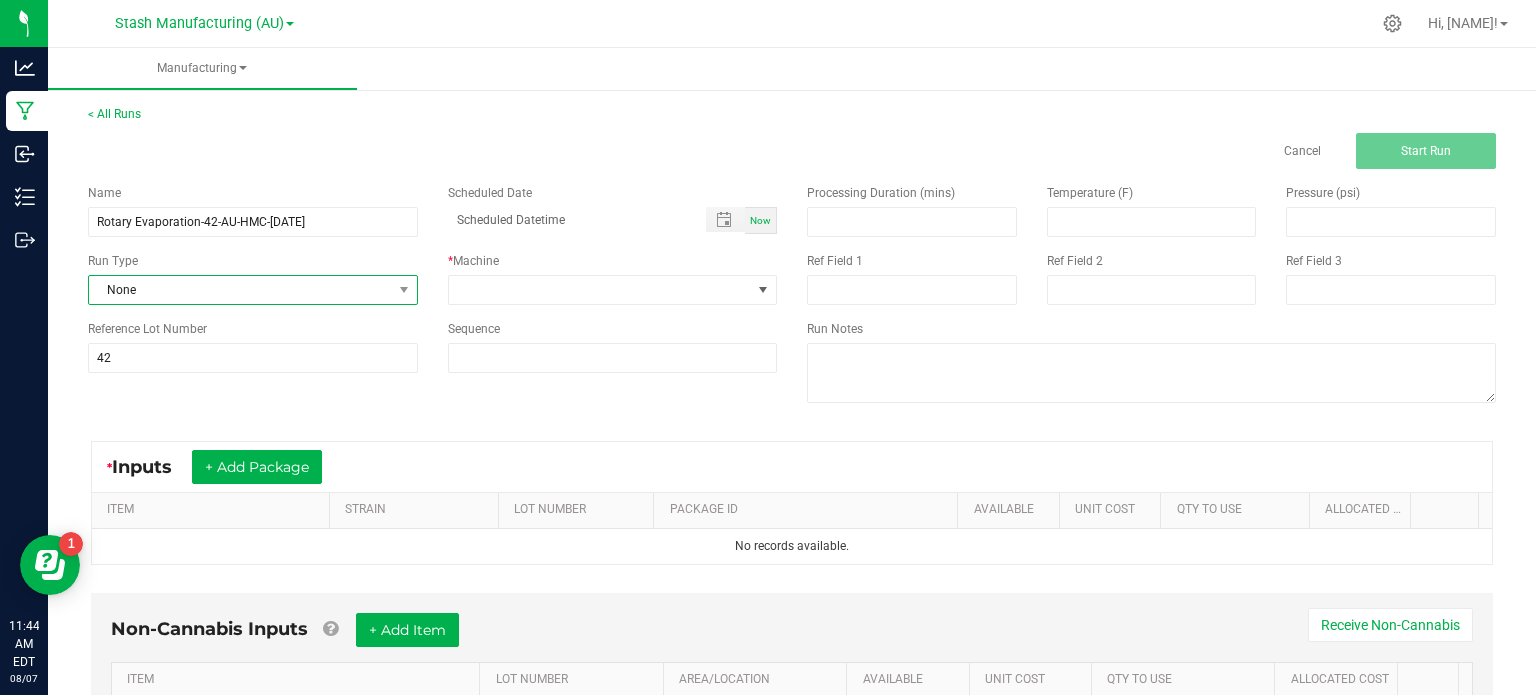 click on "None" at bounding box center [240, 290] 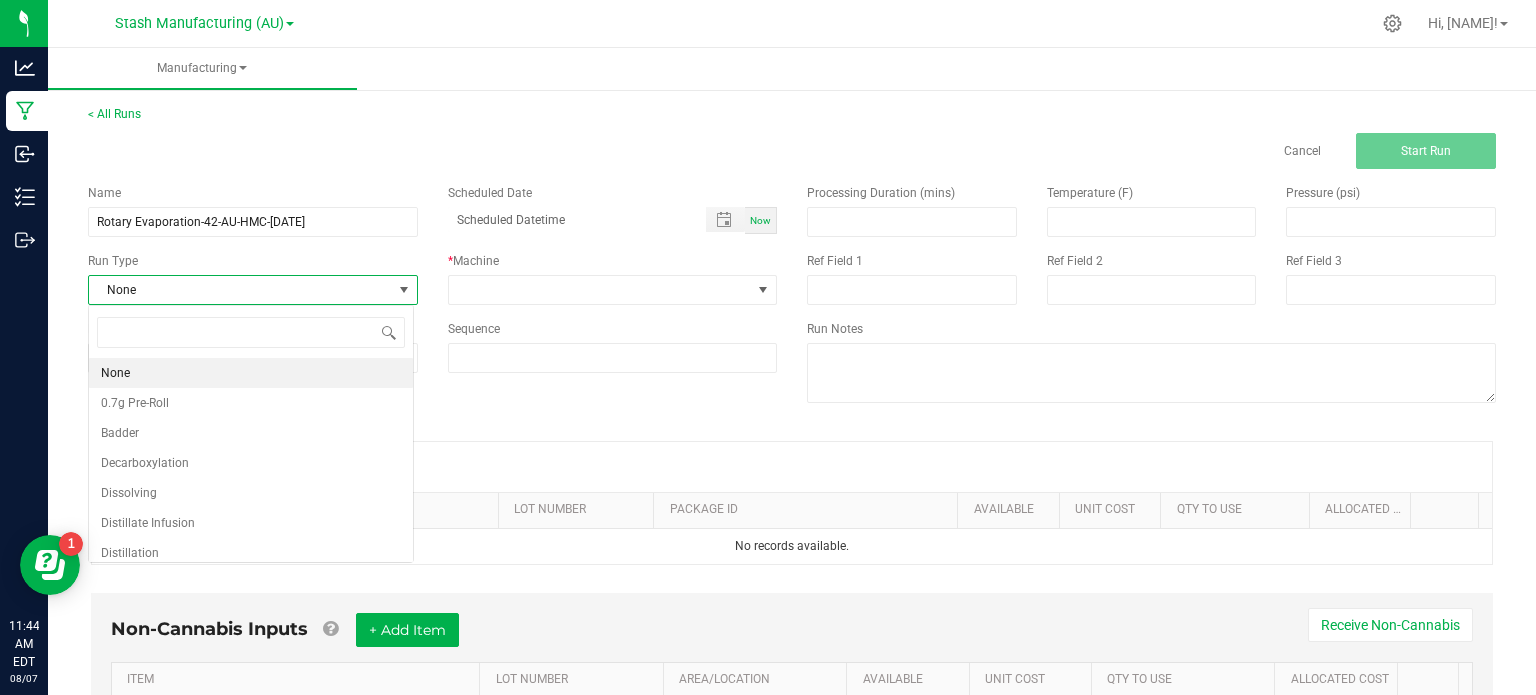 scroll, scrollTop: 99970, scrollLeft: 99674, axis: both 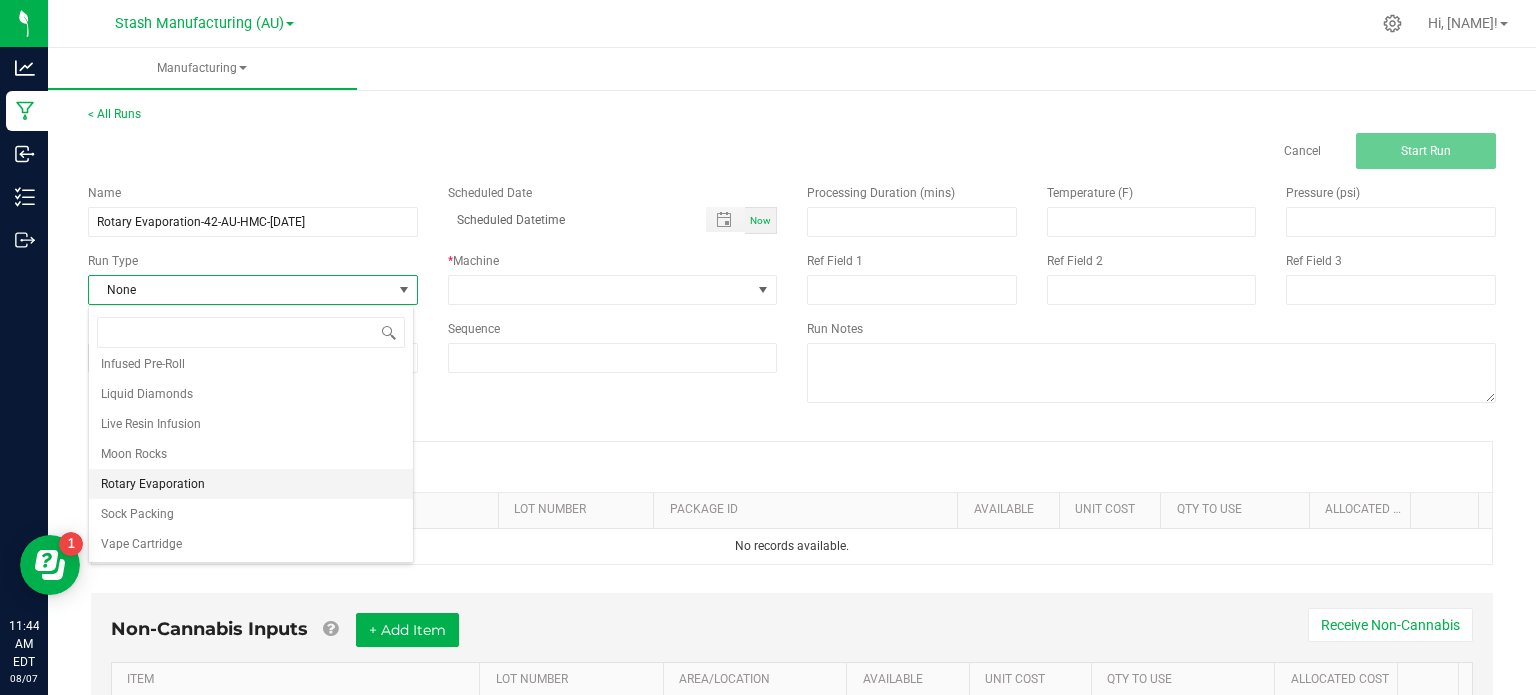 click on "Rotary Evaporation" at bounding box center (251, 484) 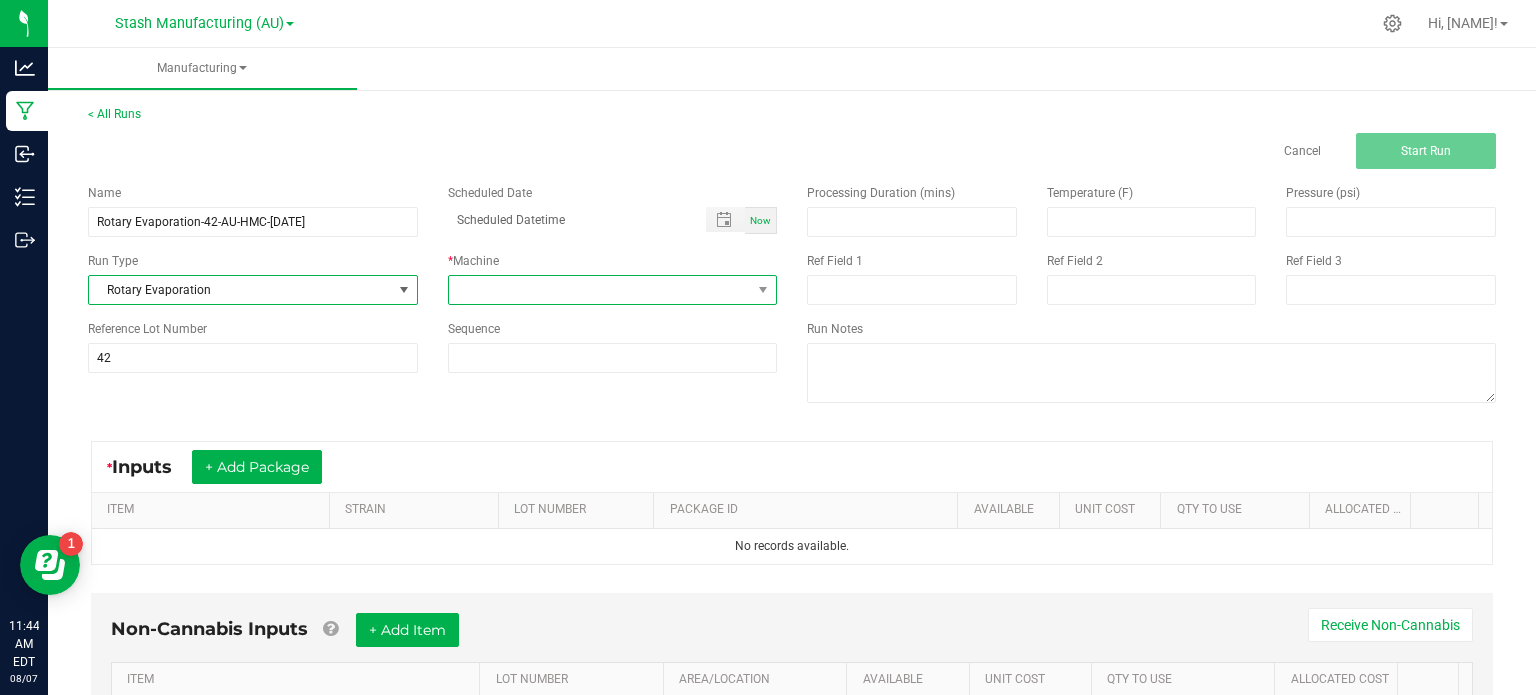 click at bounding box center [600, 290] 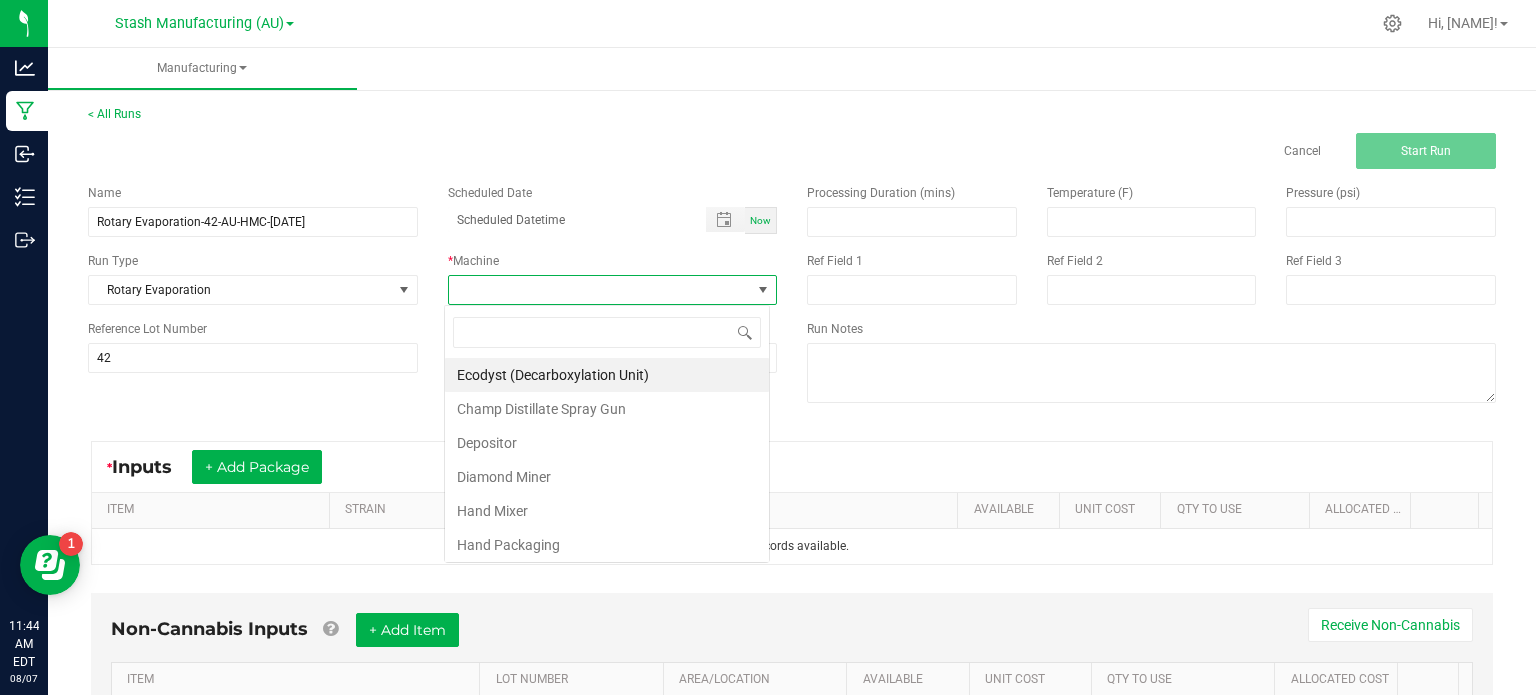 scroll, scrollTop: 99970, scrollLeft: 99674, axis: both 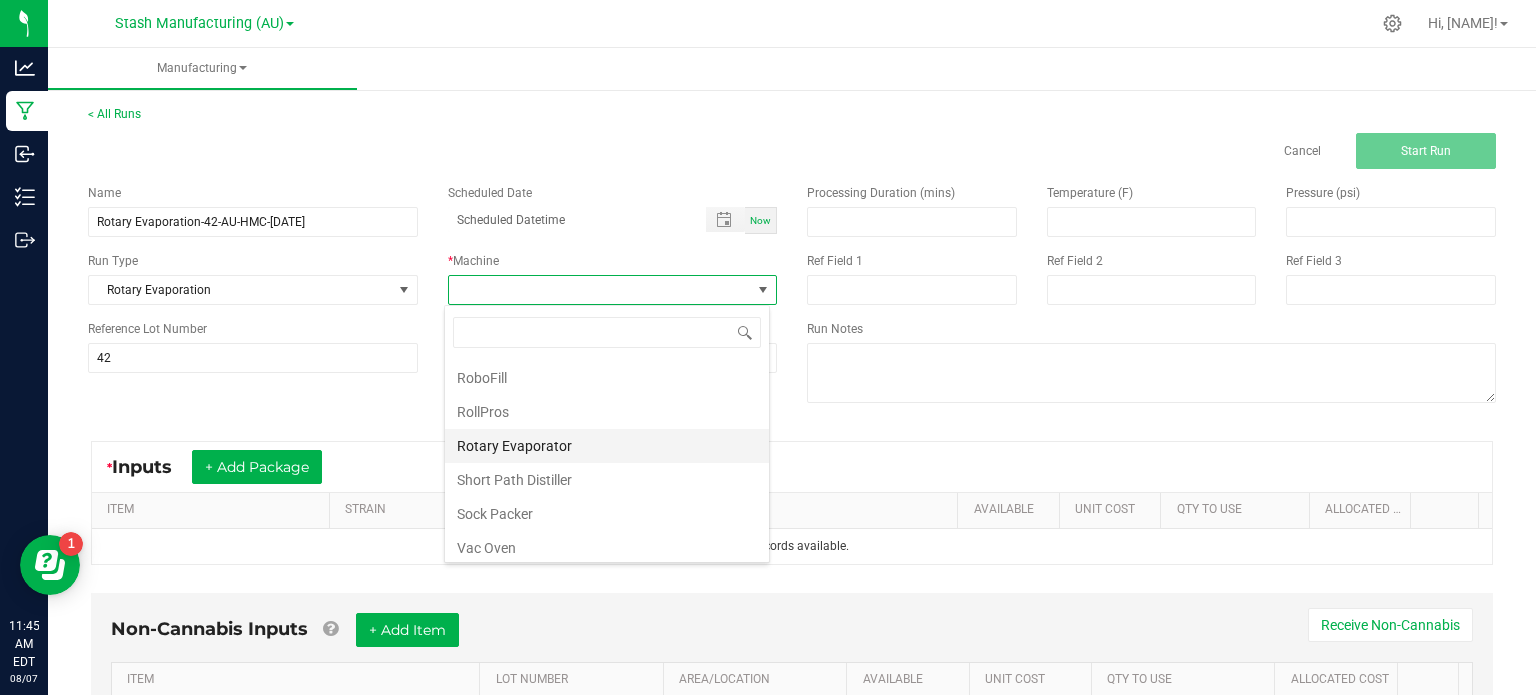click on "Rotary Evaporator" at bounding box center (607, 446) 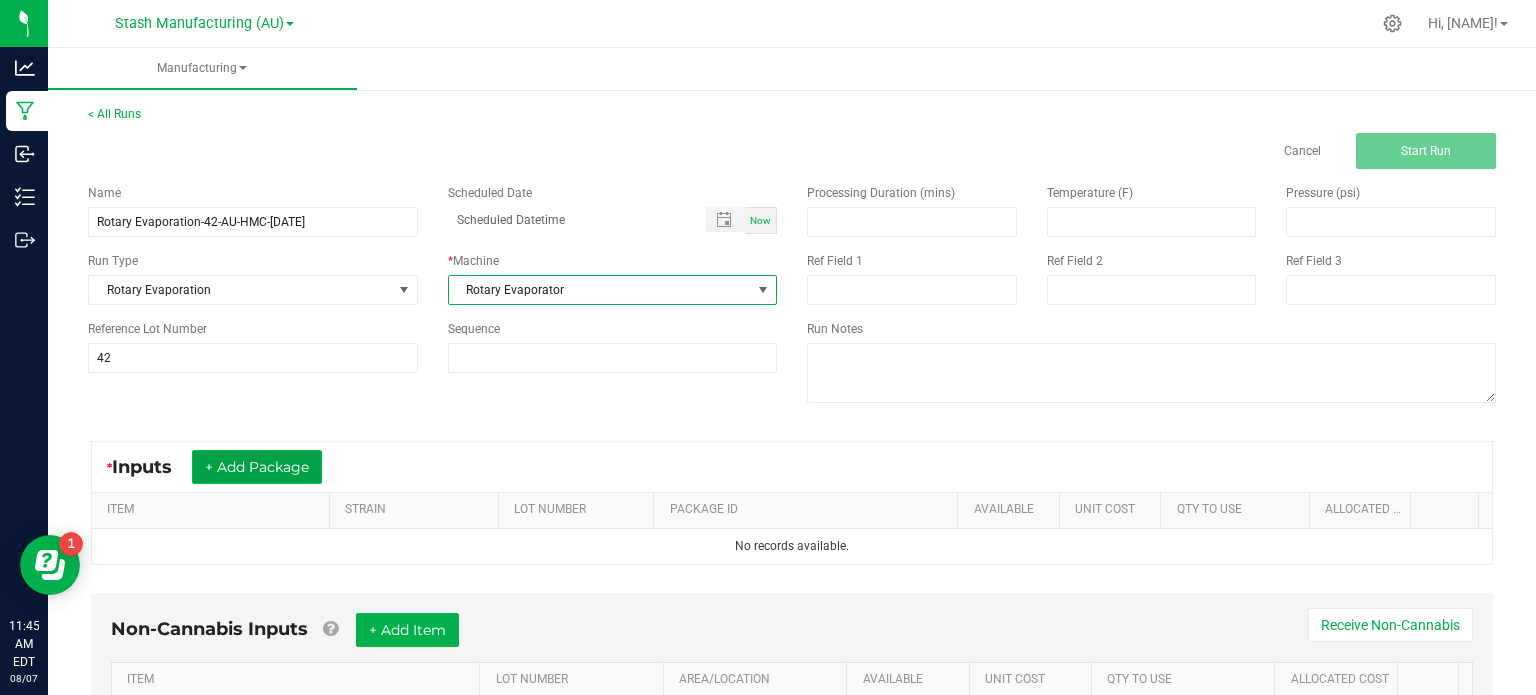 click on "+ Add Package" at bounding box center (257, 467) 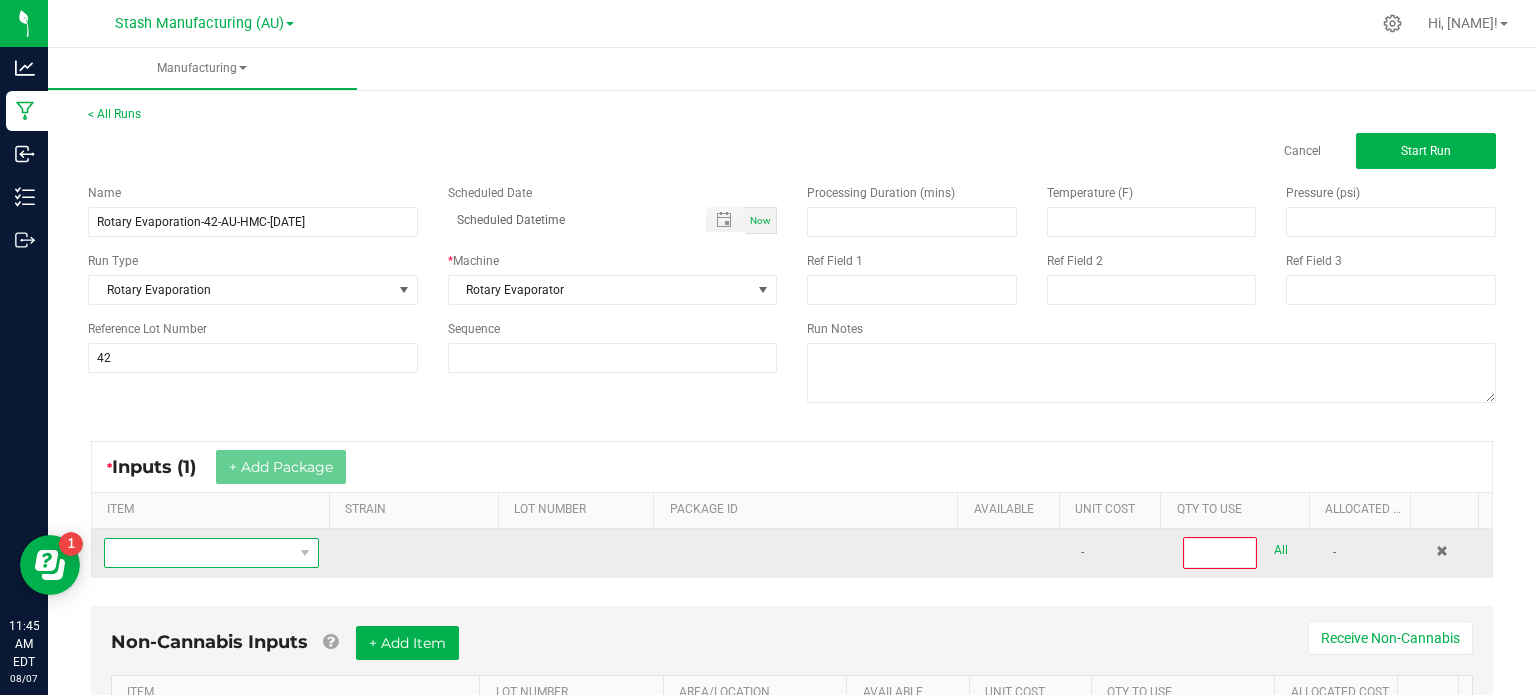 click at bounding box center [199, 553] 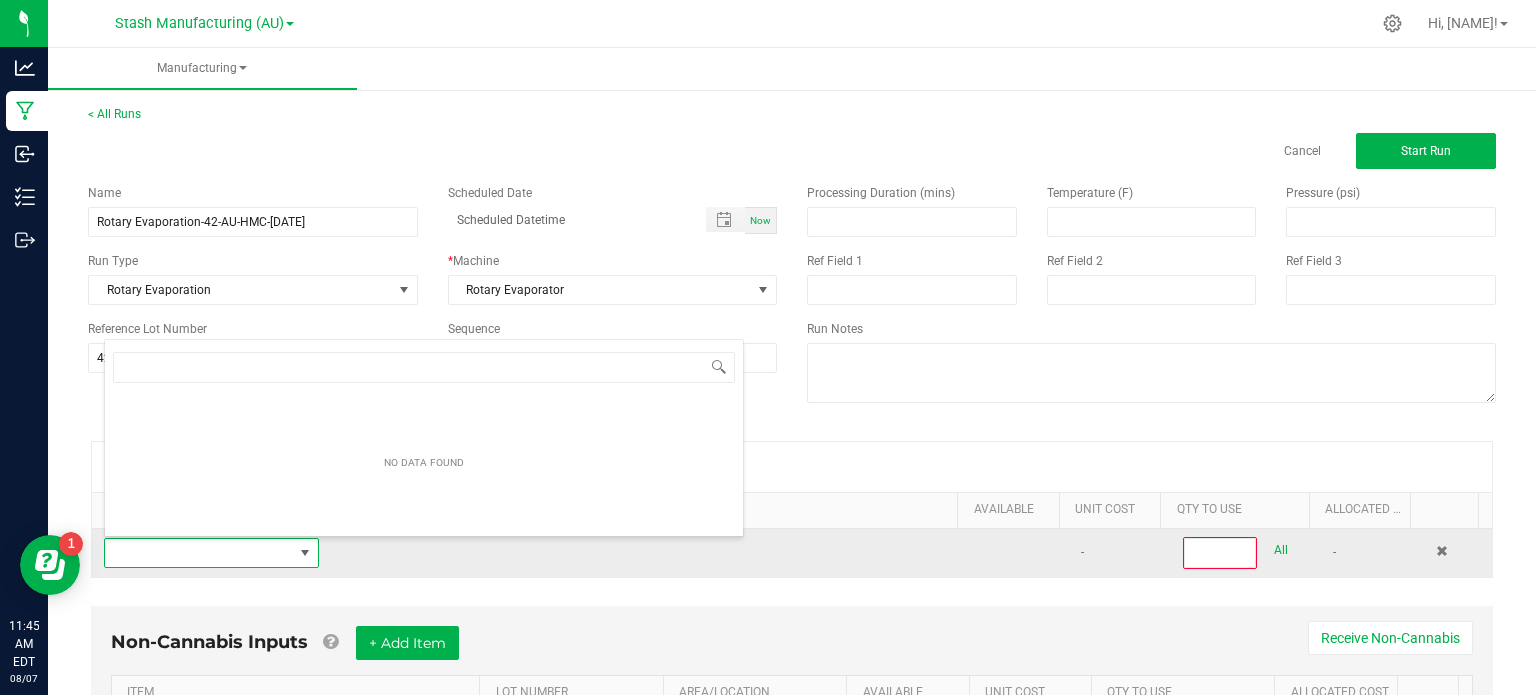 scroll, scrollTop: 99970, scrollLeft: 99790, axis: both 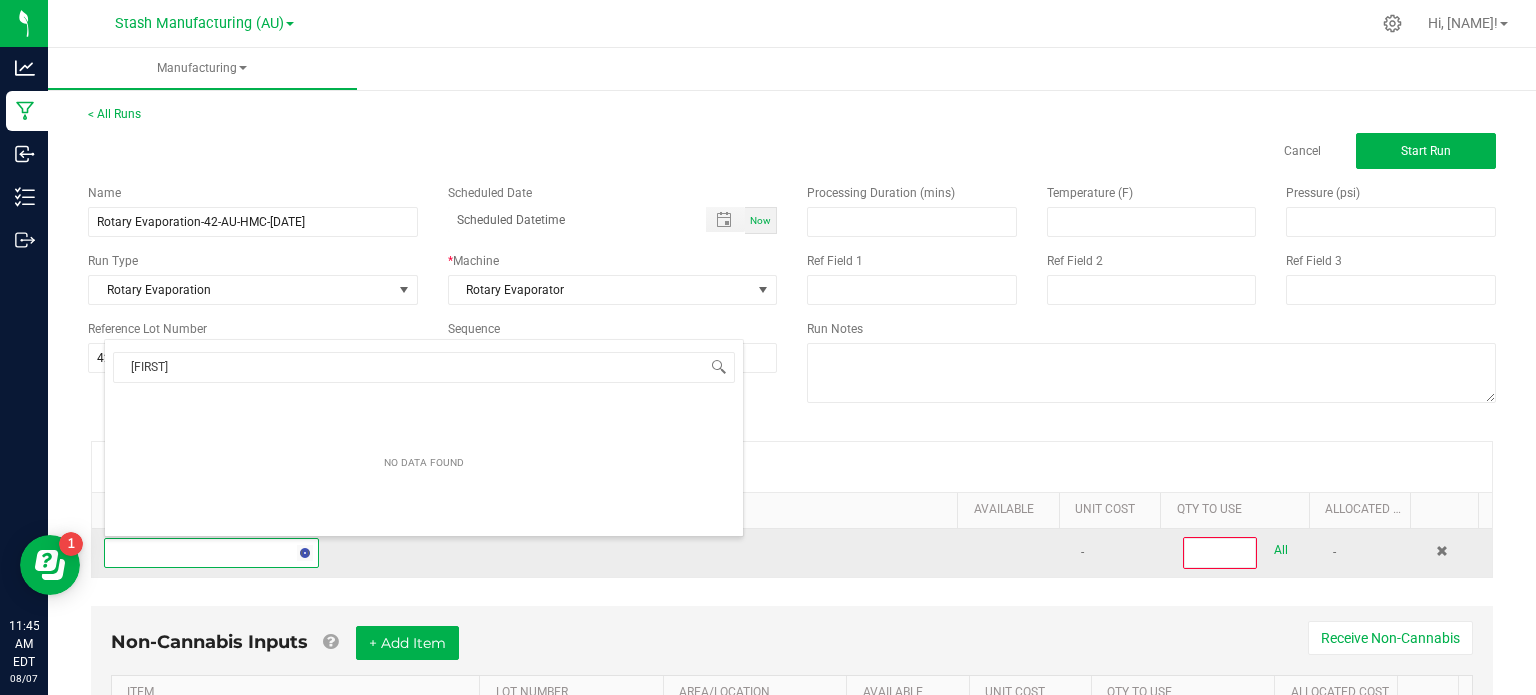 type on "ethanol" 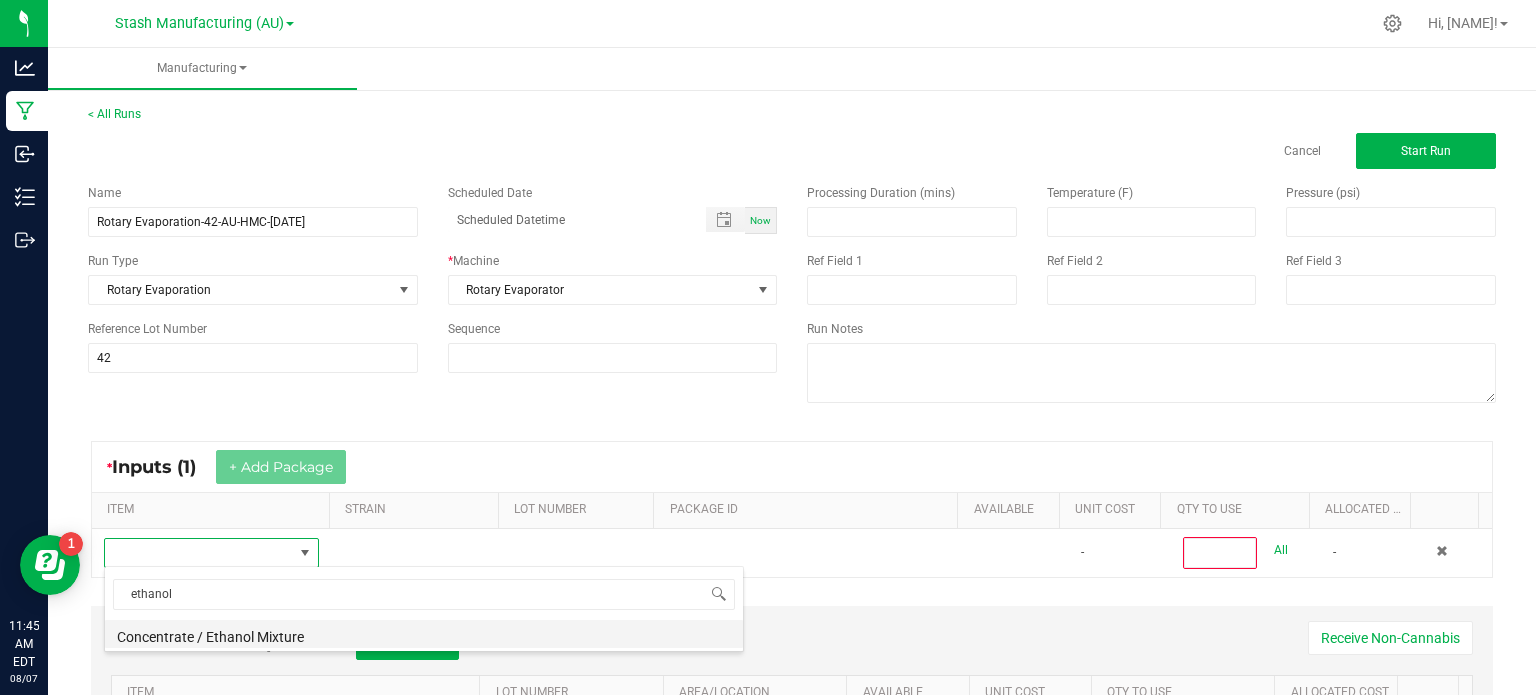 click on "Concentrate / Ethanol Mixture" at bounding box center (424, 634) 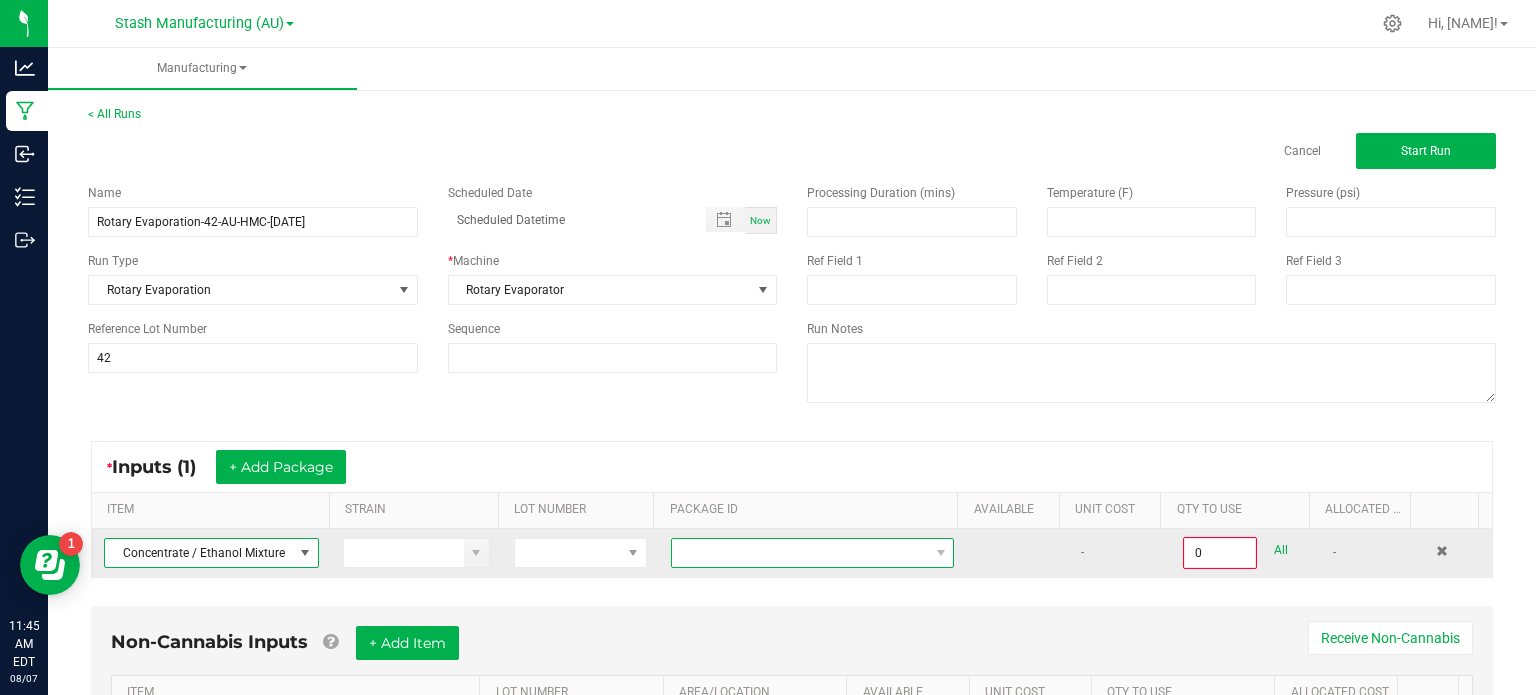 click at bounding box center [800, 553] 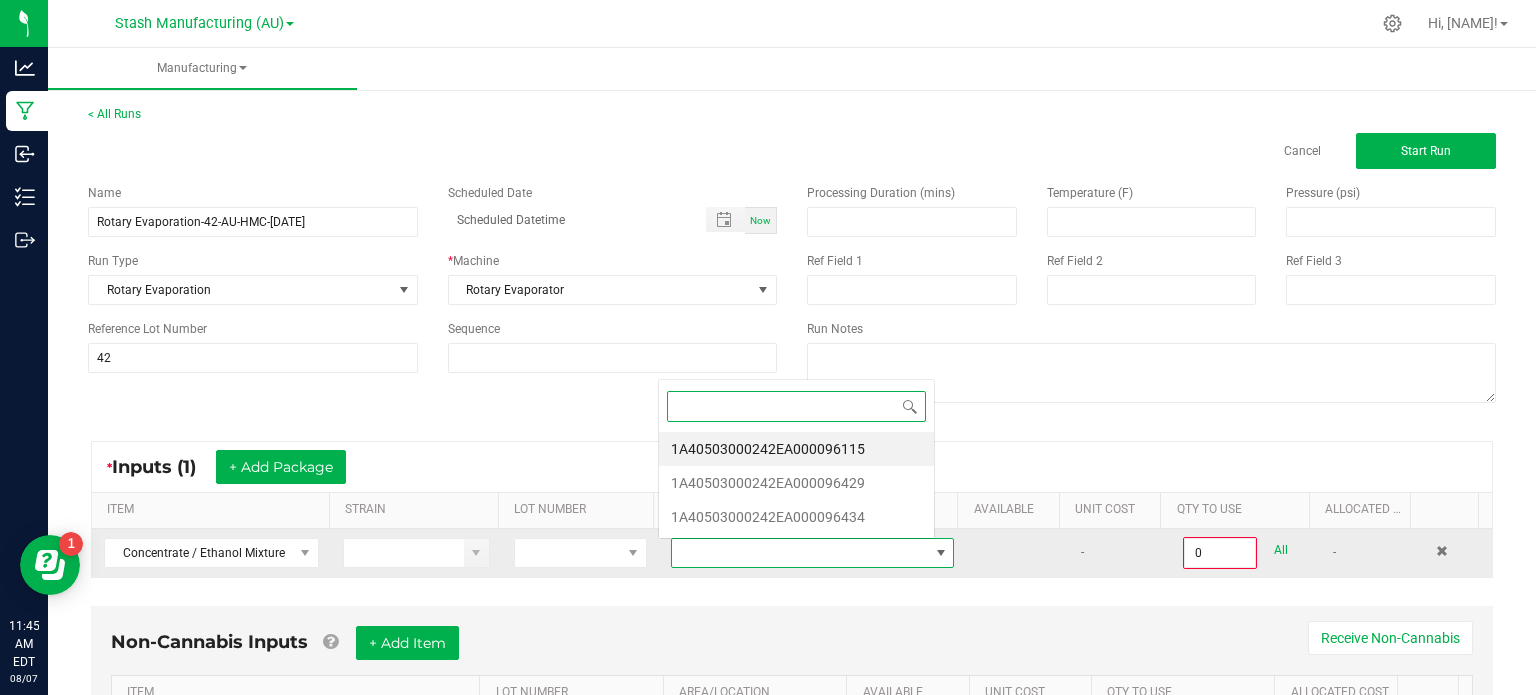 scroll, scrollTop: 0, scrollLeft: 0, axis: both 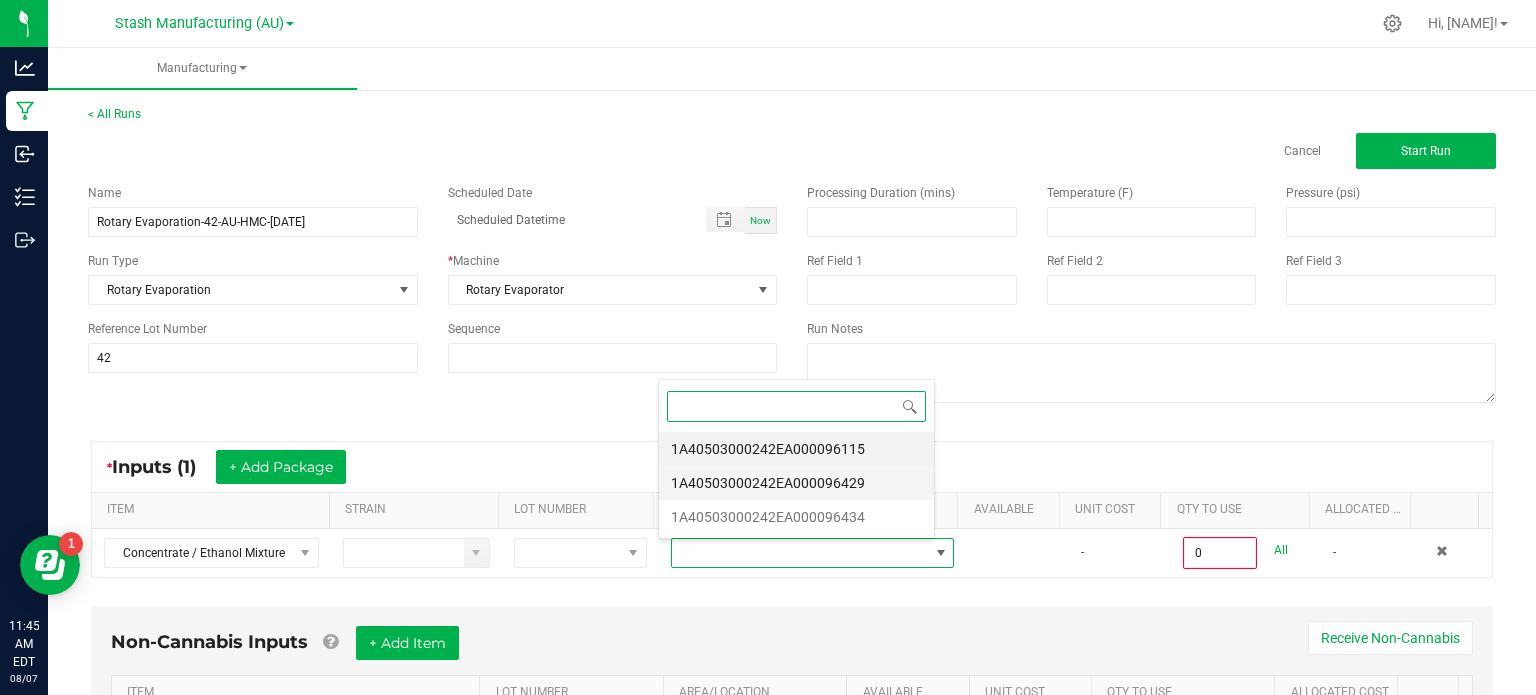 click on "1A40503000242EA000096429" at bounding box center [796, 483] 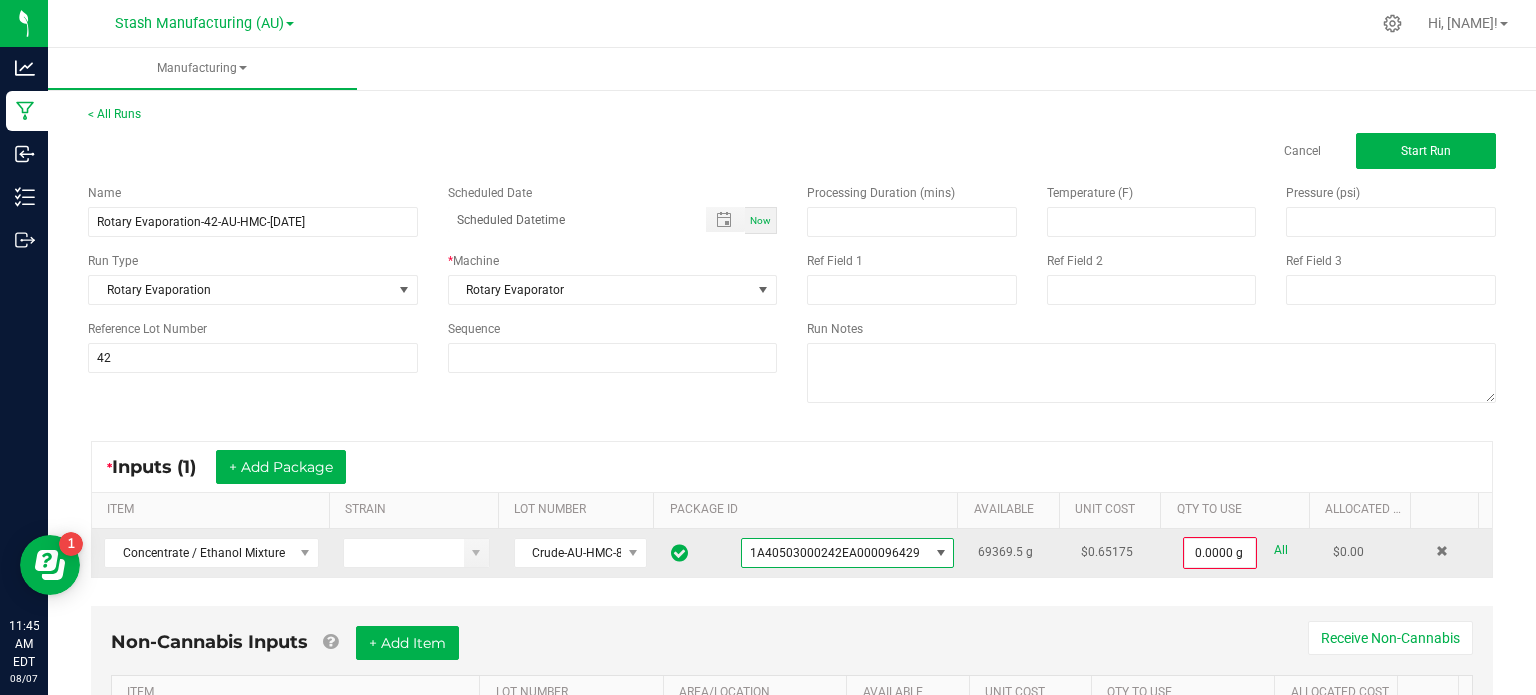 click on "All" at bounding box center (1281, 550) 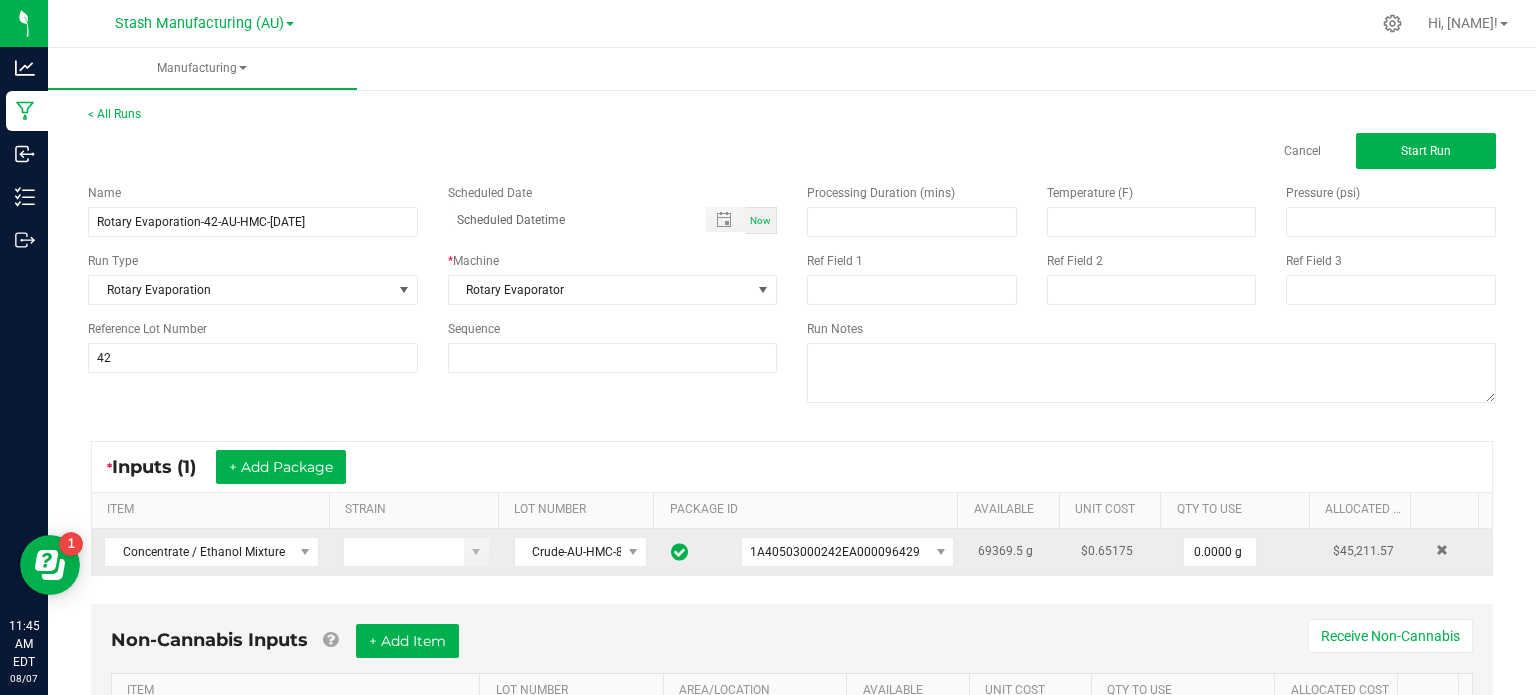 type on "69369.5000 g" 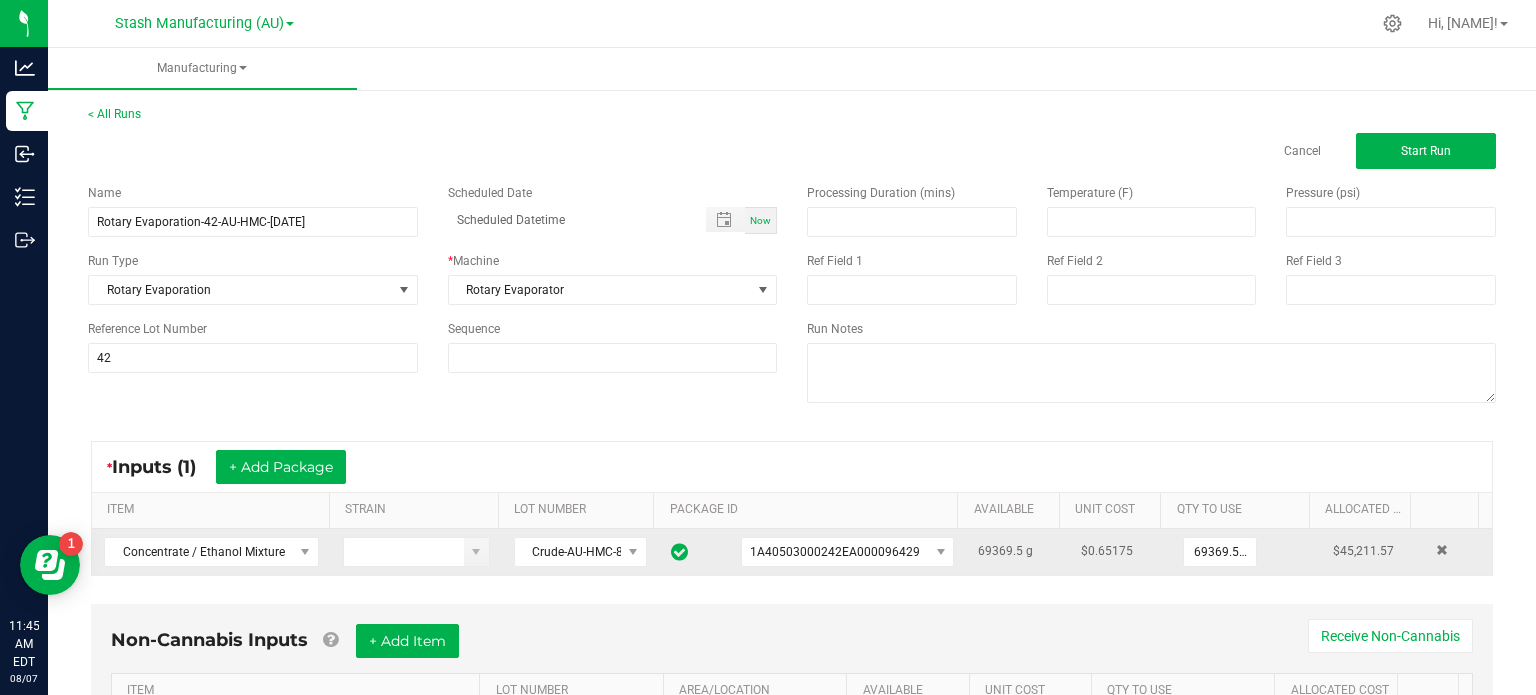 scroll, scrollTop: 125, scrollLeft: 0, axis: vertical 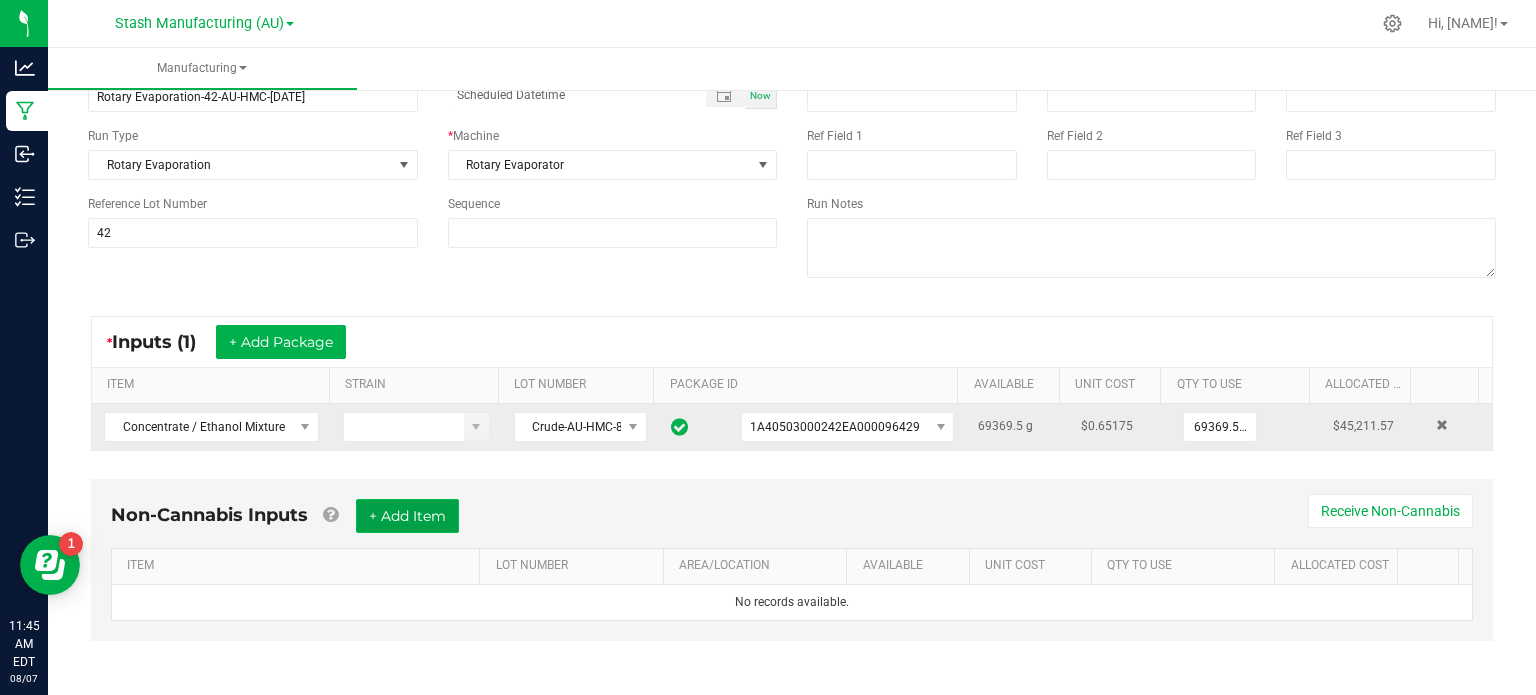 click on "+ Add Item" at bounding box center [407, 516] 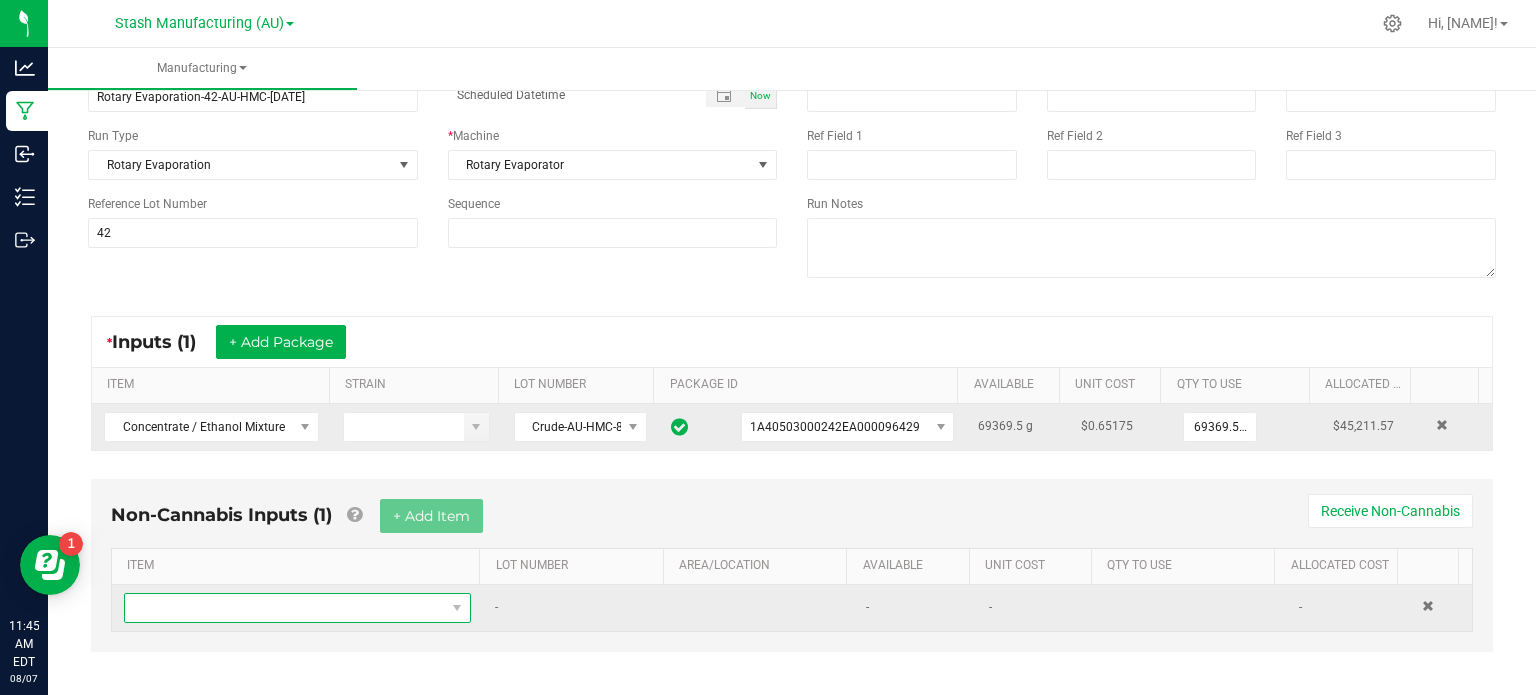 click at bounding box center (285, 608) 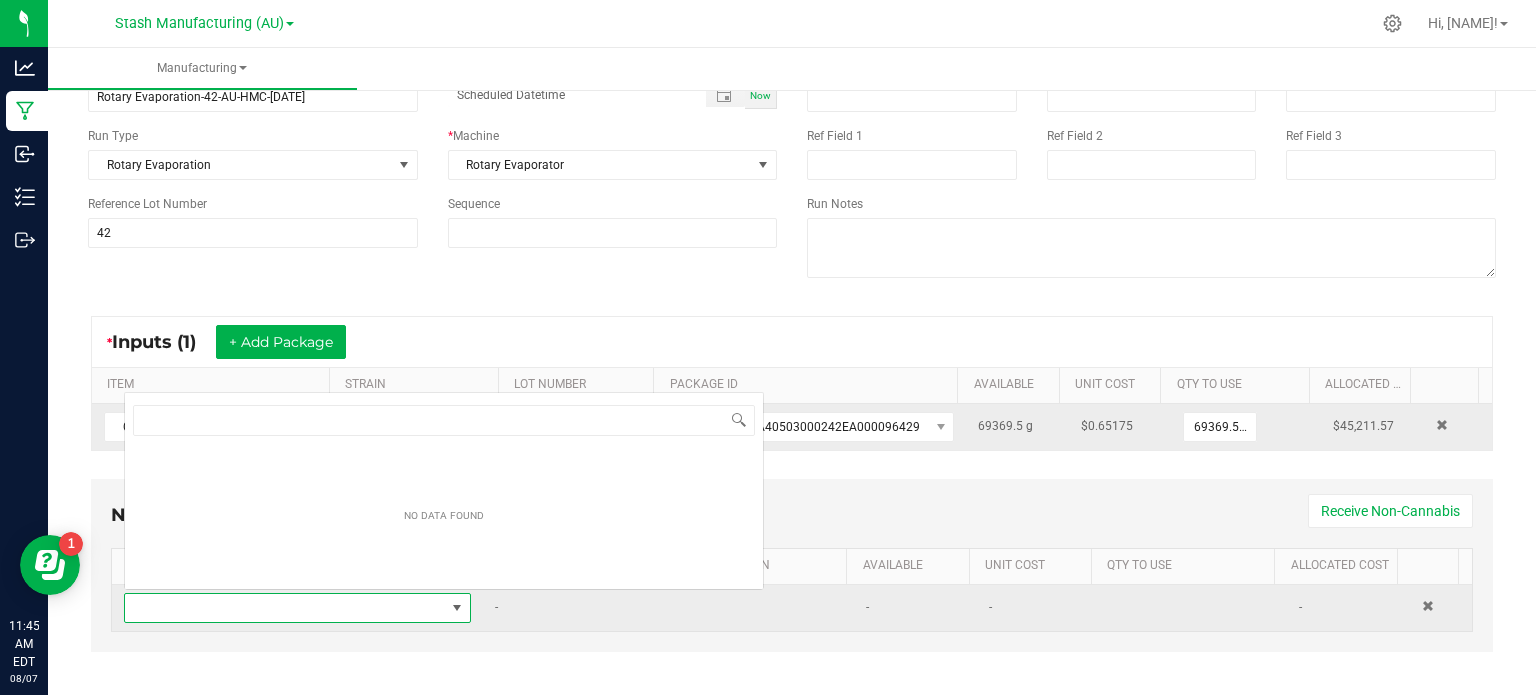 scroll, scrollTop: 0, scrollLeft: 0, axis: both 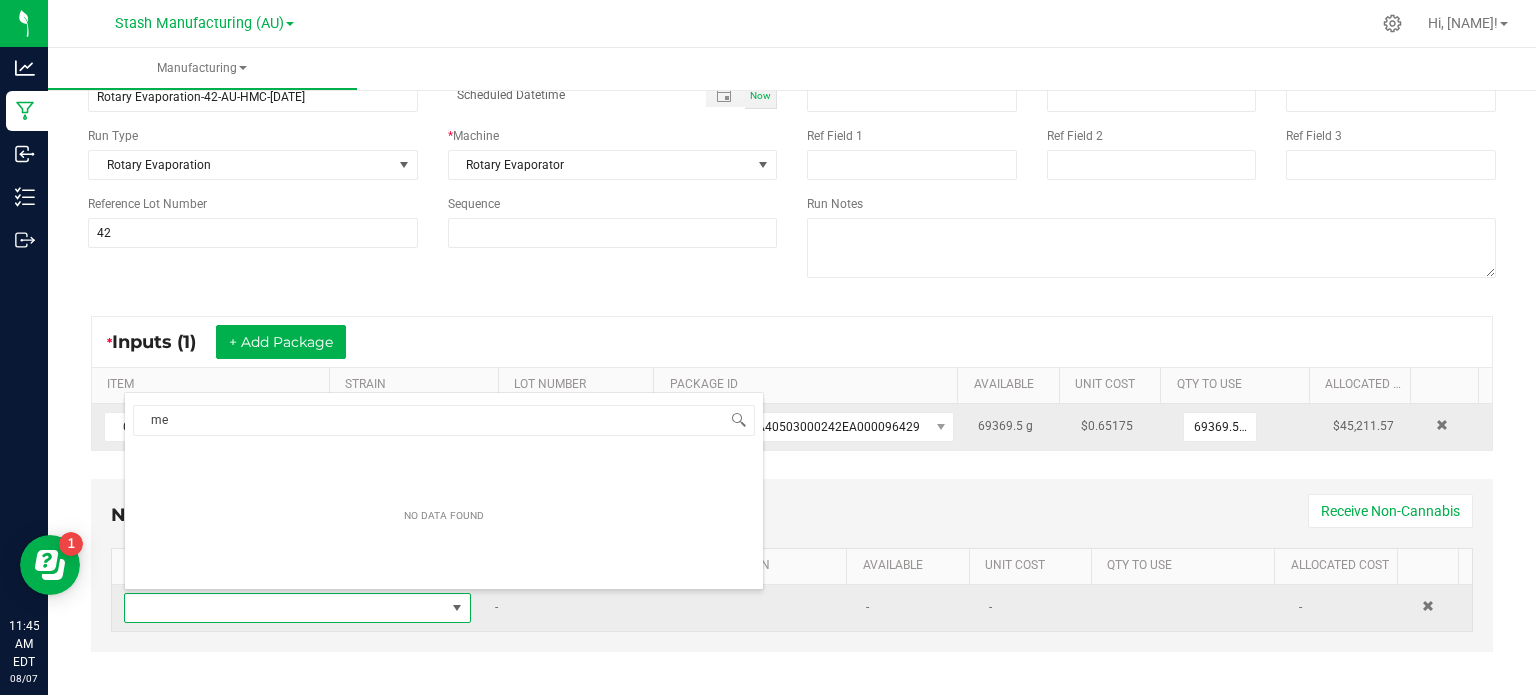type on "met" 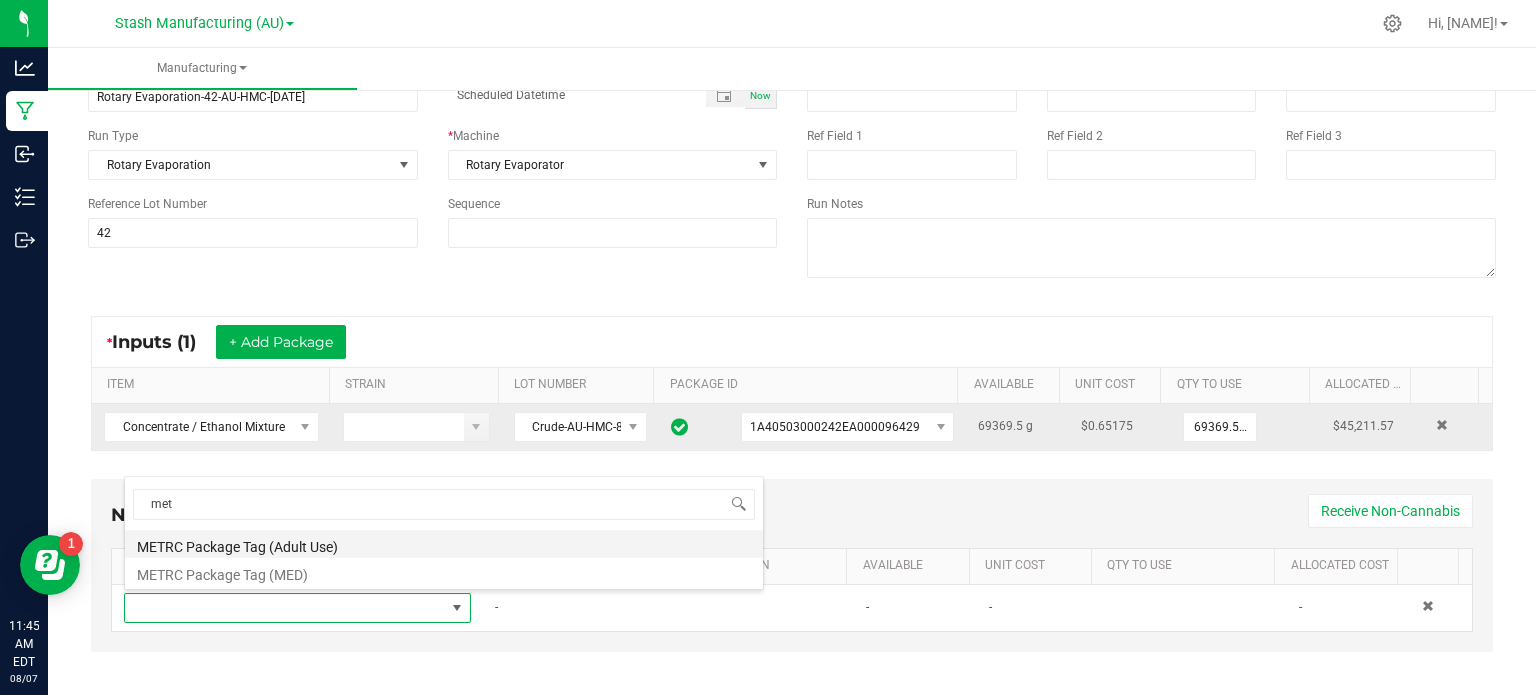 click on "METRC Package Tag (Adult Use)" at bounding box center [444, 544] 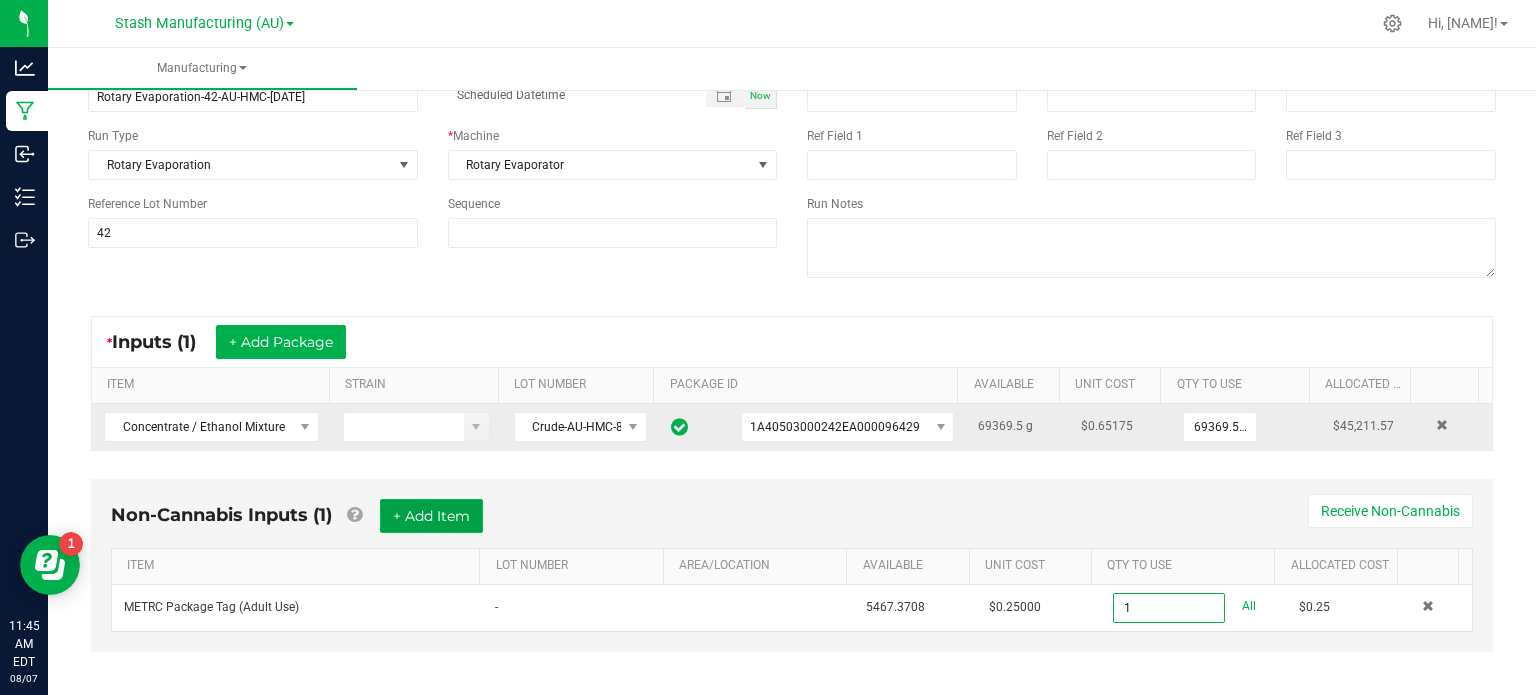 type on "1 ea" 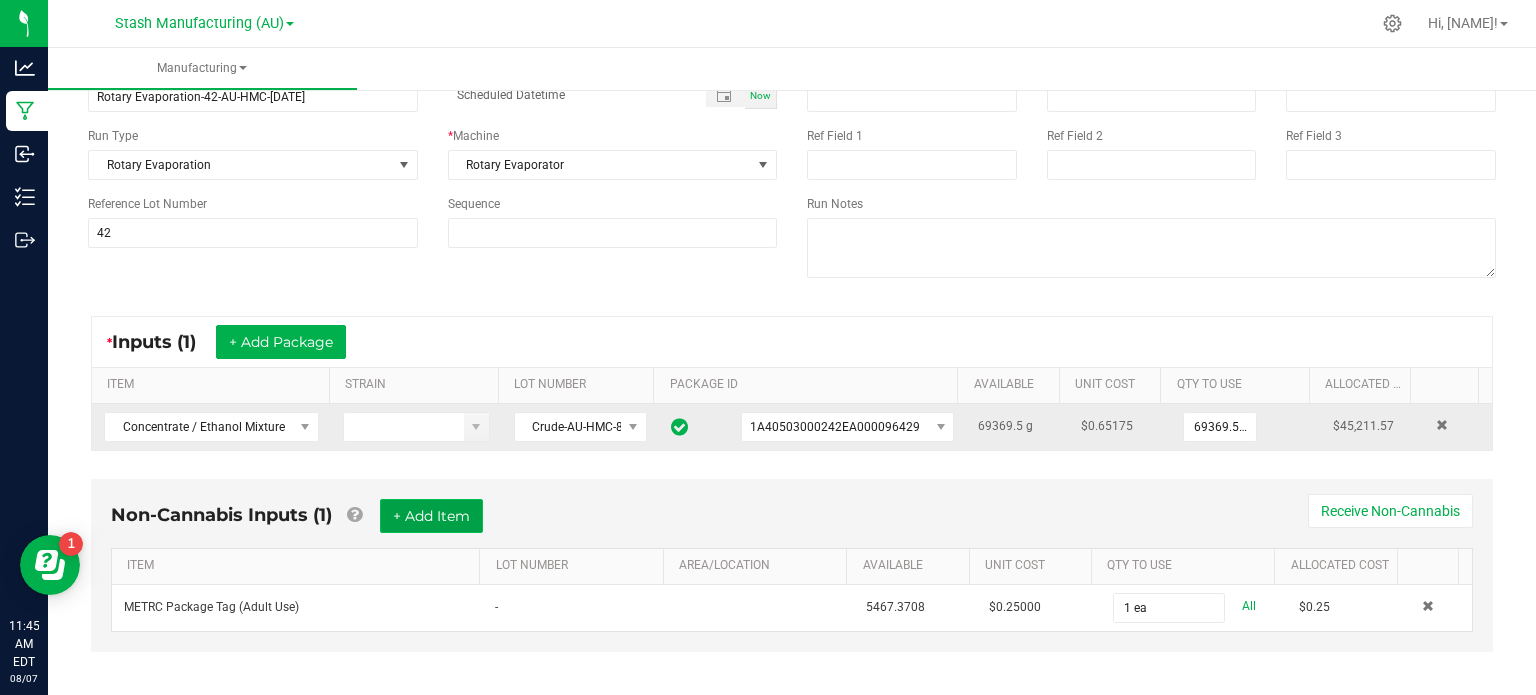 click on "+ Add Item" at bounding box center [431, 516] 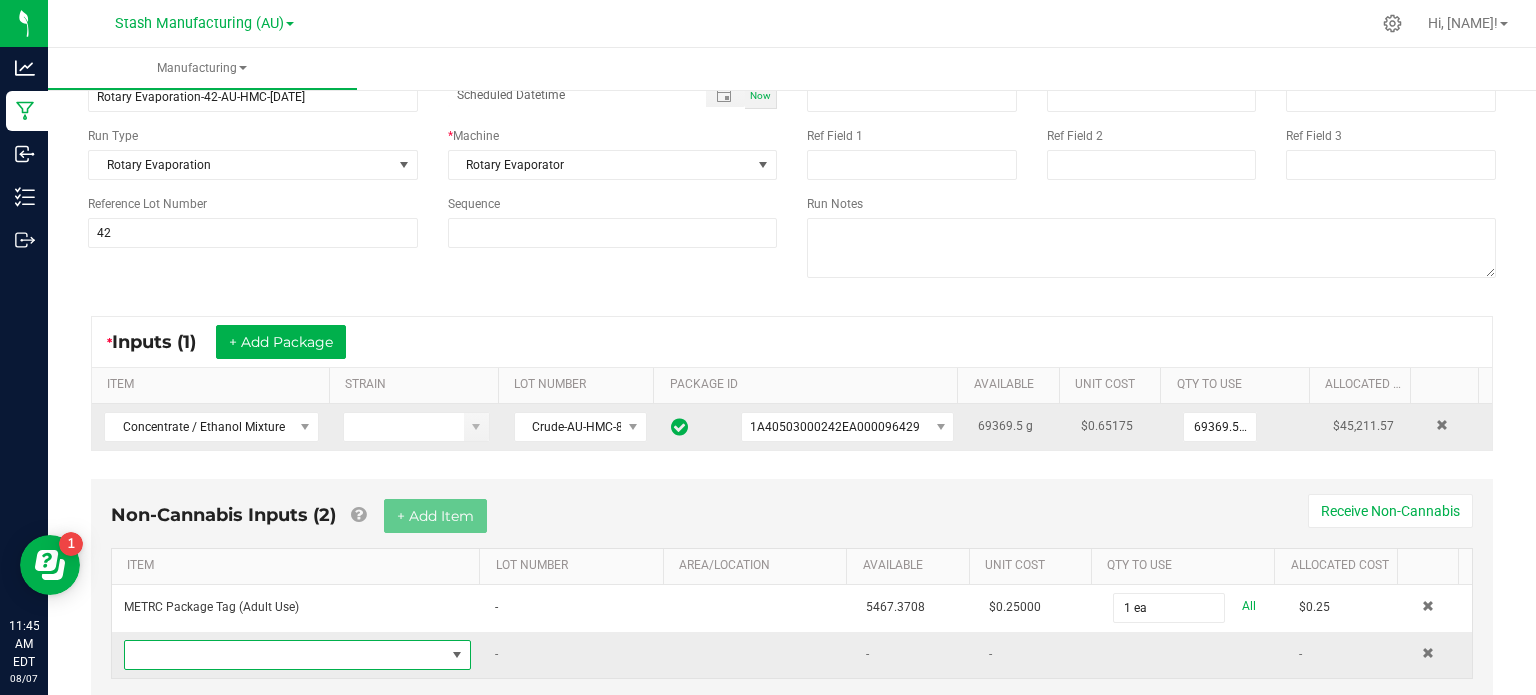 click at bounding box center (285, 655) 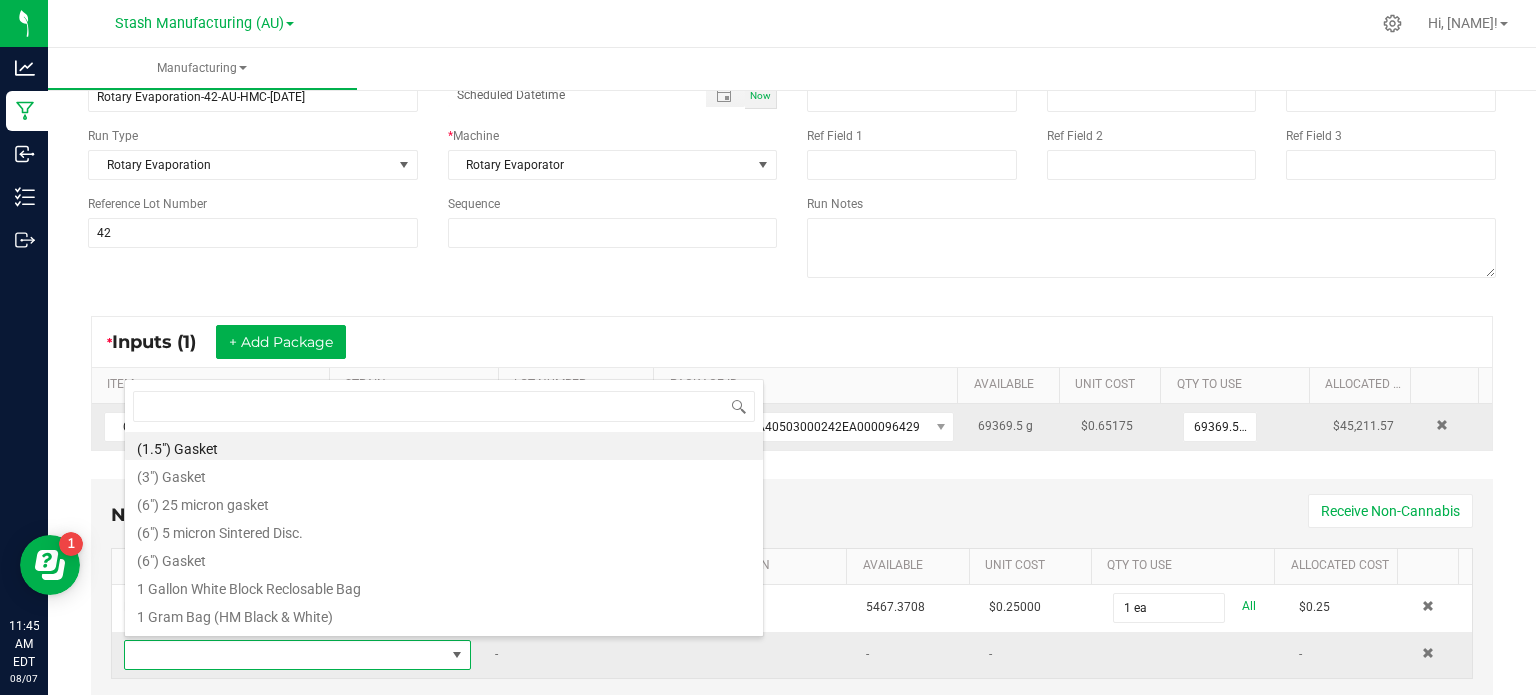 scroll, scrollTop: 99970, scrollLeft: 99661, axis: both 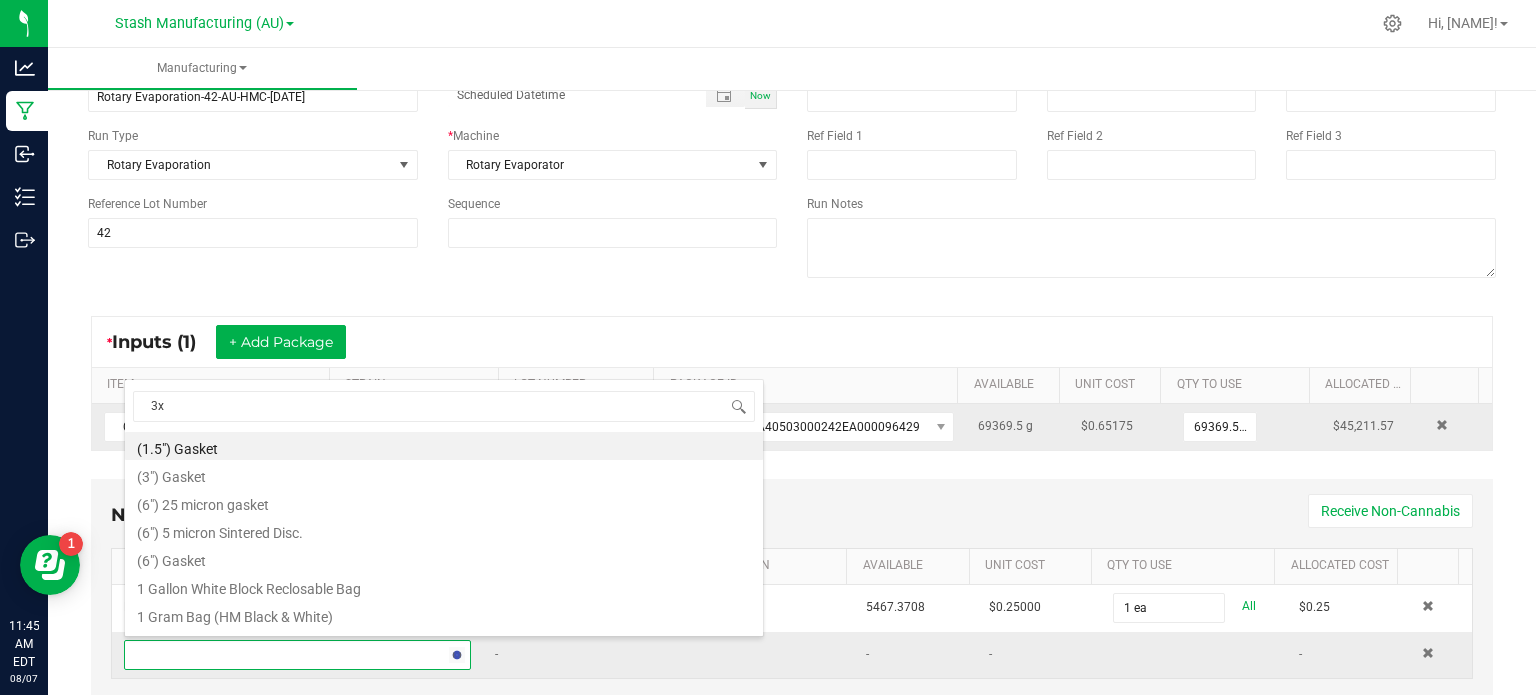 type on "3x1" 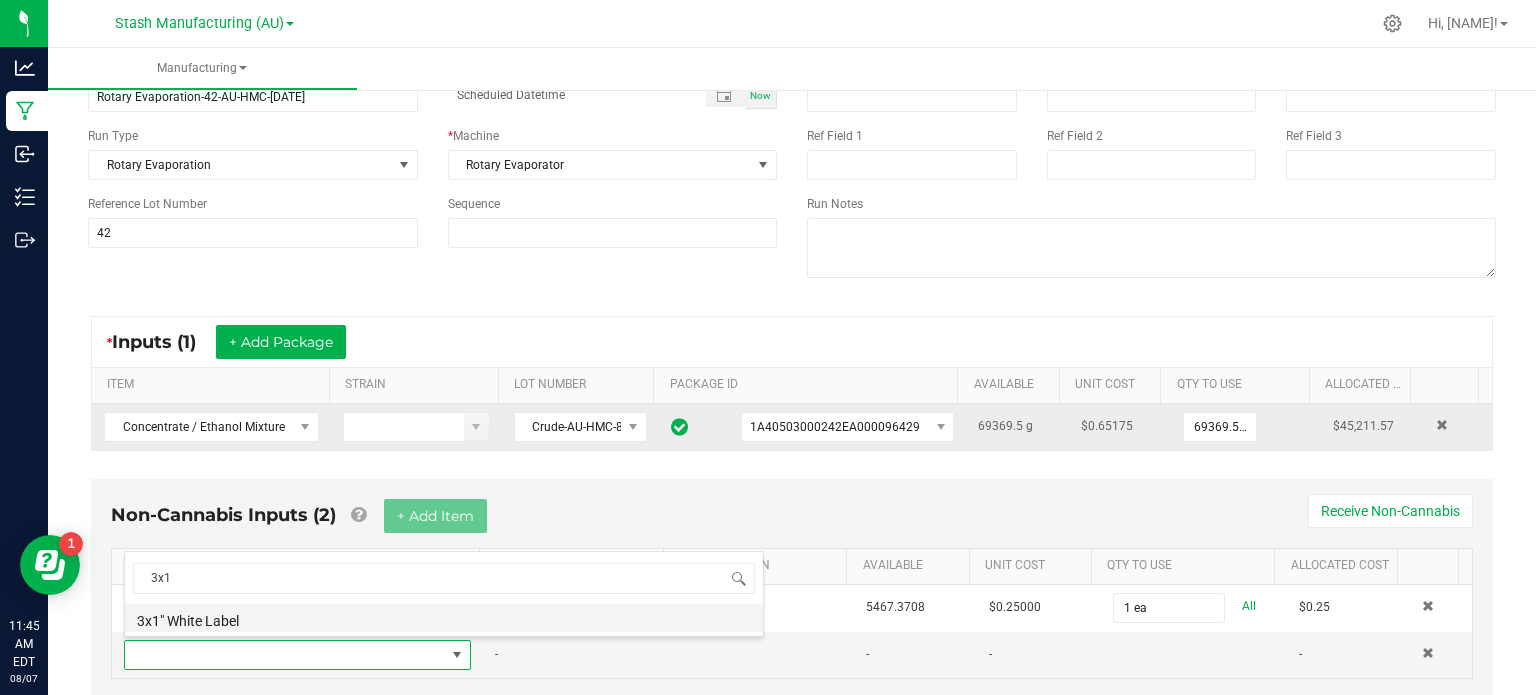 click on "3x1" White Label" at bounding box center [444, 618] 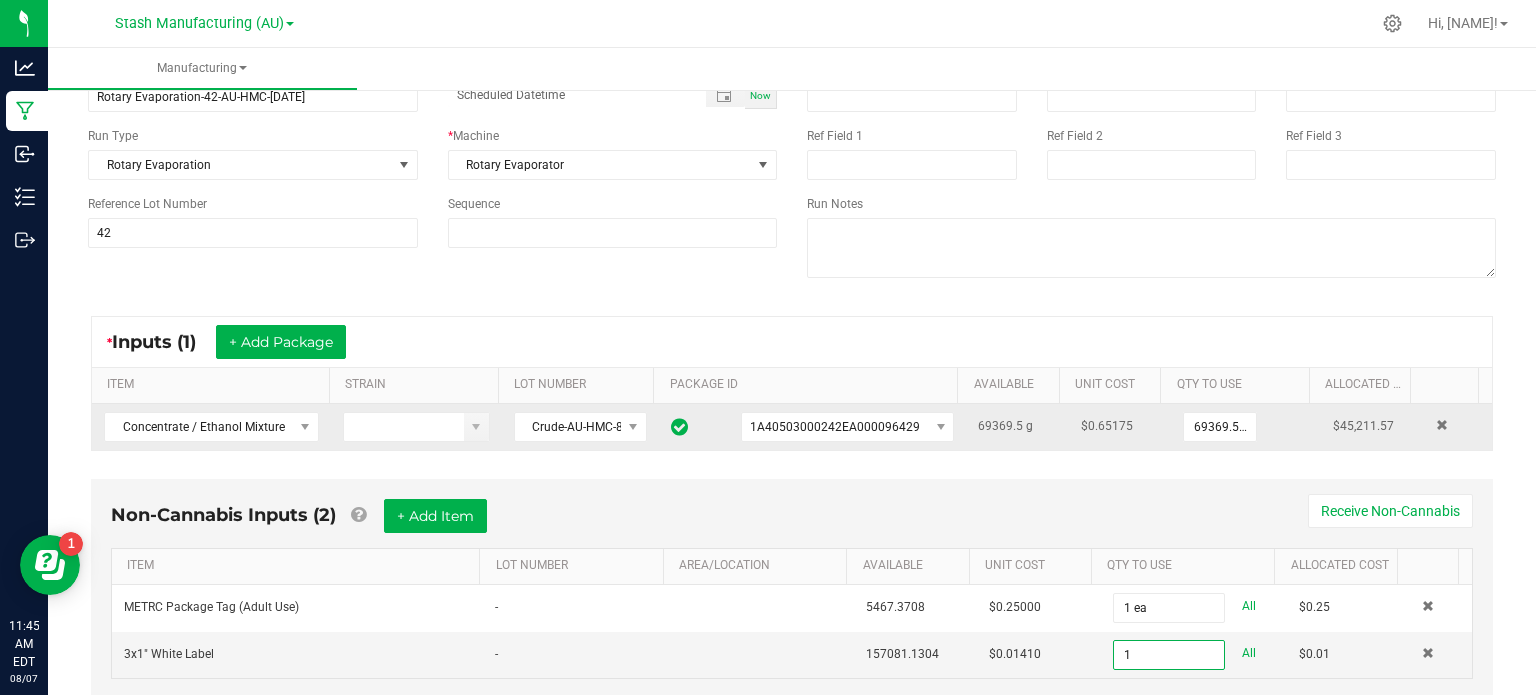 scroll, scrollTop: 182, scrollLeft: 0, axis: vertical 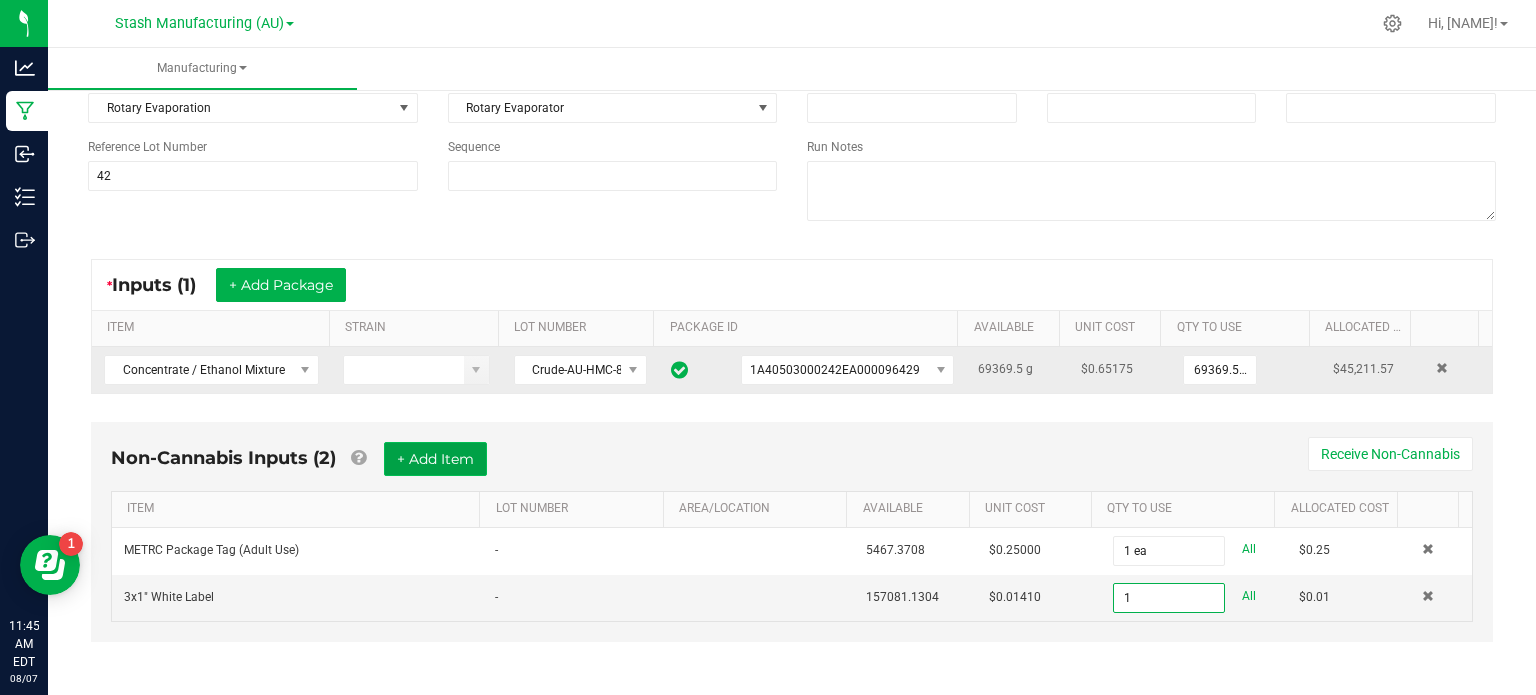 type on "1 ea" 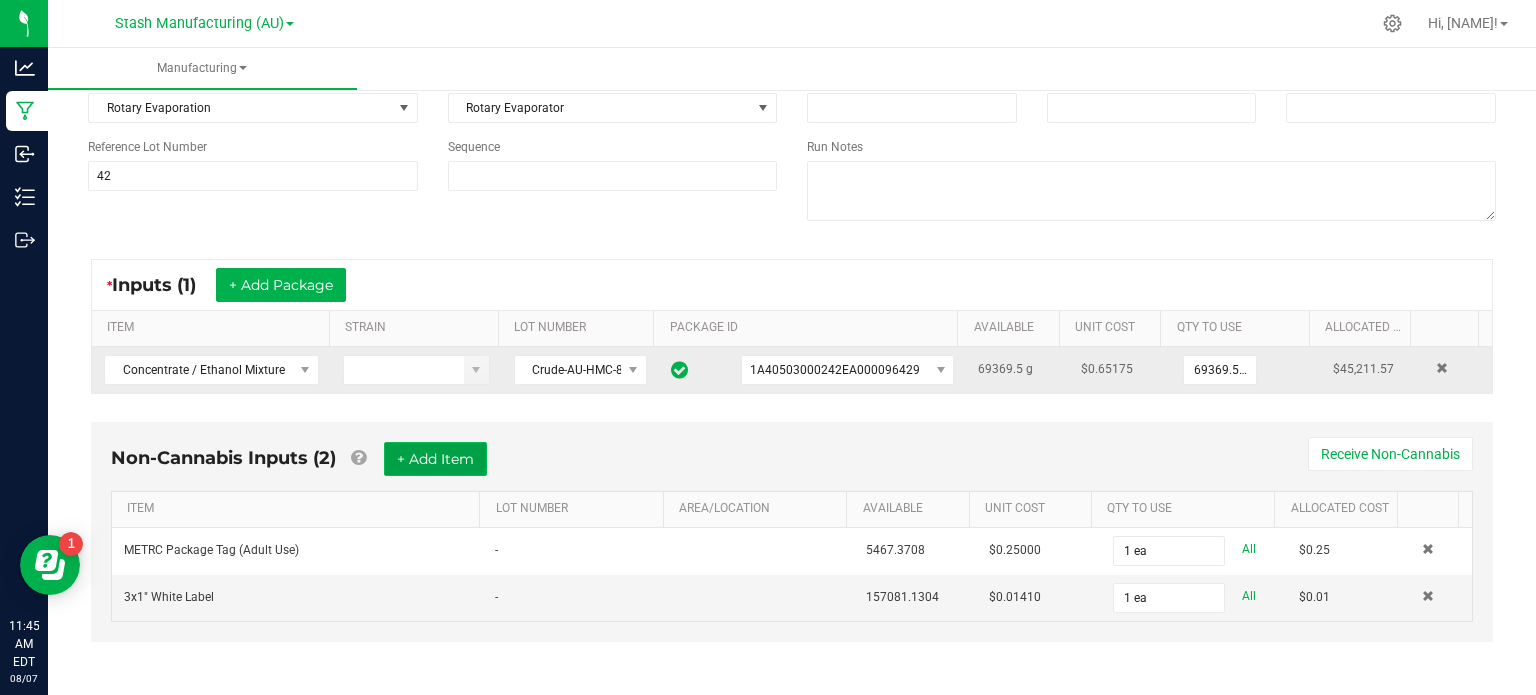 click on "+ Add Item" at bounding box center [435, 459] 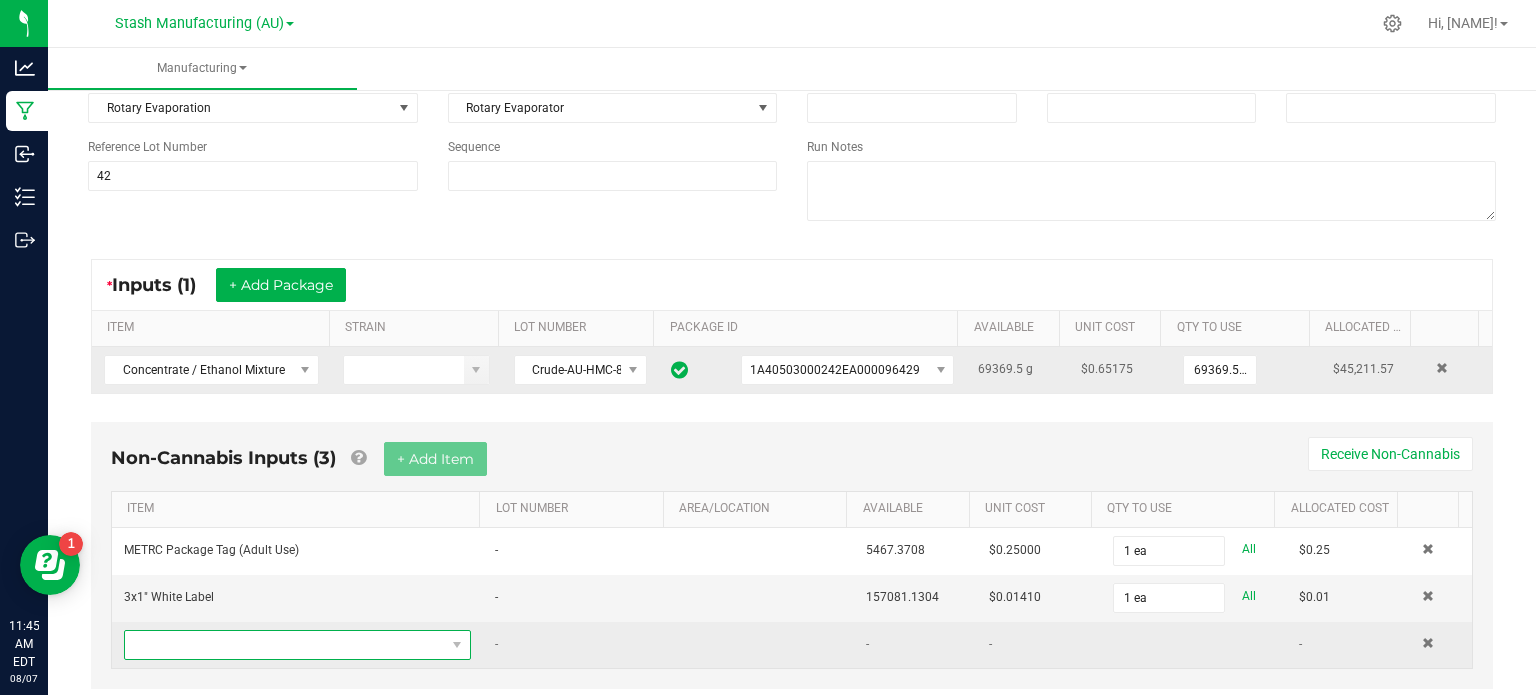 click at bounding box center [285, 645] 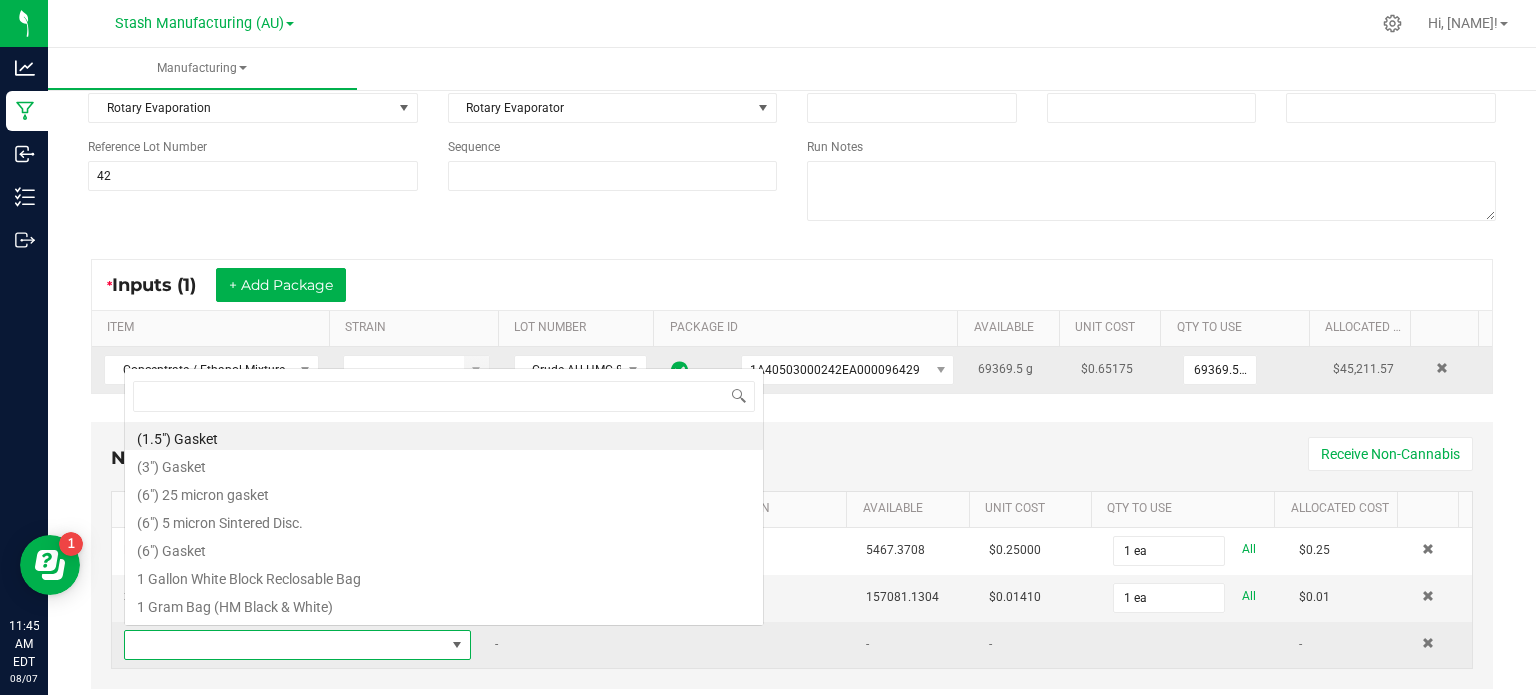 scroll, scrollTop: 0, scrollLeft: 0, axis: both 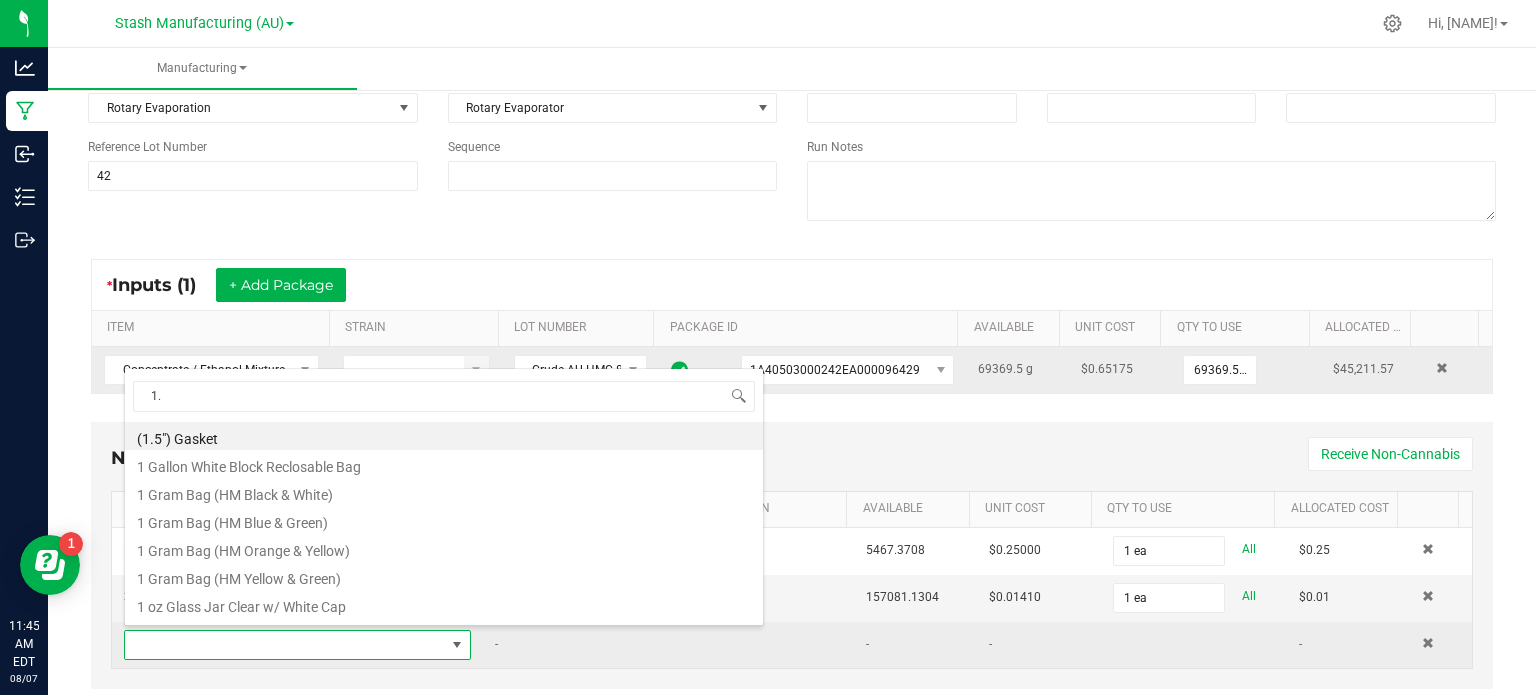 type on "1.5" 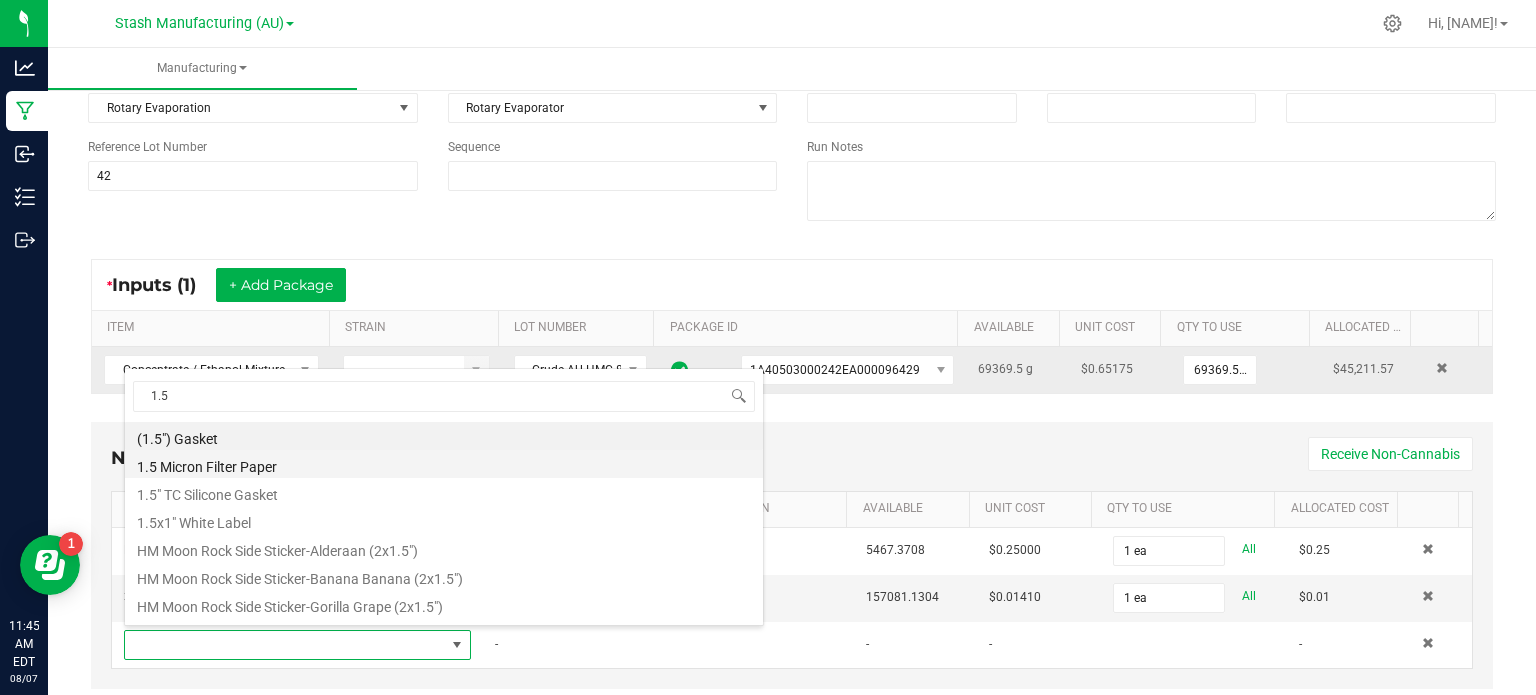 click on "1.5 Micron Filter Paper" at bounding box center [444, 464] 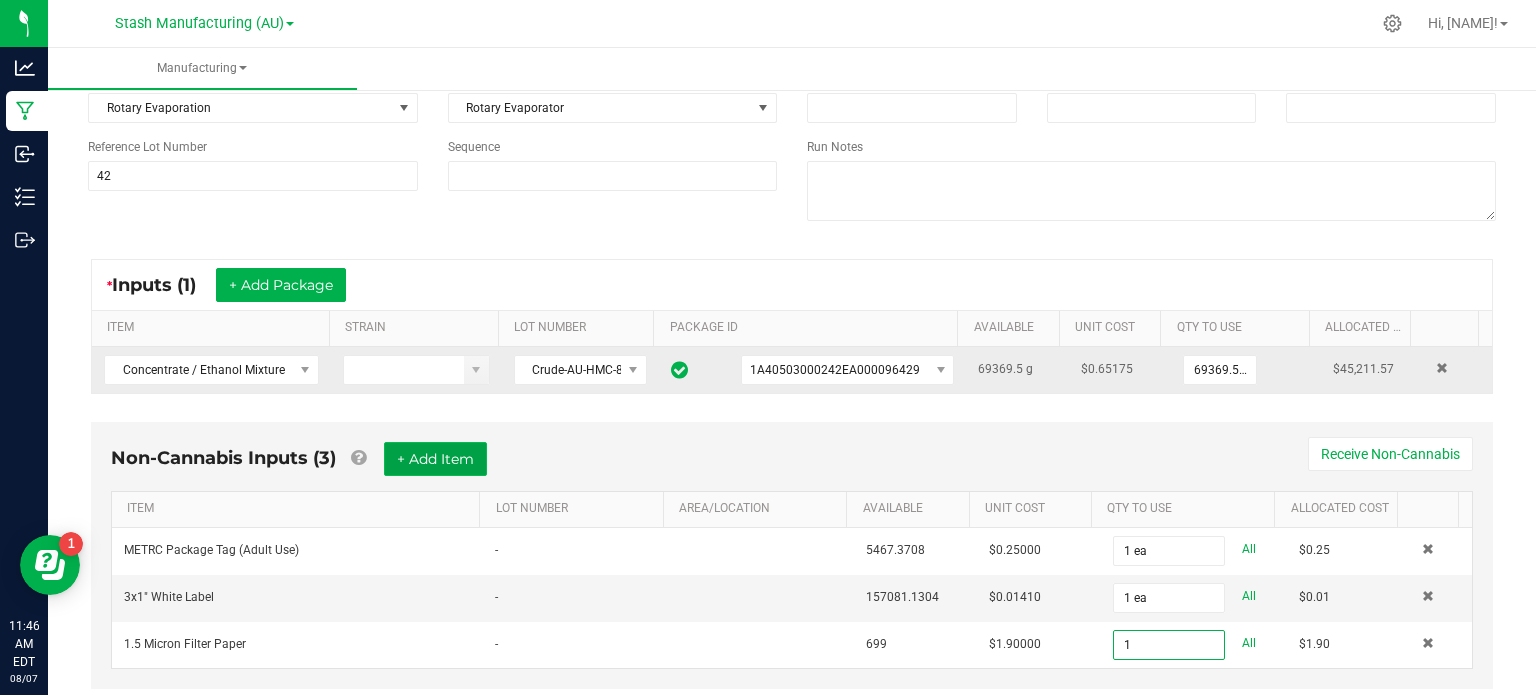 type on "1 ea" 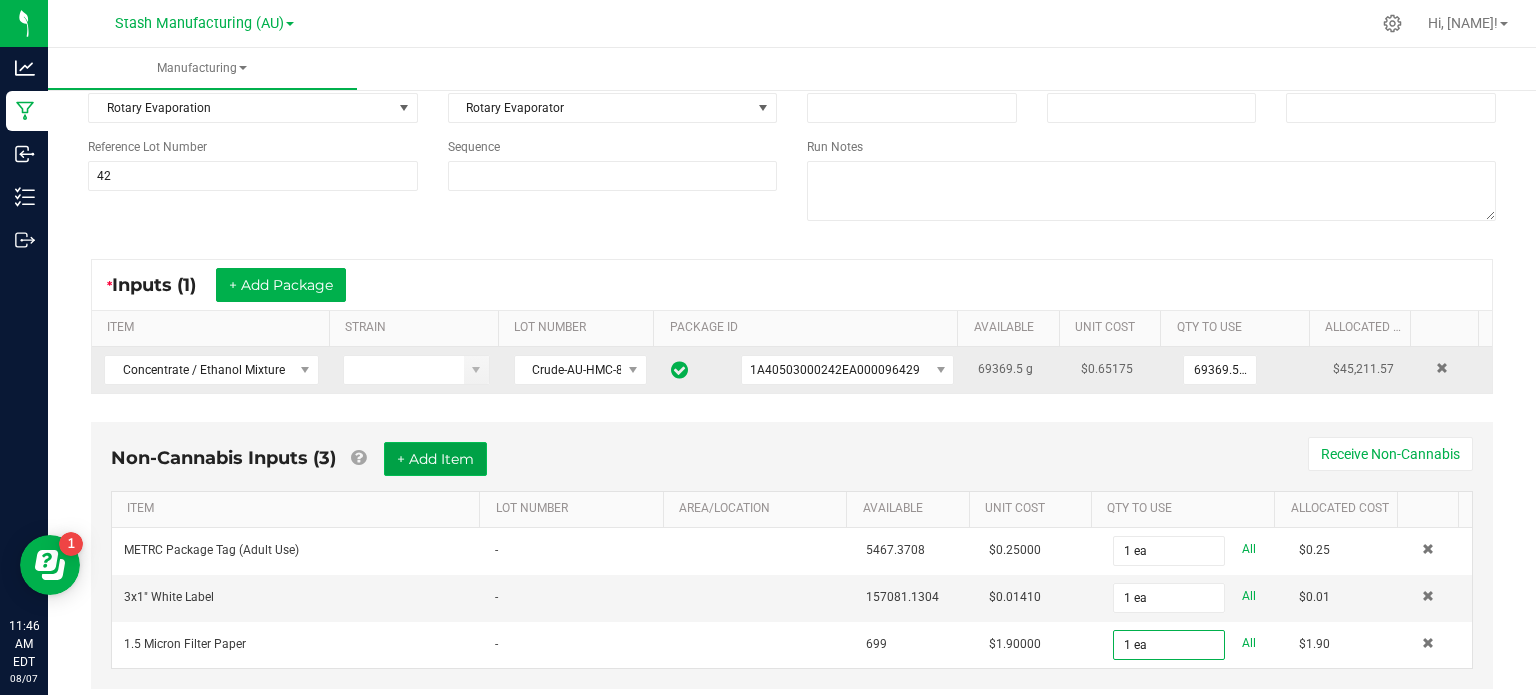 click on "+ Add Item" at bounding box center [435, 459] 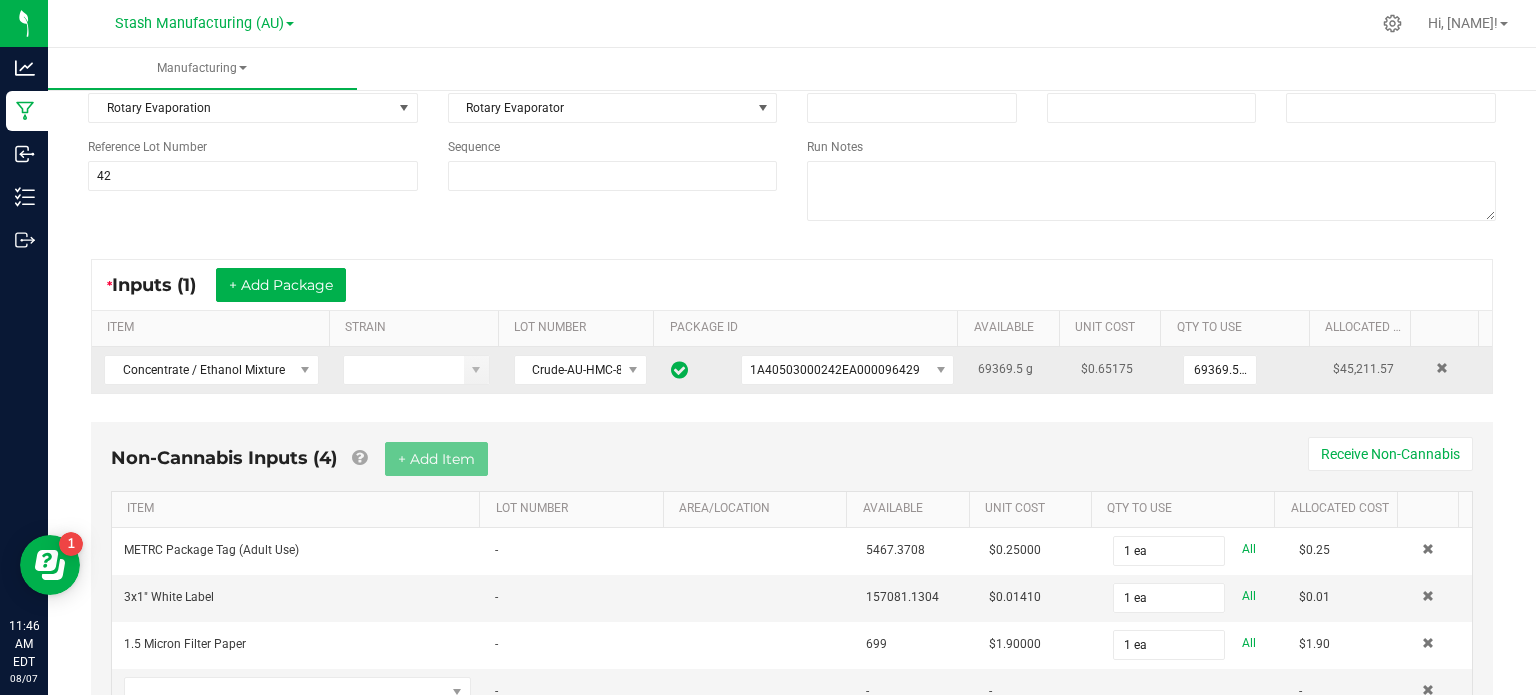scroll, scrollTop: 275, scrollLeft: 0, axis: vertical 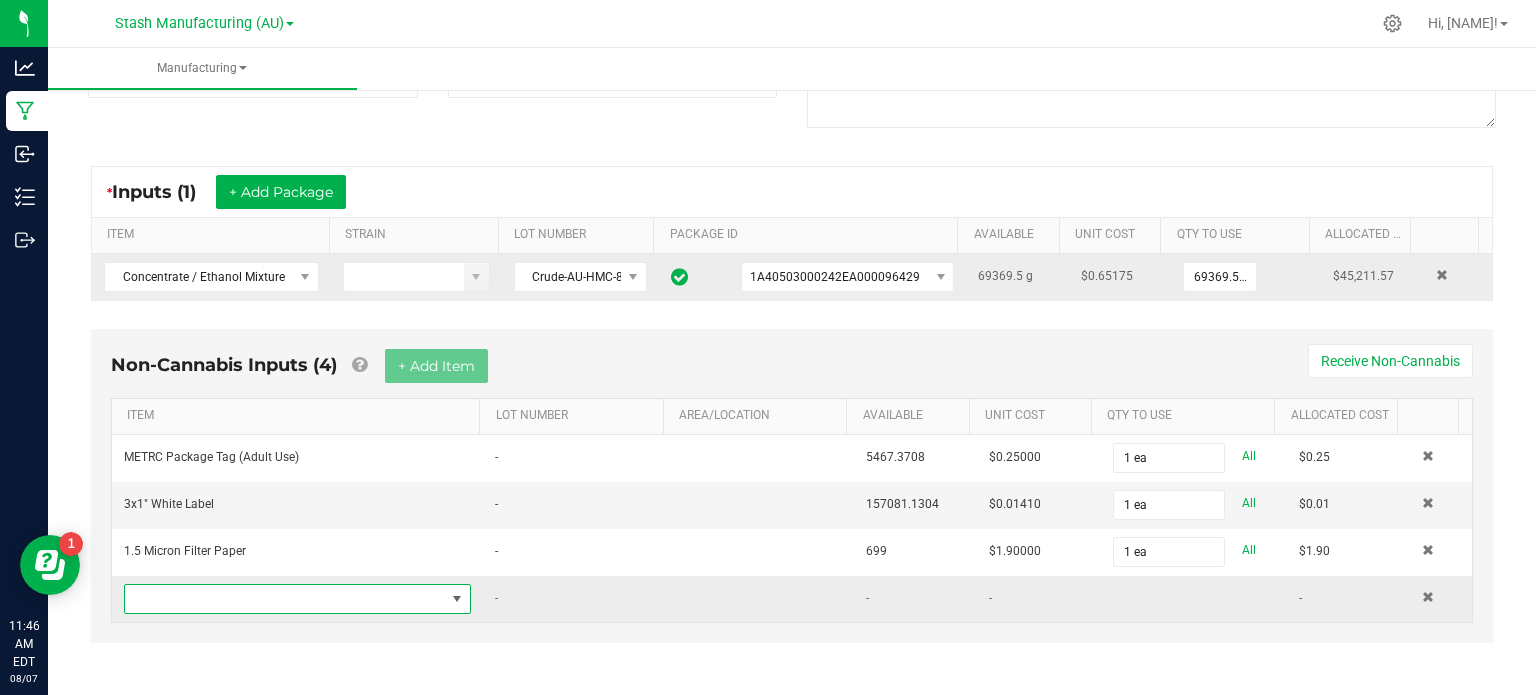 click at bounding box center (285, 599) 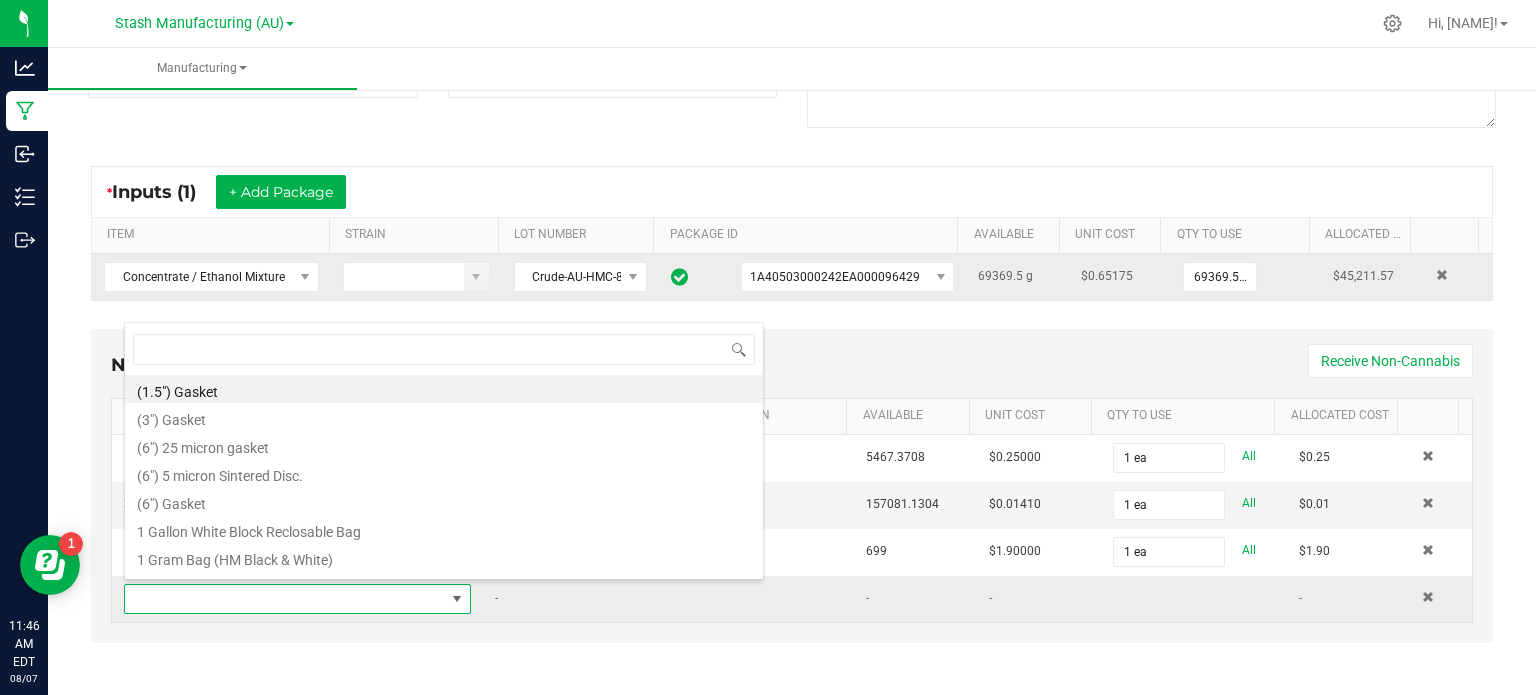 scroll, scrollTop: 99970, scrollLeft: 99661, axis: both 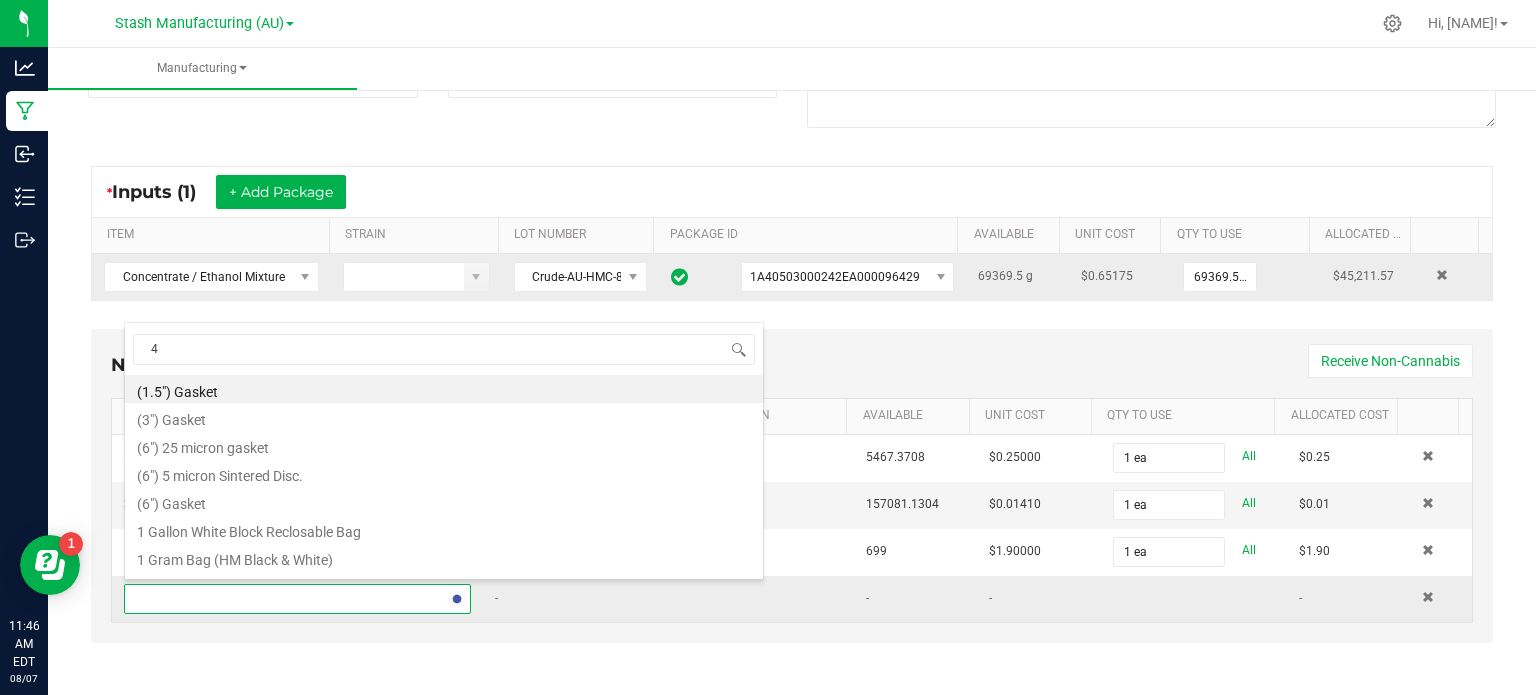 type on "45" 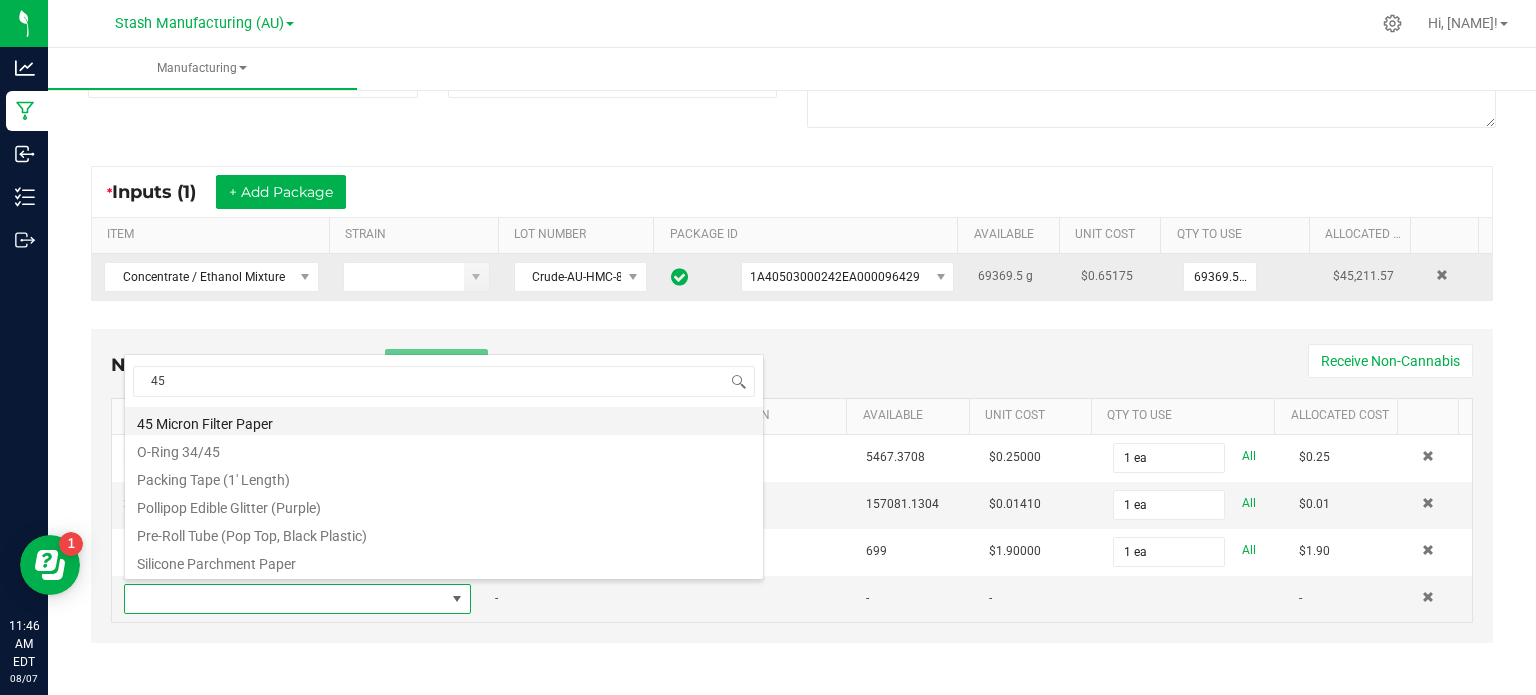 click on "45 Micron Filter Paper" at bounding box center [444, 421] 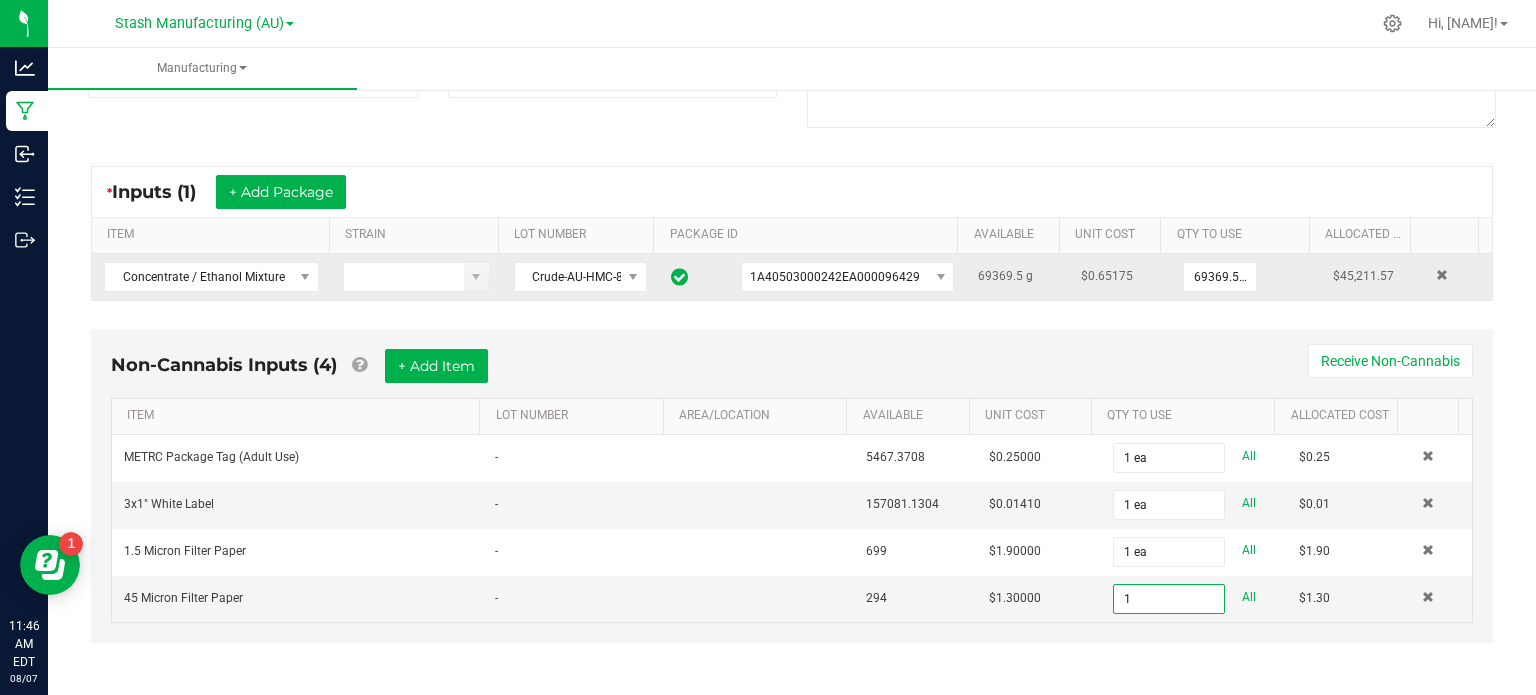 scroll, scrollTop: 0, scrollLeft: 0, axis: both 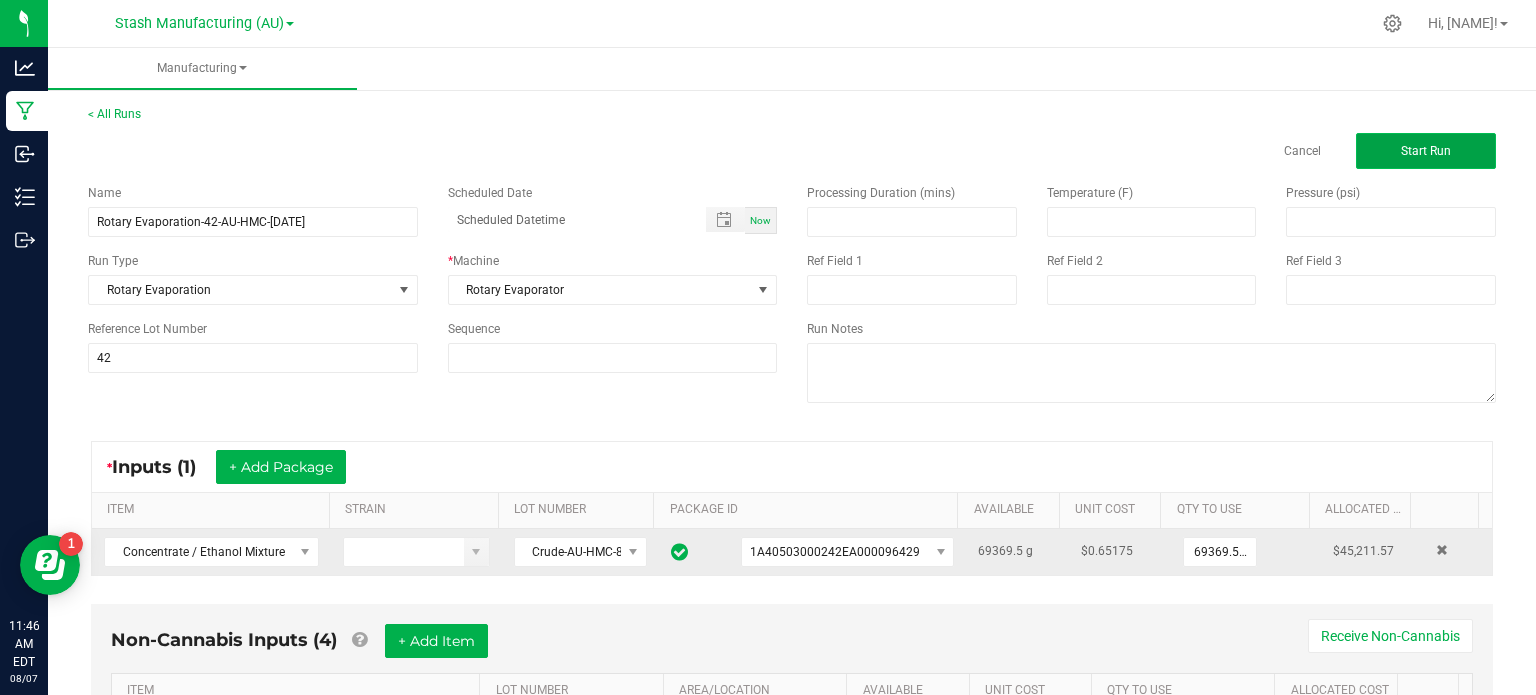 type on "1 ea" 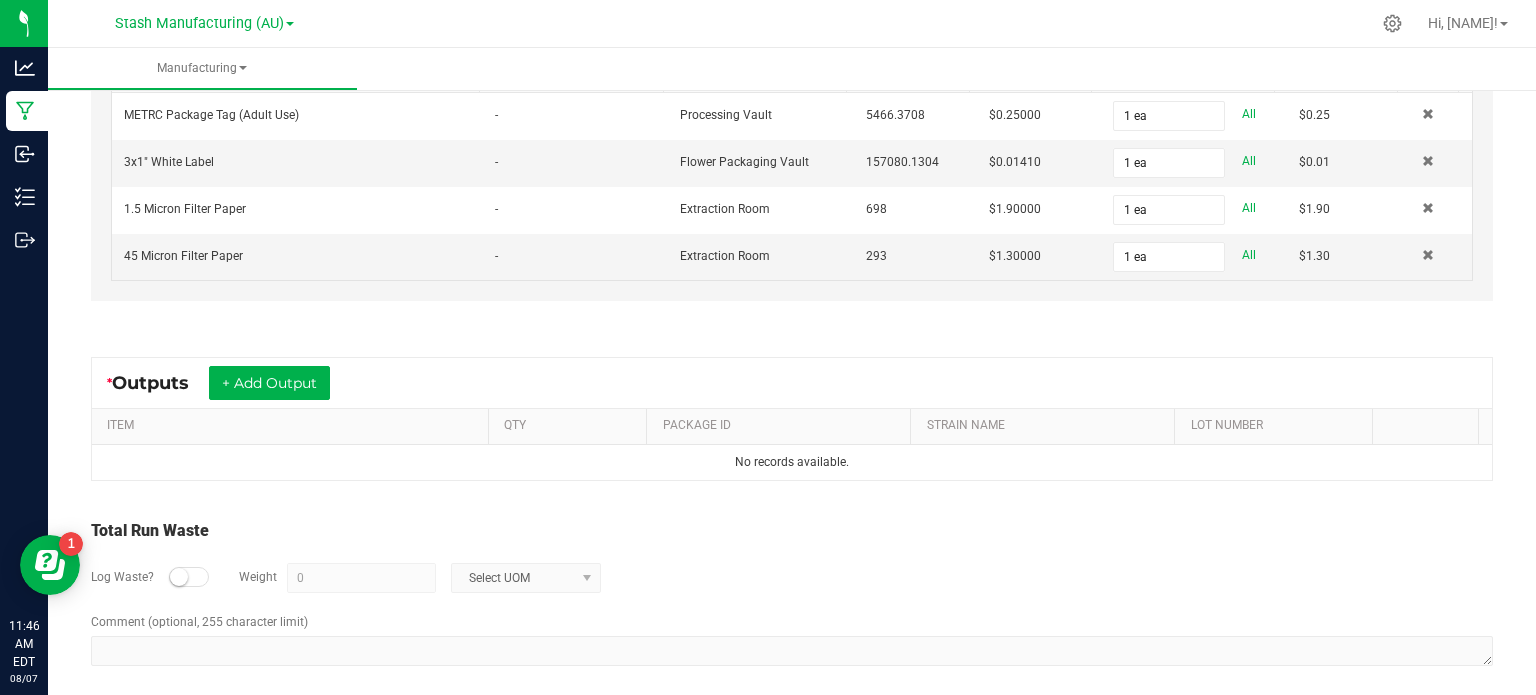 scroll, scrollTop: 664, scrollLeft: 0, axis: vertical 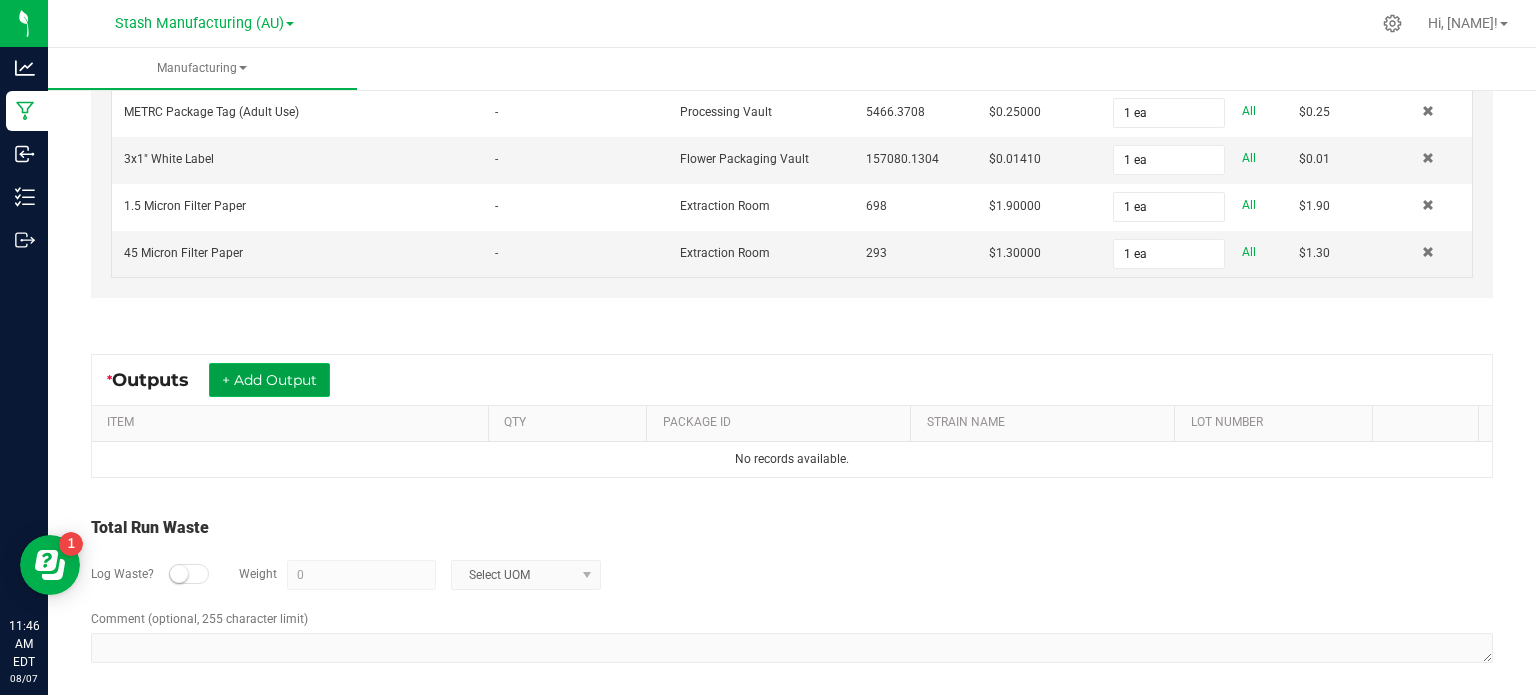 click on "+ Add Output" at bounding box center [269, 380] 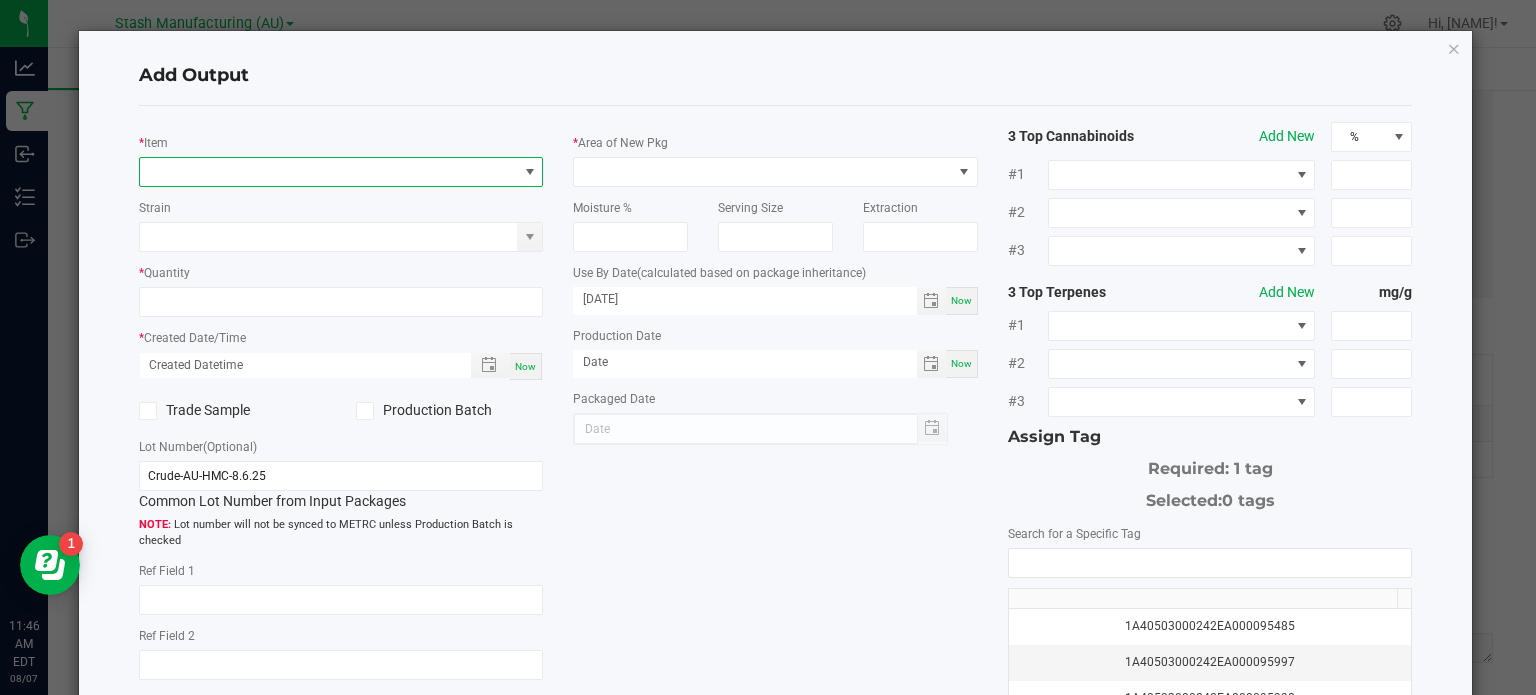 click at bounding box center [329, 172] 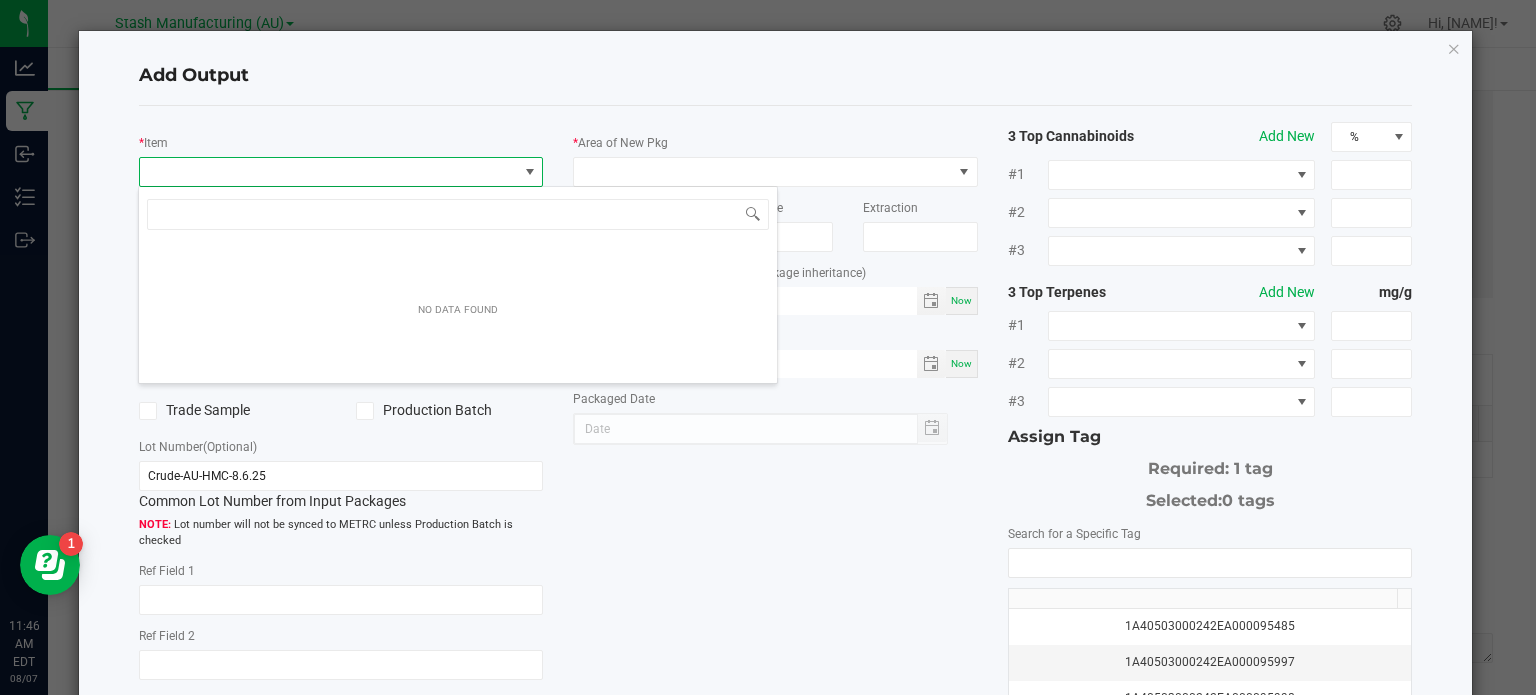 scroll, scrollTop: 99970, scrollLeft: 99600, axis: both 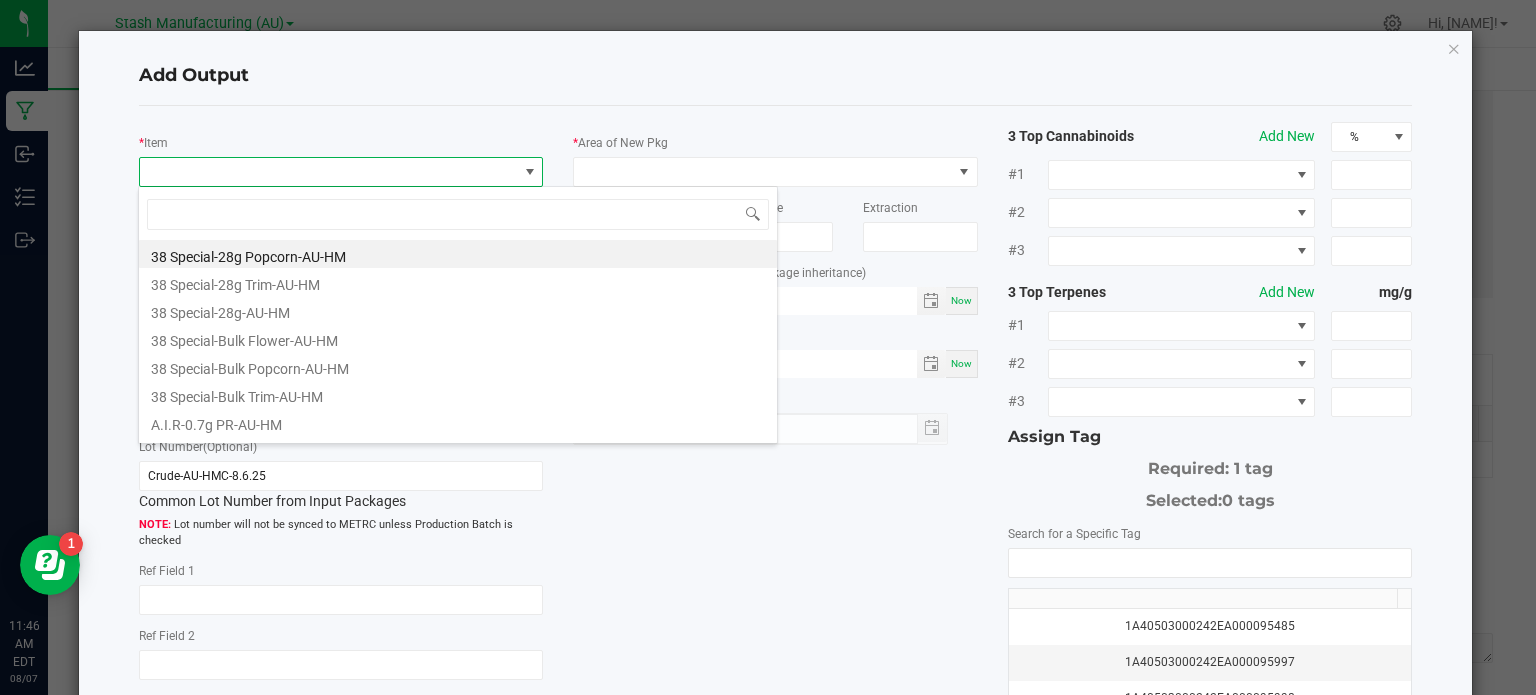 click at bounding box center [329, 172] 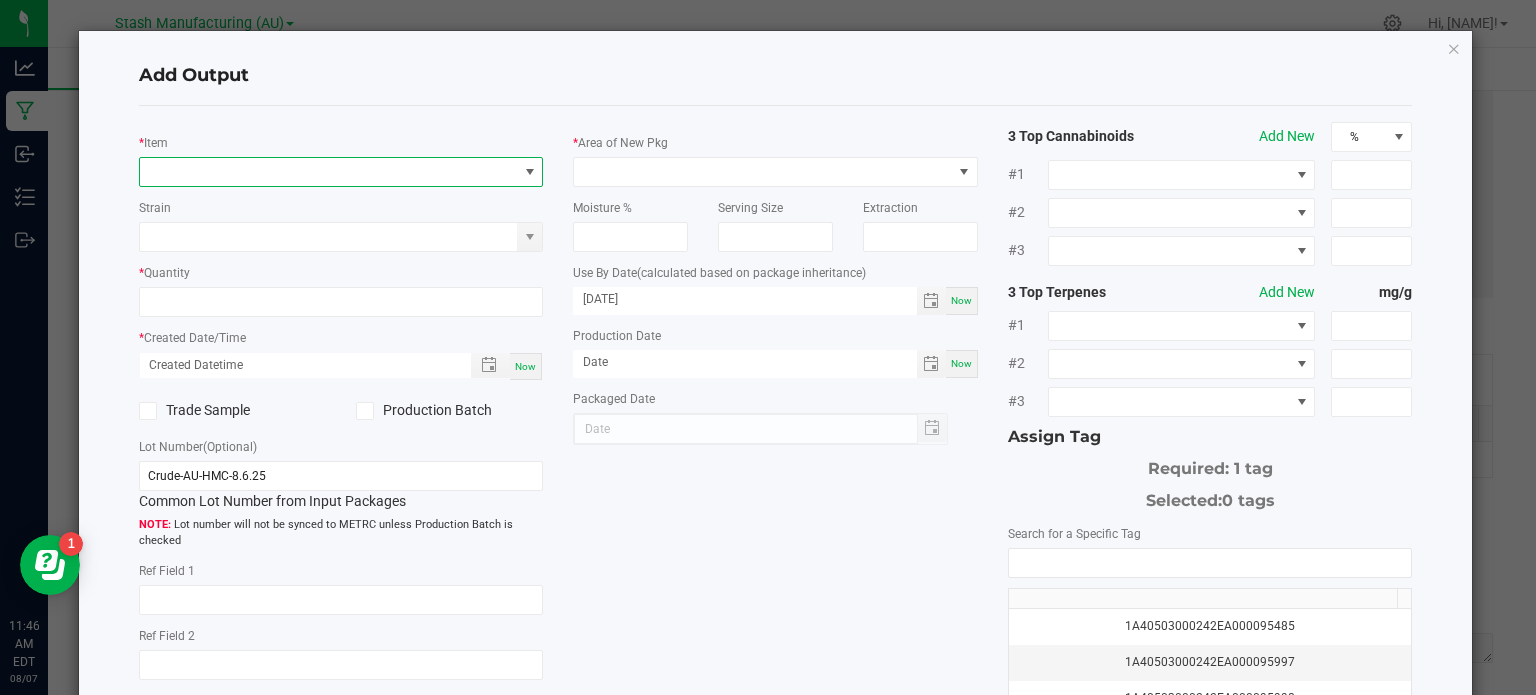 click at bounding box center [329, 172] 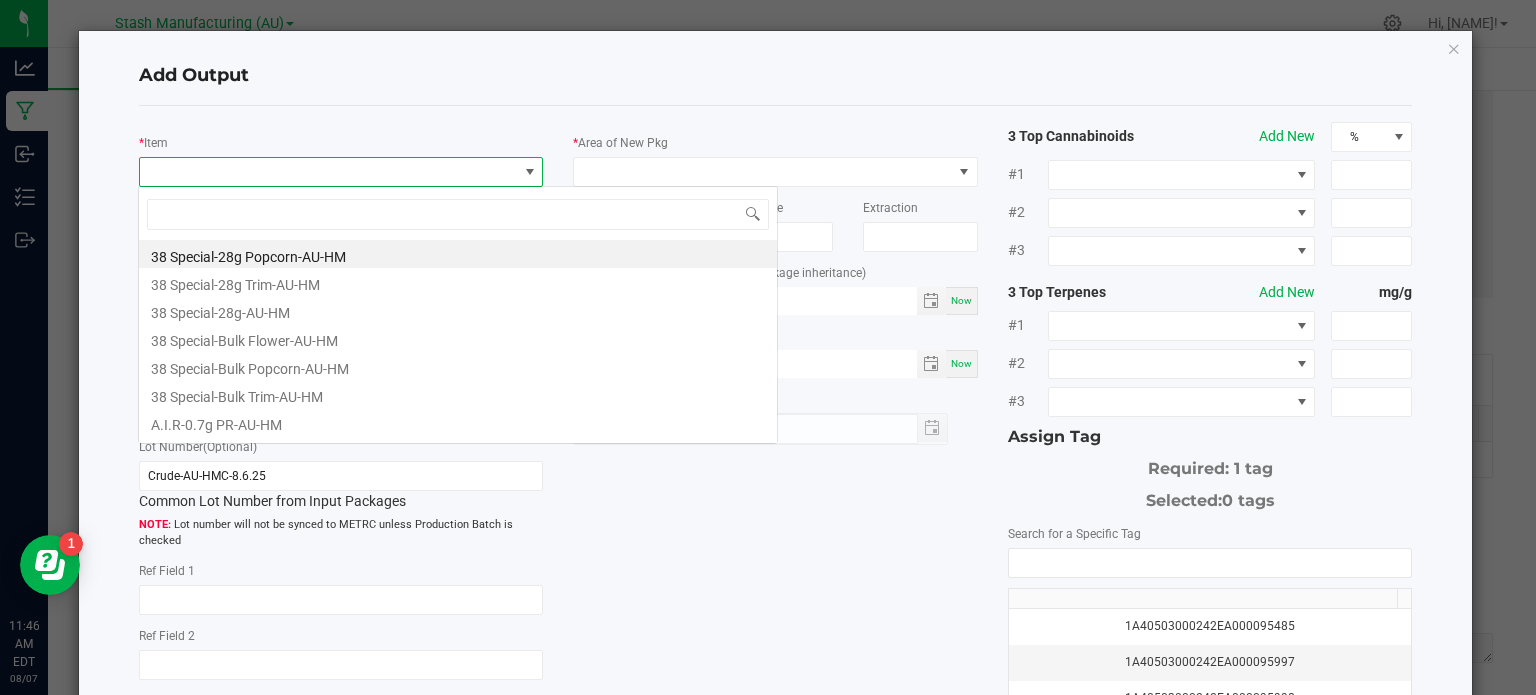 scroll, scrollTop: 99970, scrollLeft: 99600, axis: both 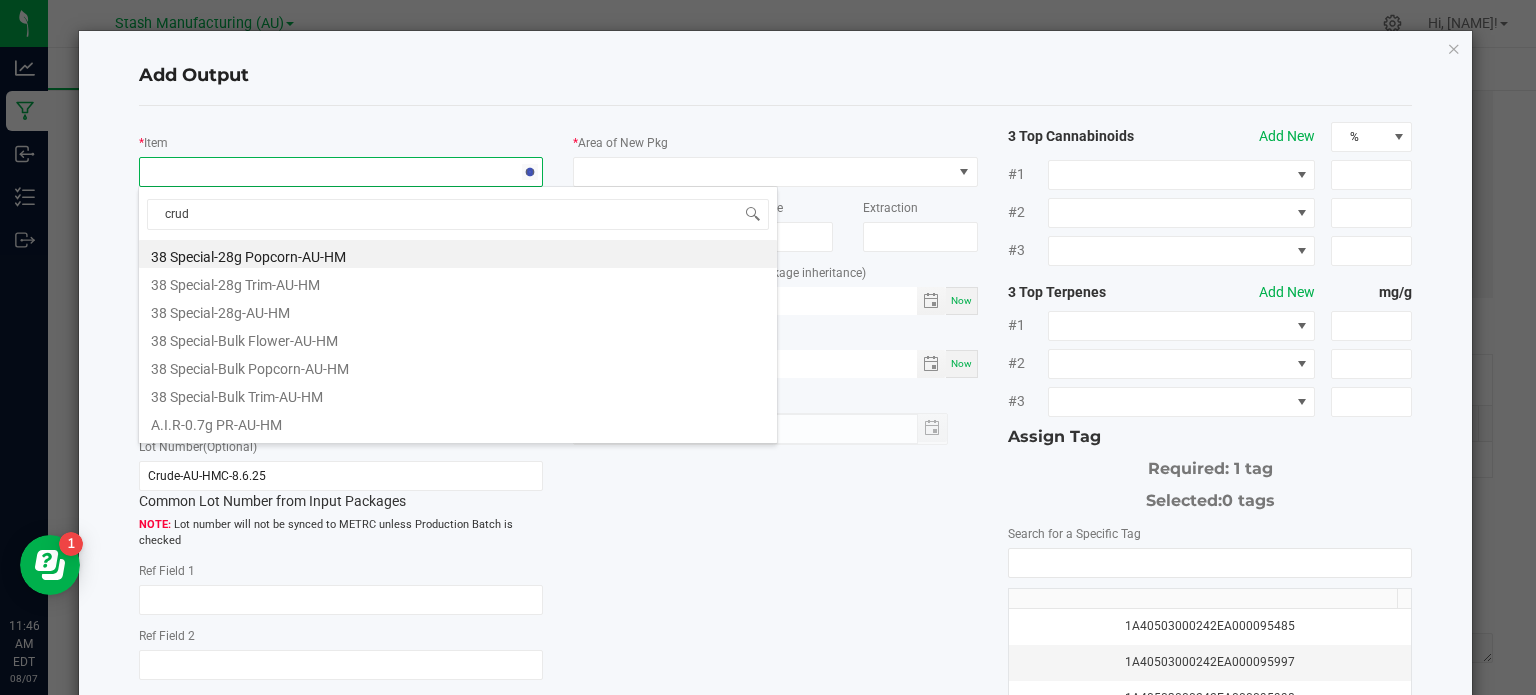 type on "crude" 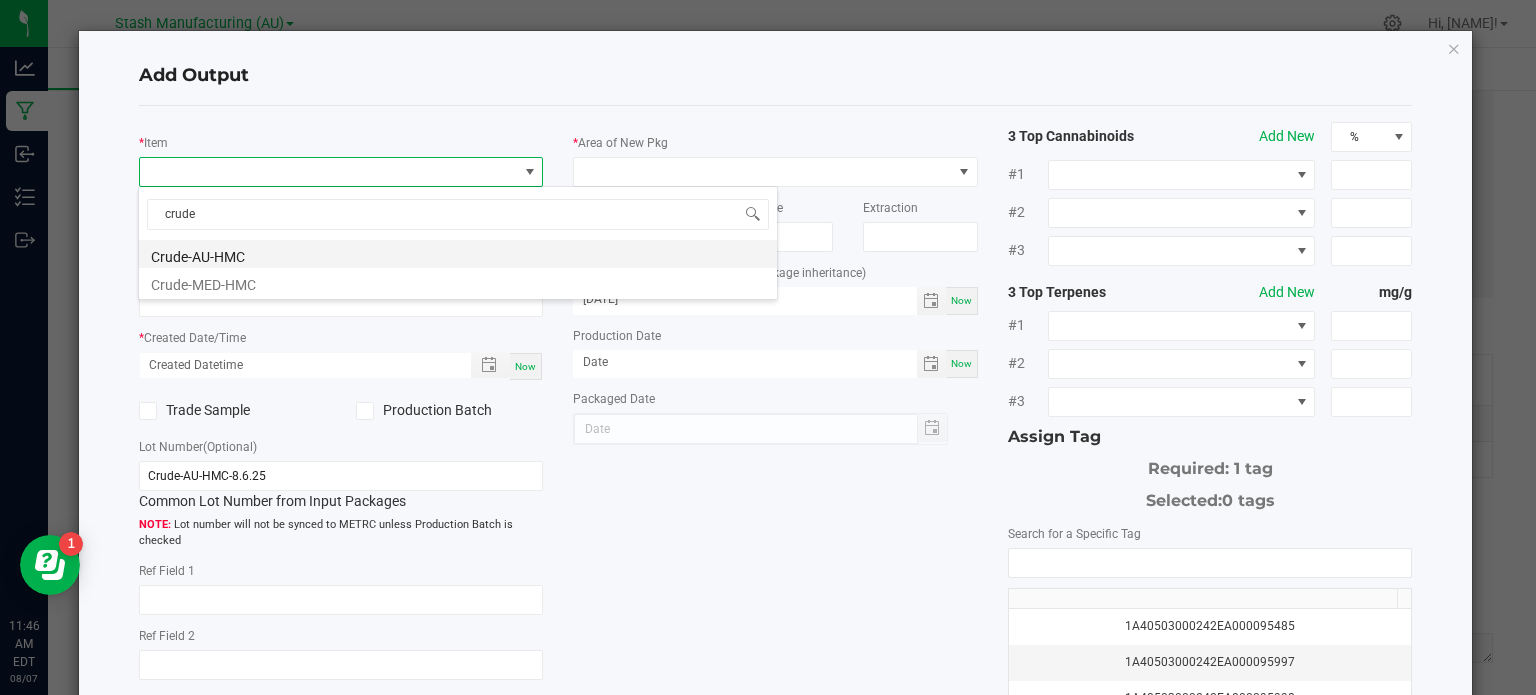 click on "Crude-AU-HMC" at bounding box center (458, 254) 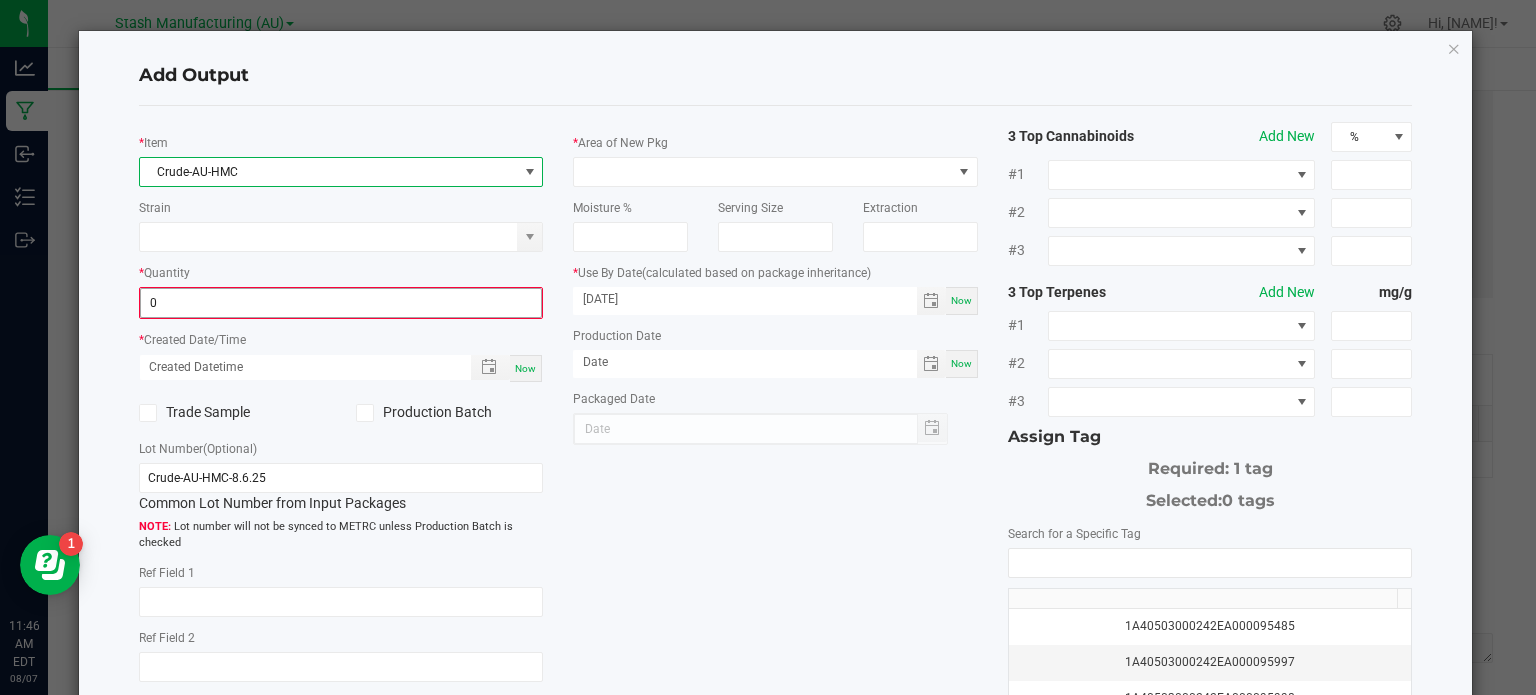 click on "0" at bounding box center (341, 303) 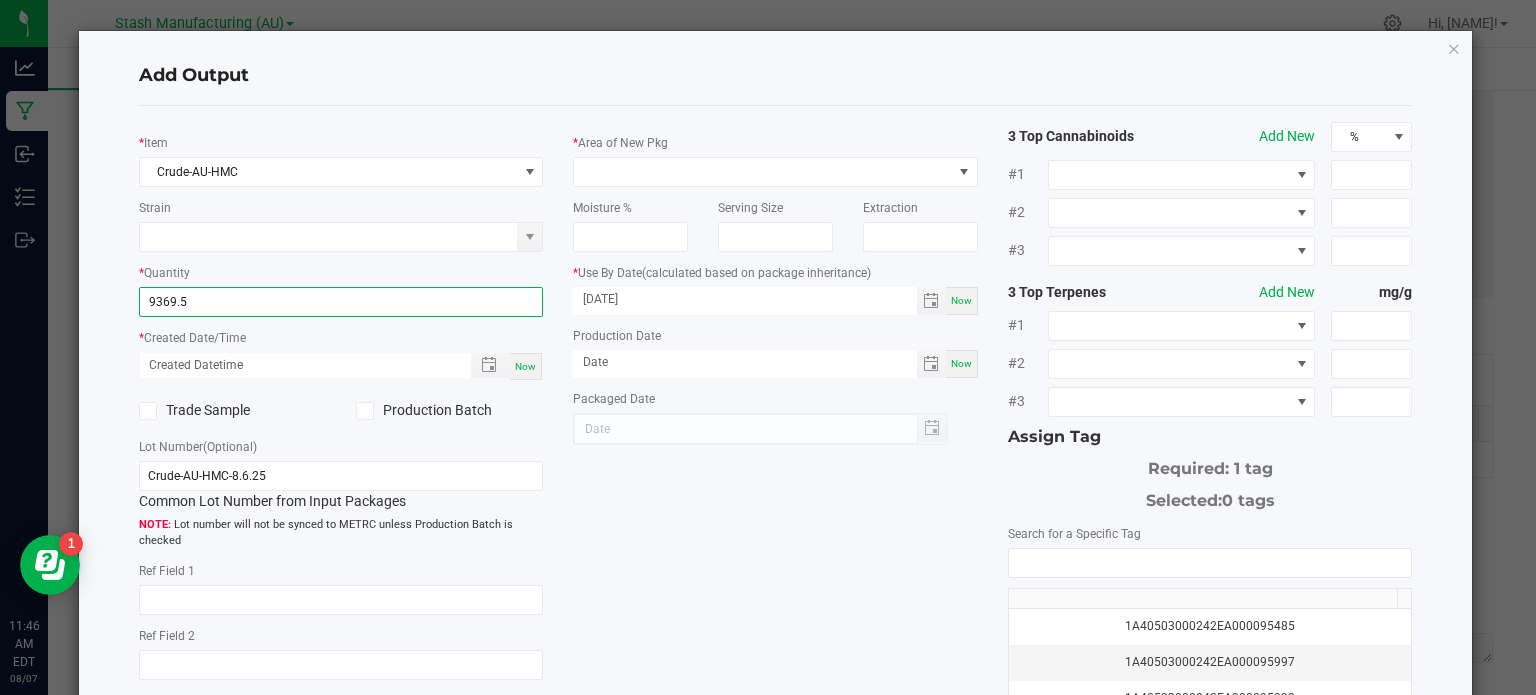 type on "9369.5000 g" 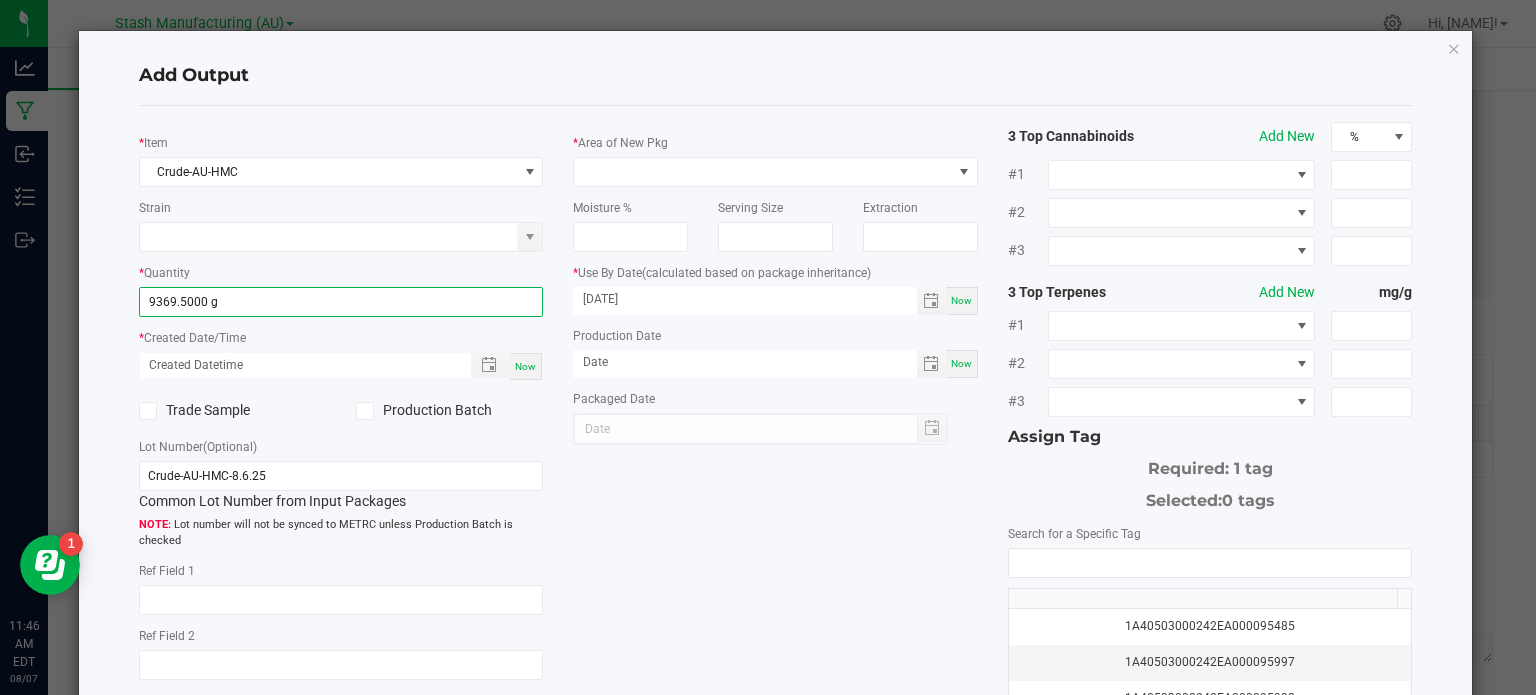 click on "Now" at bounding box center (525, 366) 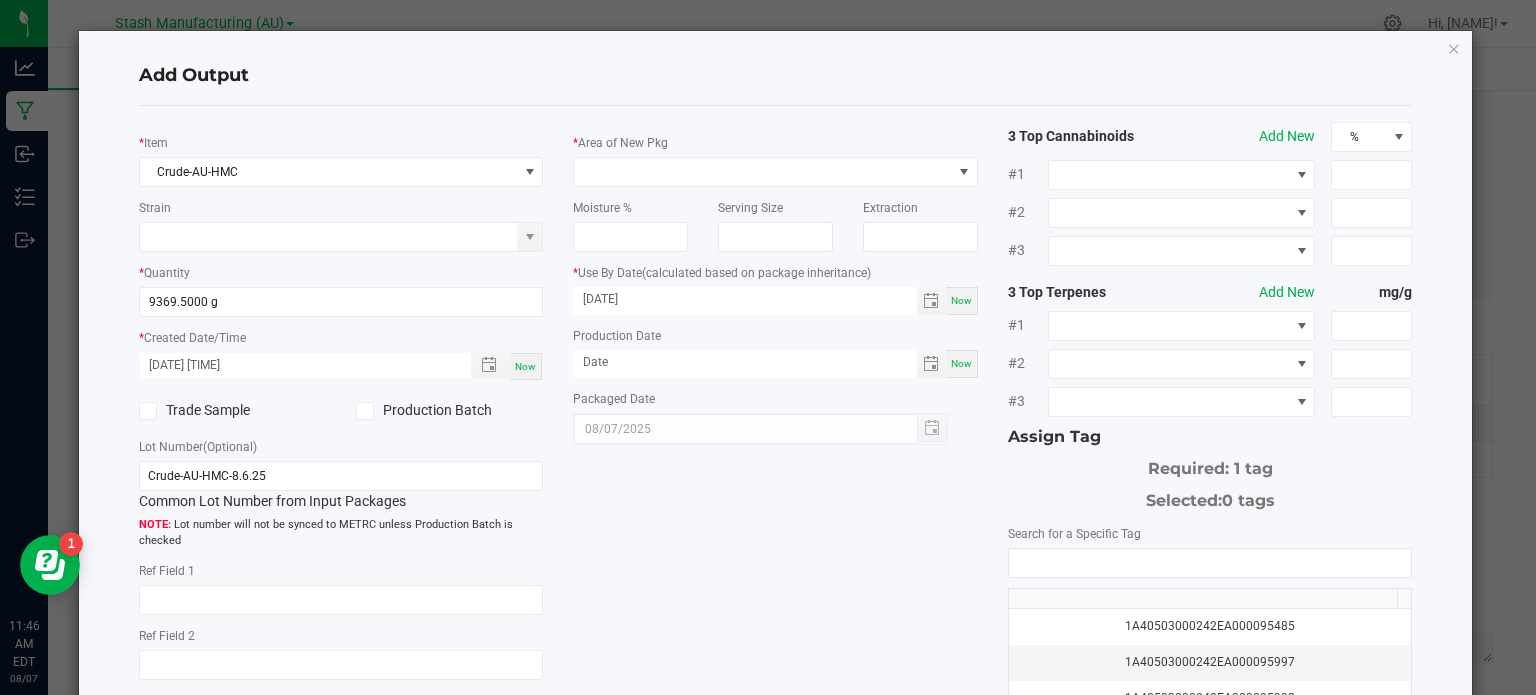 click 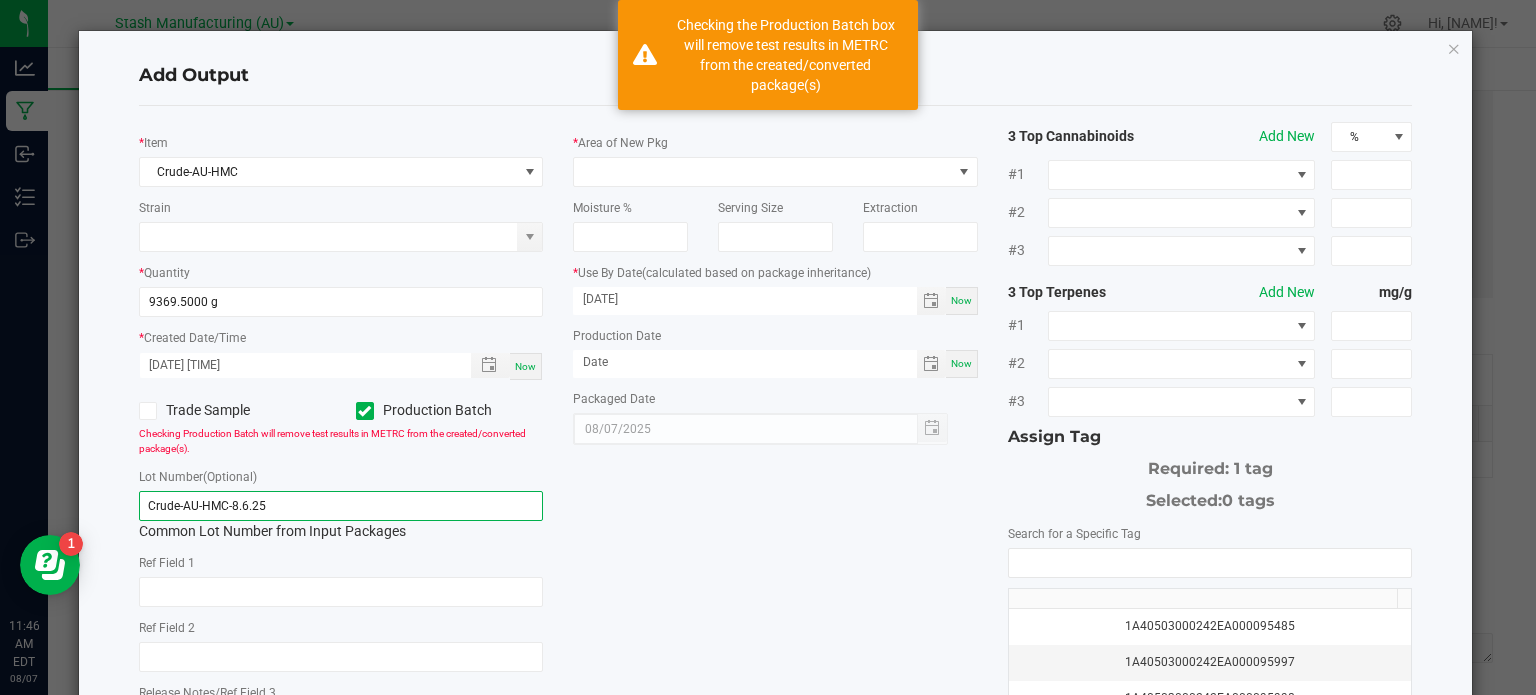 click on "Crude-AU-HMC-8.6.25" 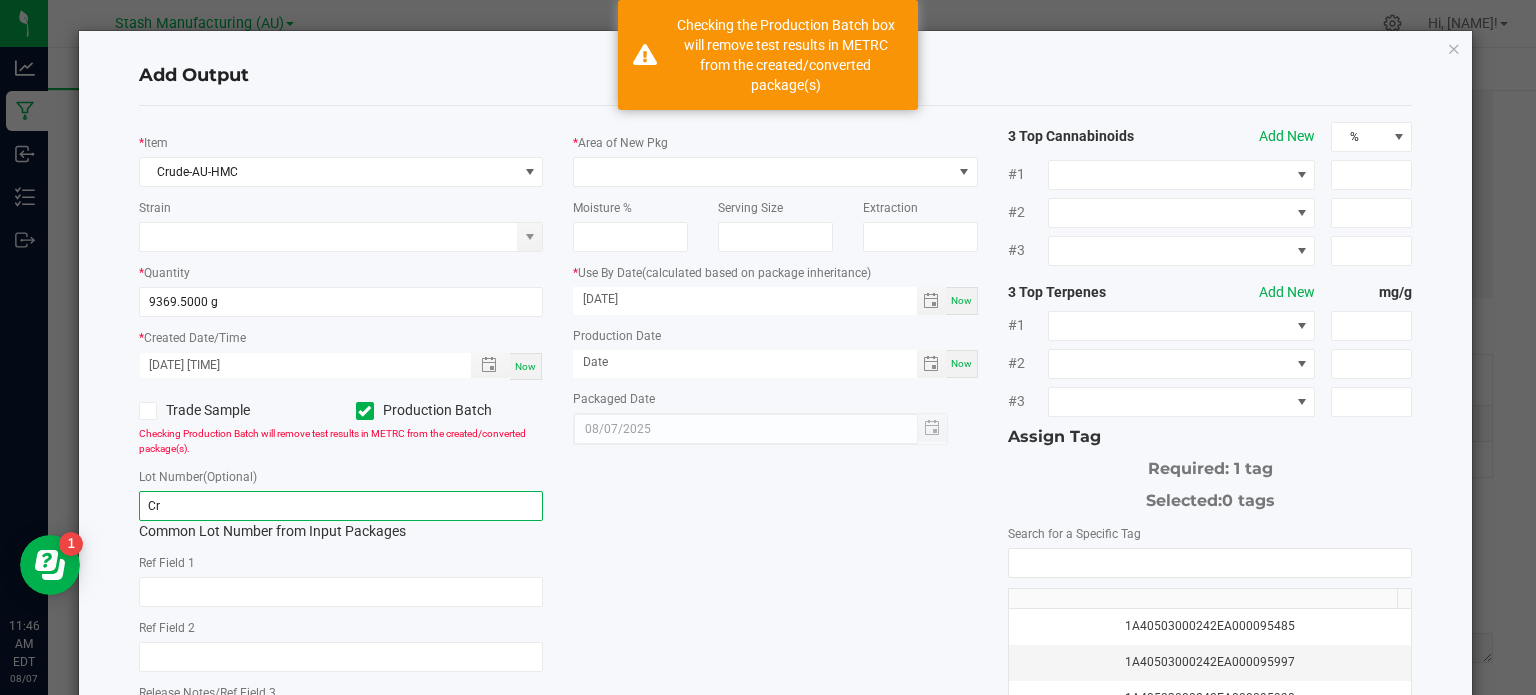 type on "C" 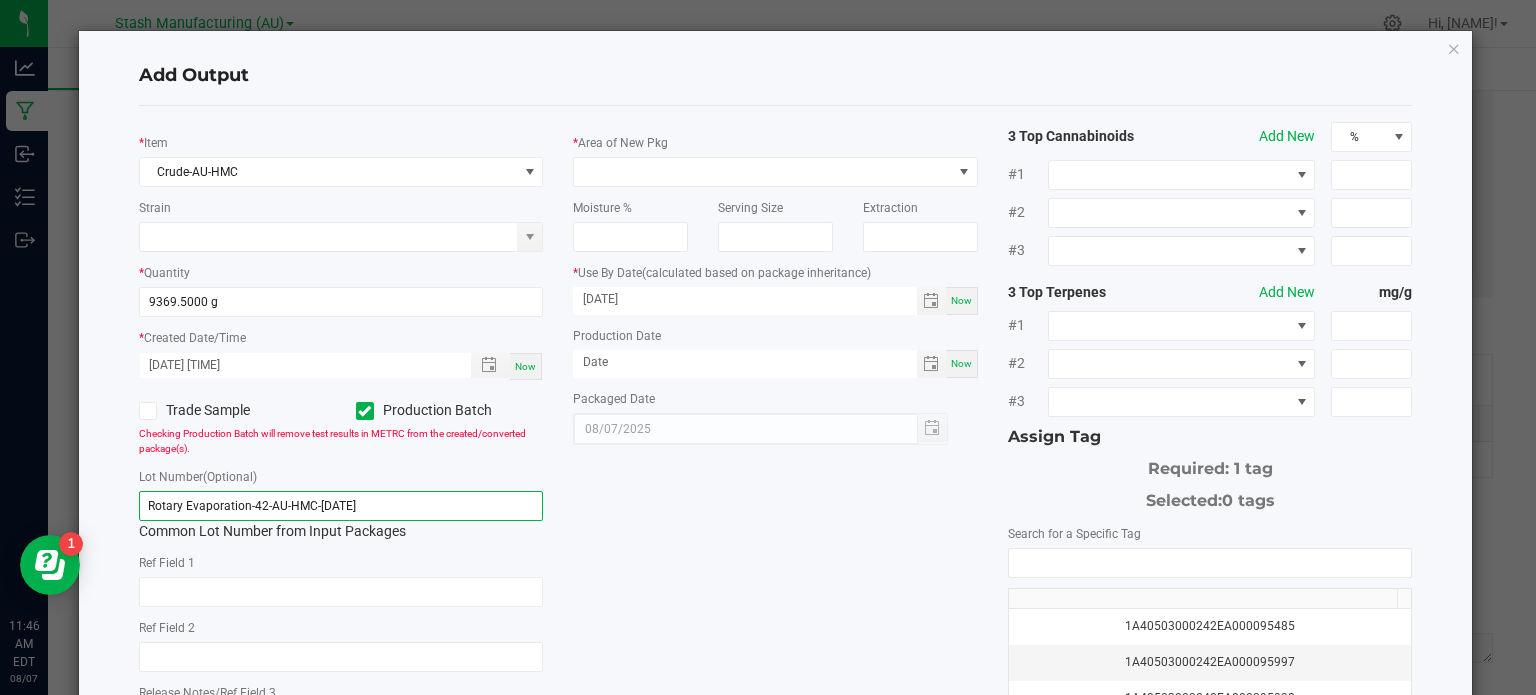 type on "Rotary Evaporation-42-AU-HMC-[DATE]" 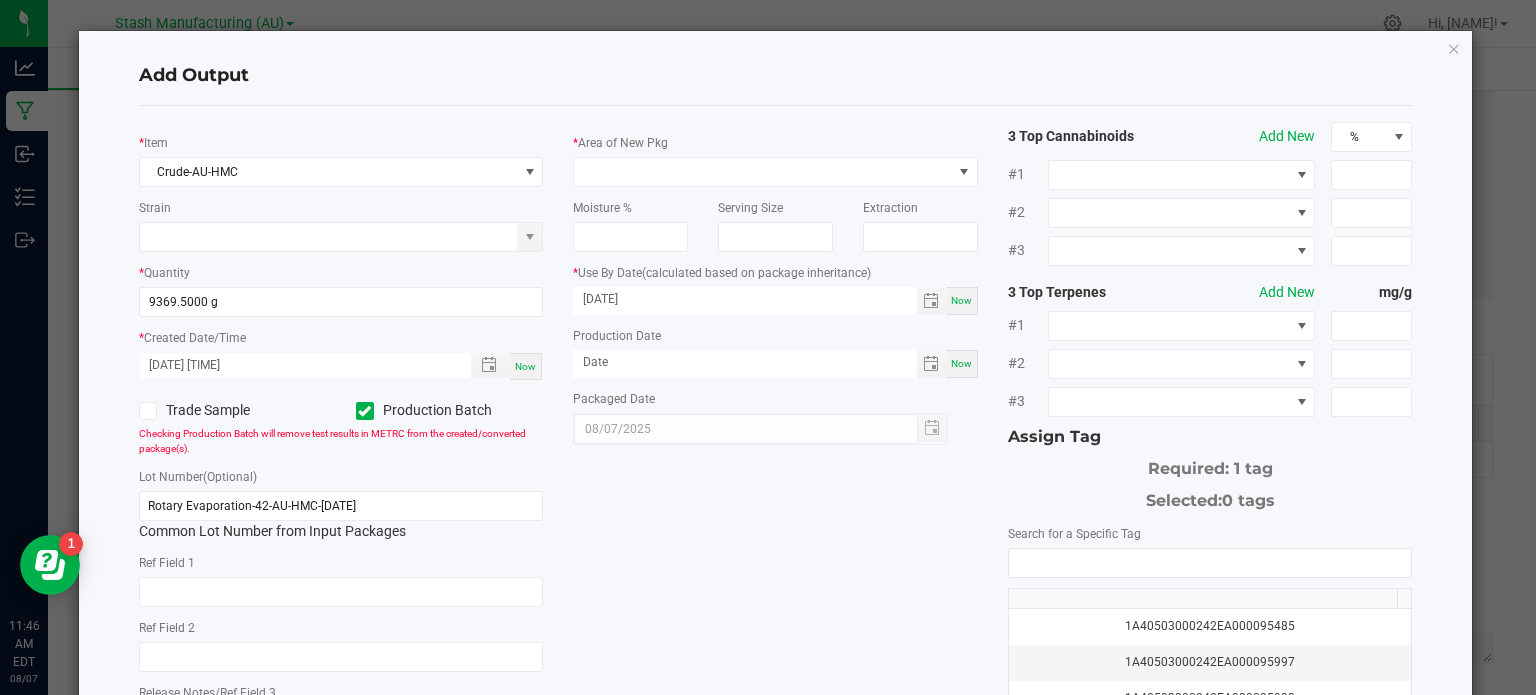 click on "Extraction" 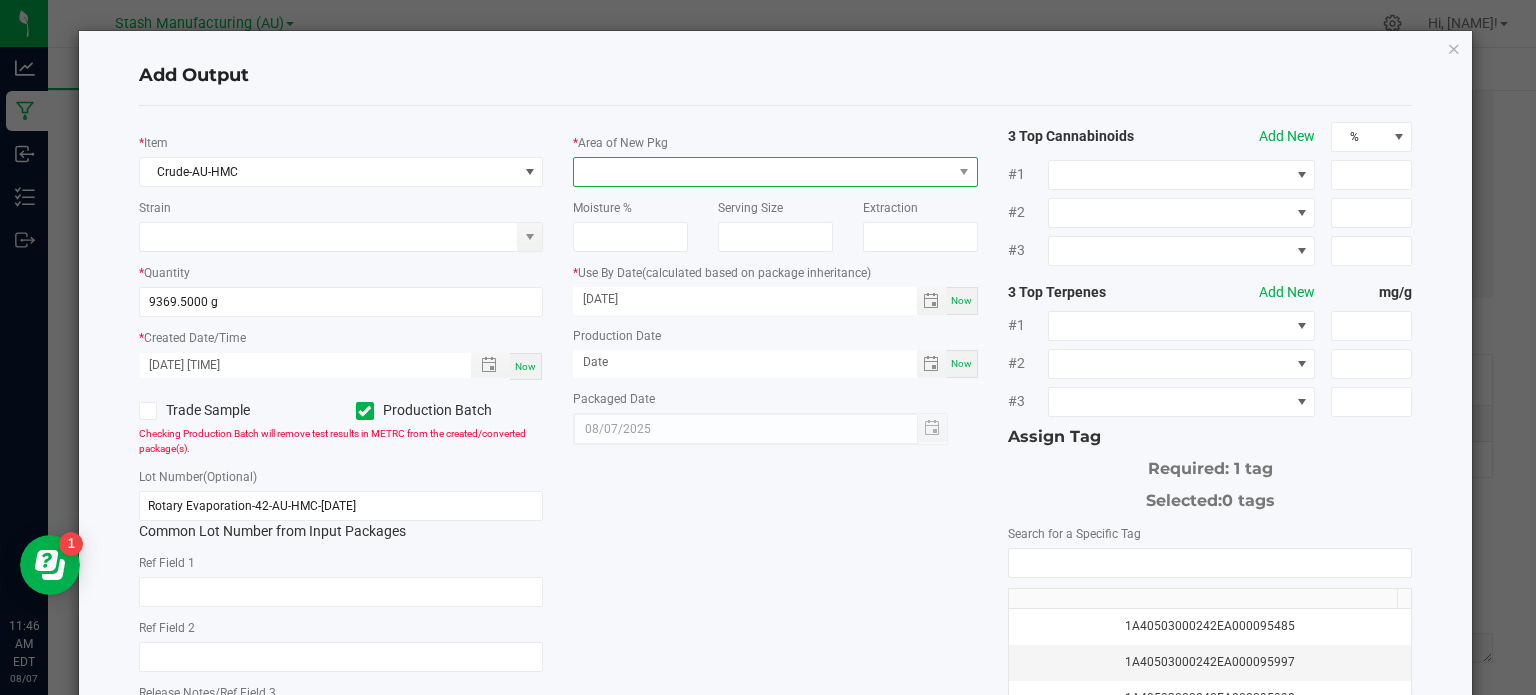 click at bounding box center [763, 172] 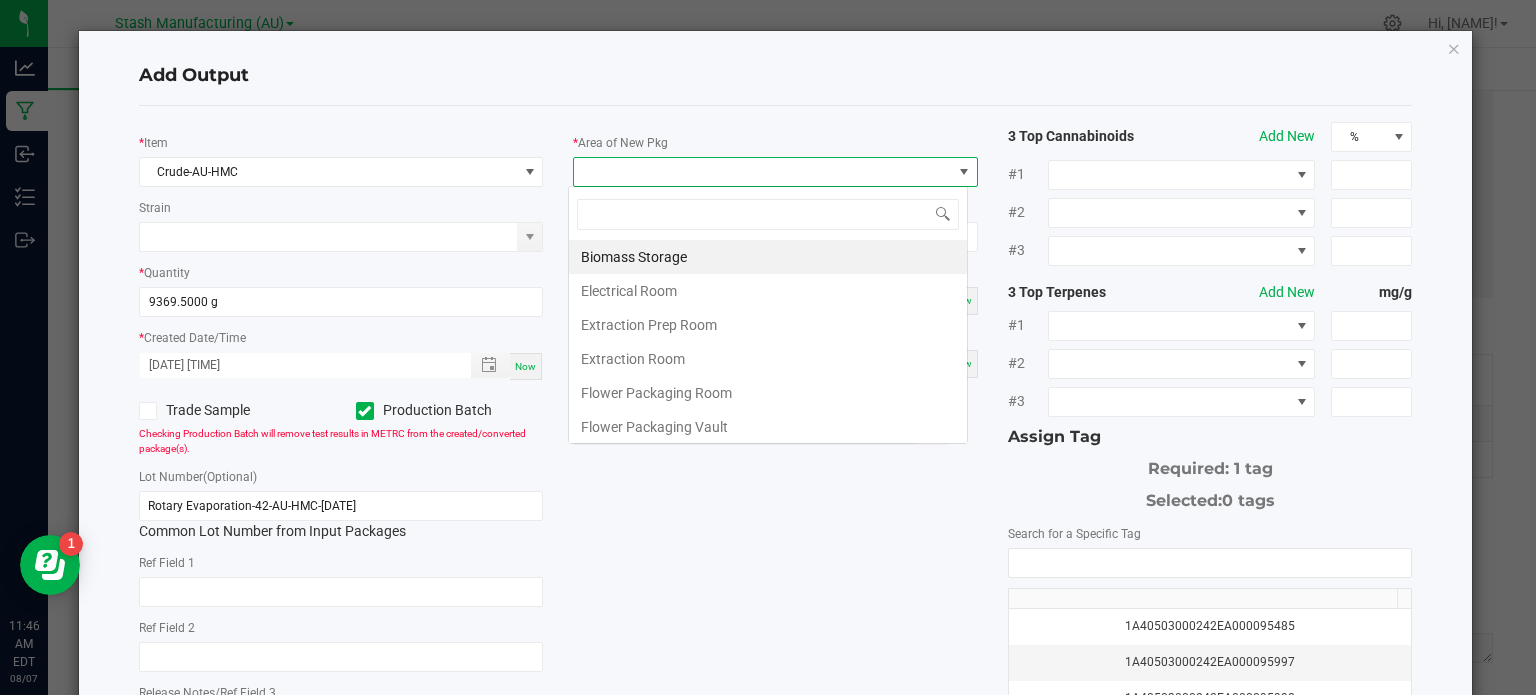 scroll, scrollTop: 99970, scrollLeft: 99600, axis: both 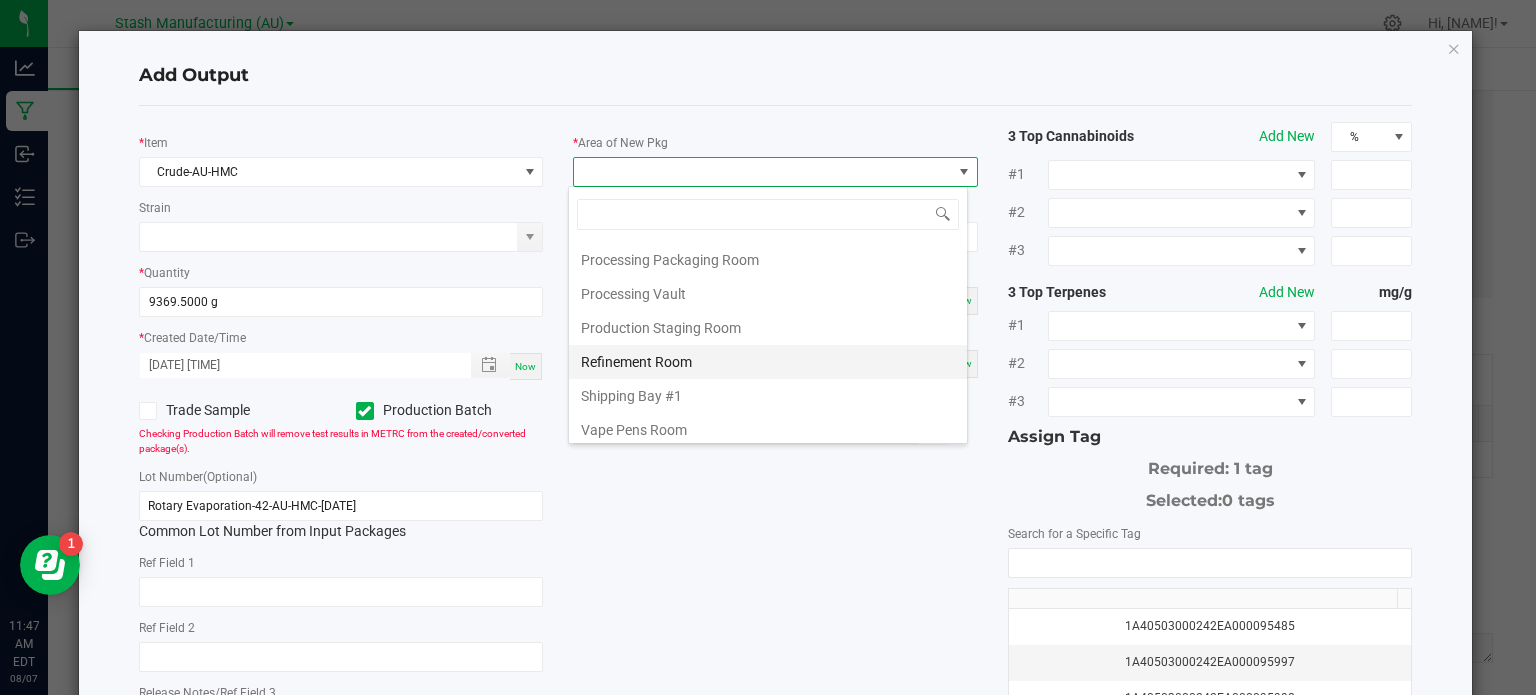 click on "Refinement Room" at bounding box center [768, 362] 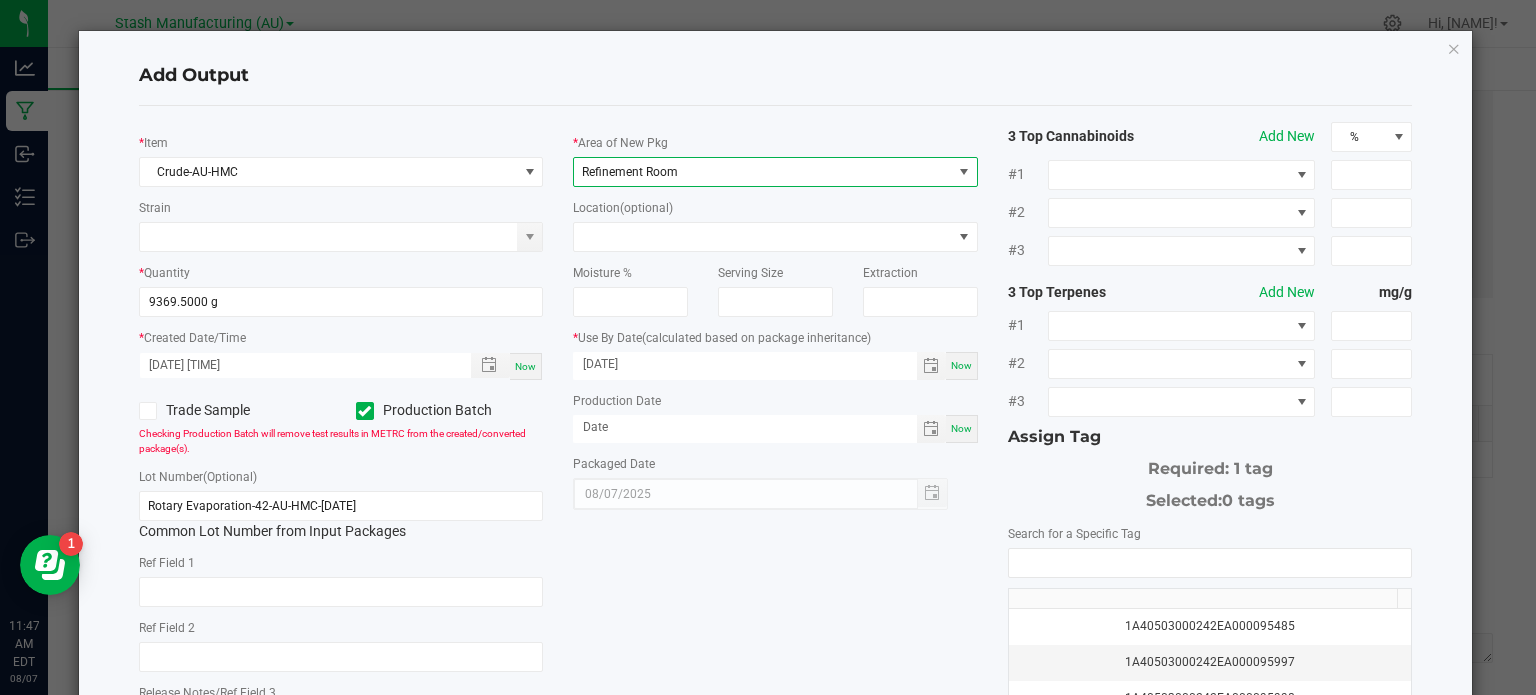 click on "*   Item  Crude-AU-HMC  Strain   *   Quantity  9369.5000 g  *   Created Date/Time  [DATE] [TIME] Now  Trade Sample   Production Batch   Checking Production Batch will remove test results in METRC from the created/converted package(s).   Lot Number  (Optional) Rotary Evaporation-42-AU-HMC-[DATE]  Common Lot Number from Input Packages   Ref Field 1   Ref Field 2   Release Notes/Ref Field 3   *   Area of New Pkg  Refinement Room  Location  (optional)  Moisture %   Serving Size   Extraction   *   Use By Date   (calculated based on package inheritance)  [DATE] Now  Production Date  Now  Packaged Date  [DATE] 3 Top Cannabinoids  Add New  % #1 #2 #3 3 Top Terpenes  Add New  mg/g #1 #2 #3 Assign Tag  Required: 1 tag   Selected:   0 tags   Search for a Specific Tag   1A40503000242EA000095485   1A40503000242EA000095997   1A40503000242EA000095998   1A40503000242EA000095999   1A40503000242EA000096000   1A40503000242EA000096349   1A40503000242EA000096350   1A40503000242EA000096351   Manage package tags" 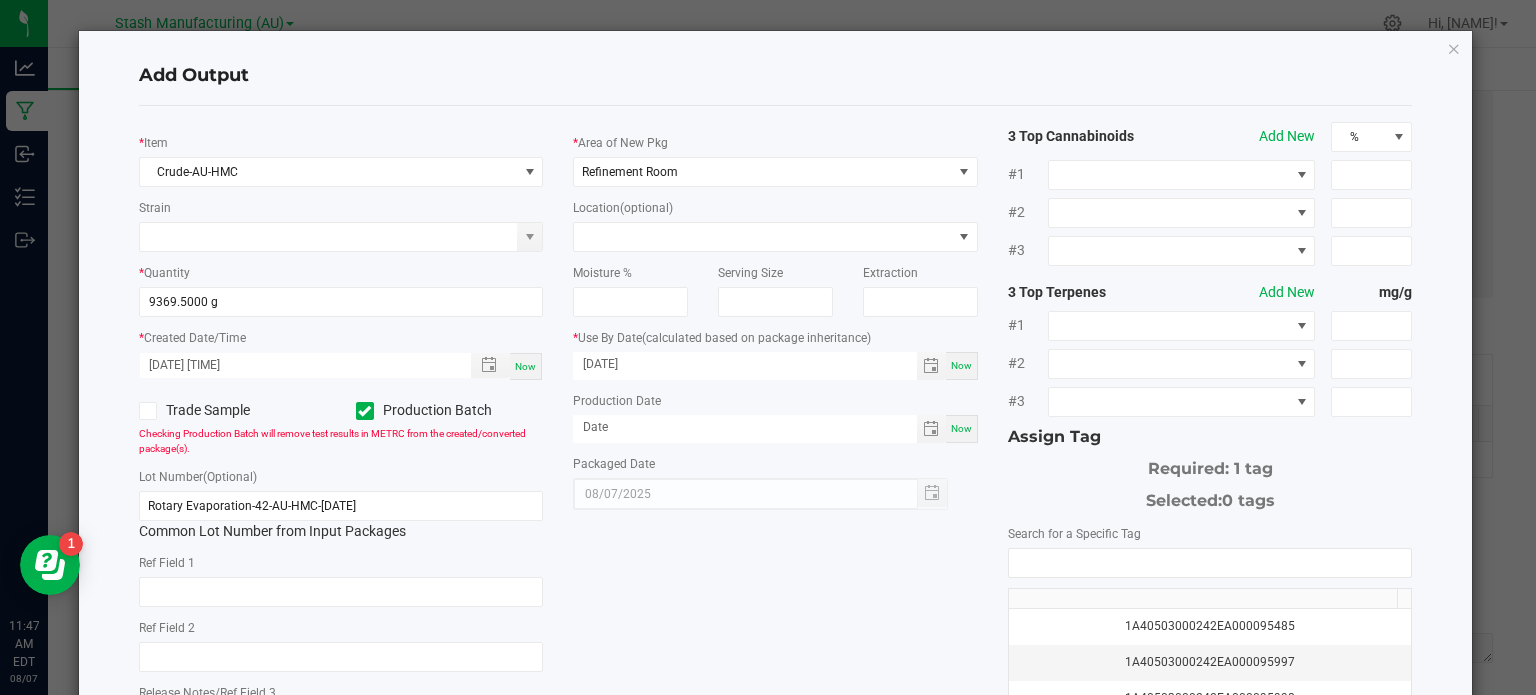click on "Now" at bounding box center [961, 428] 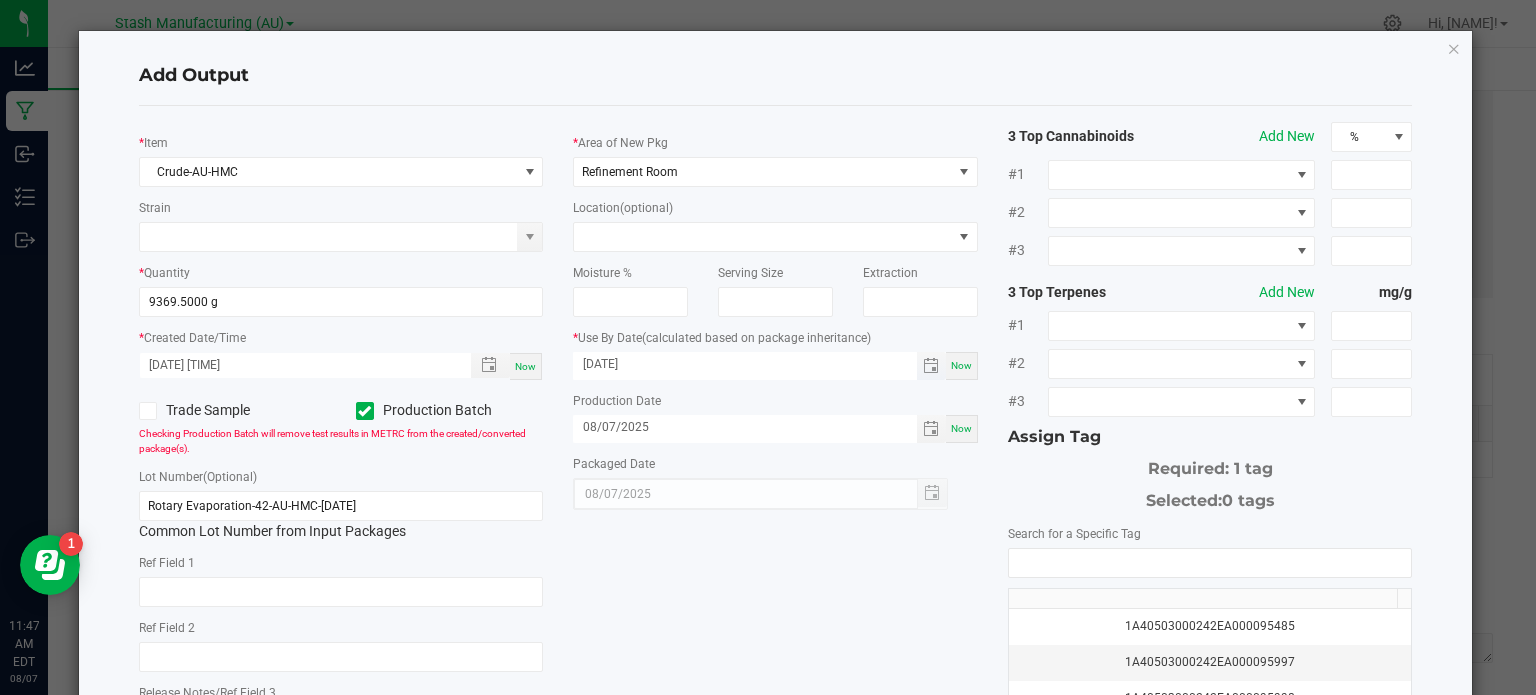 click on "[DATE]" at bounding box center [745, 364] 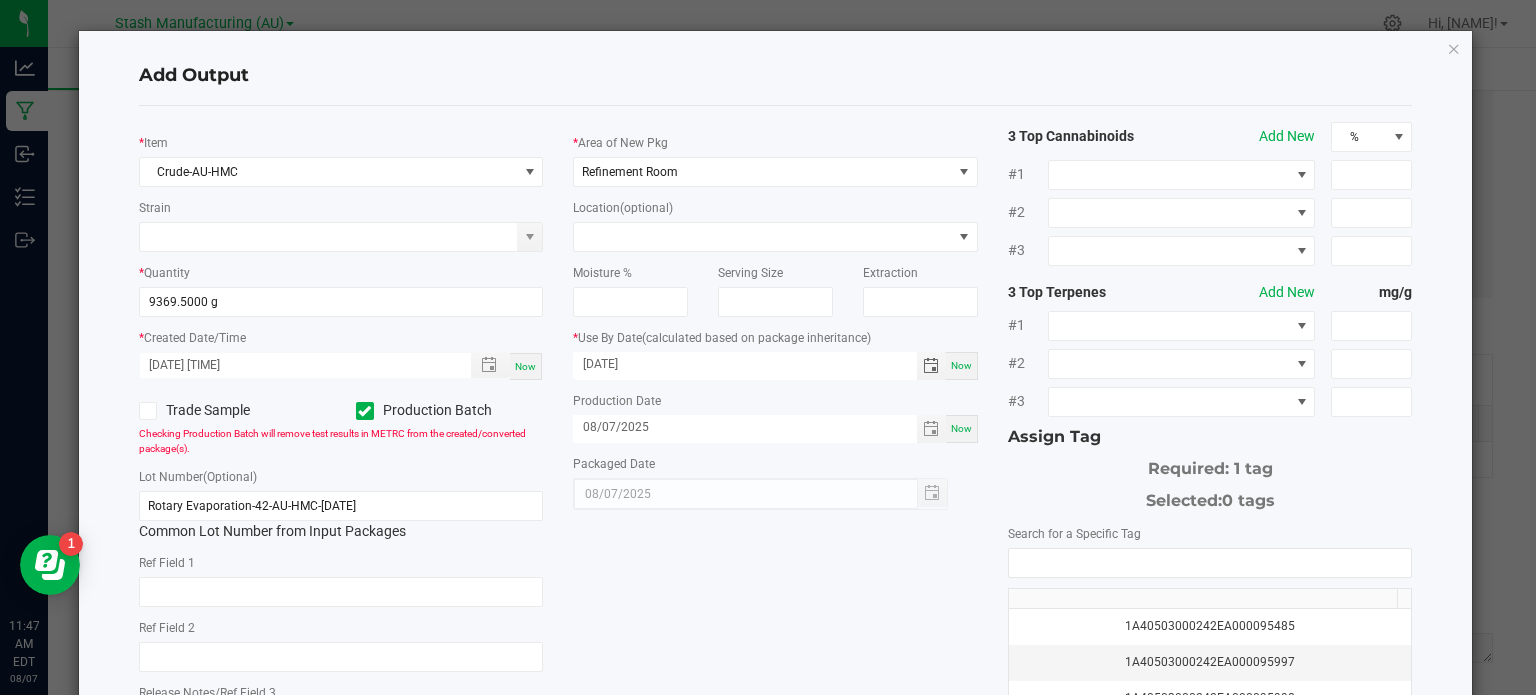 type on "[DATE]" 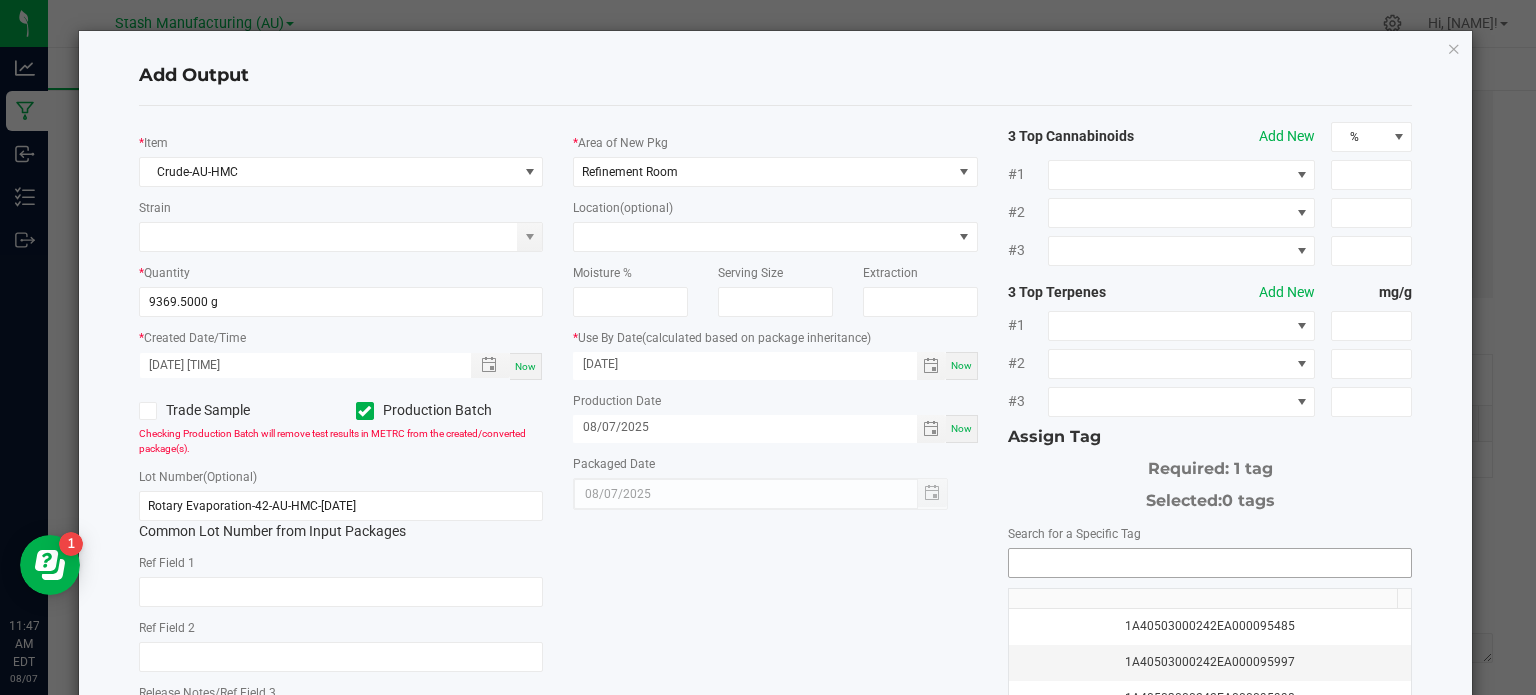 click at bounding box center [1210, 563] 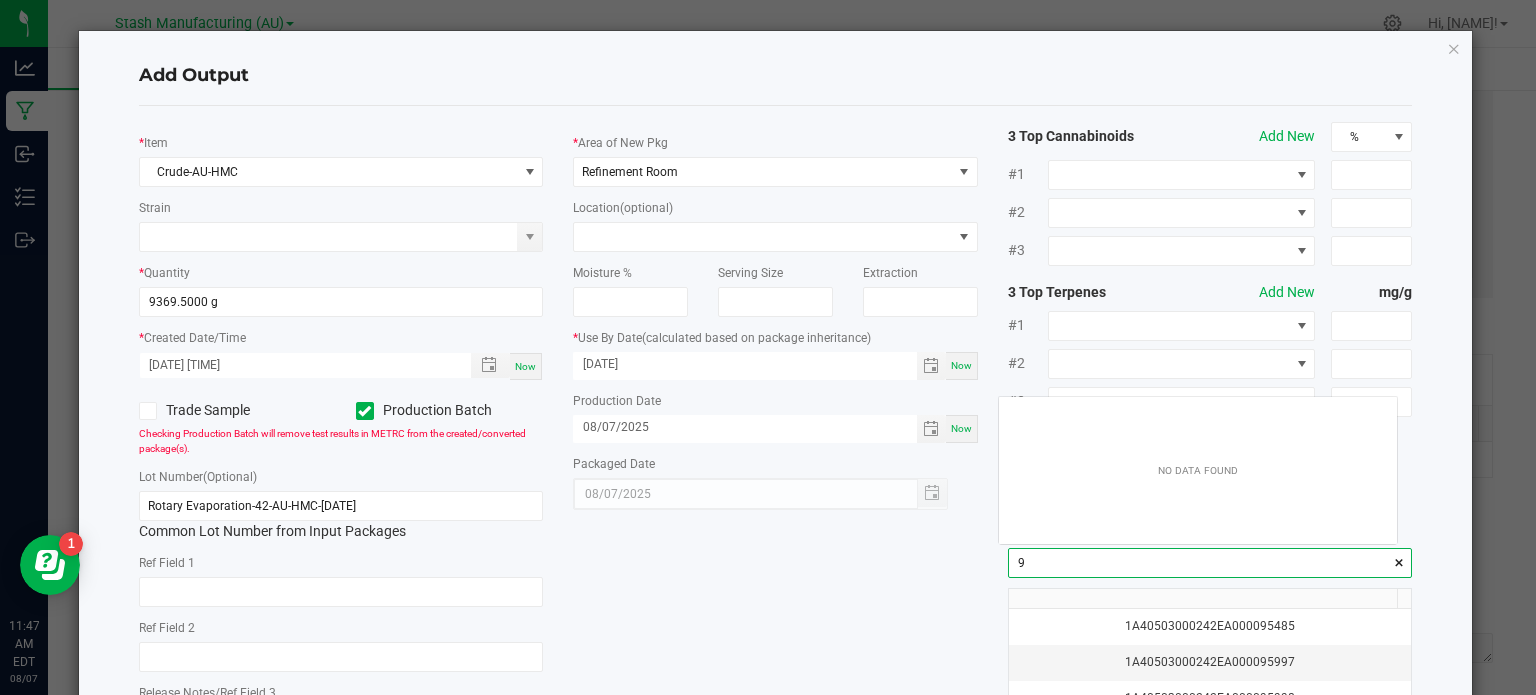 scroll, scrollTop: 99972, scrollLeft: 99601, axis: both 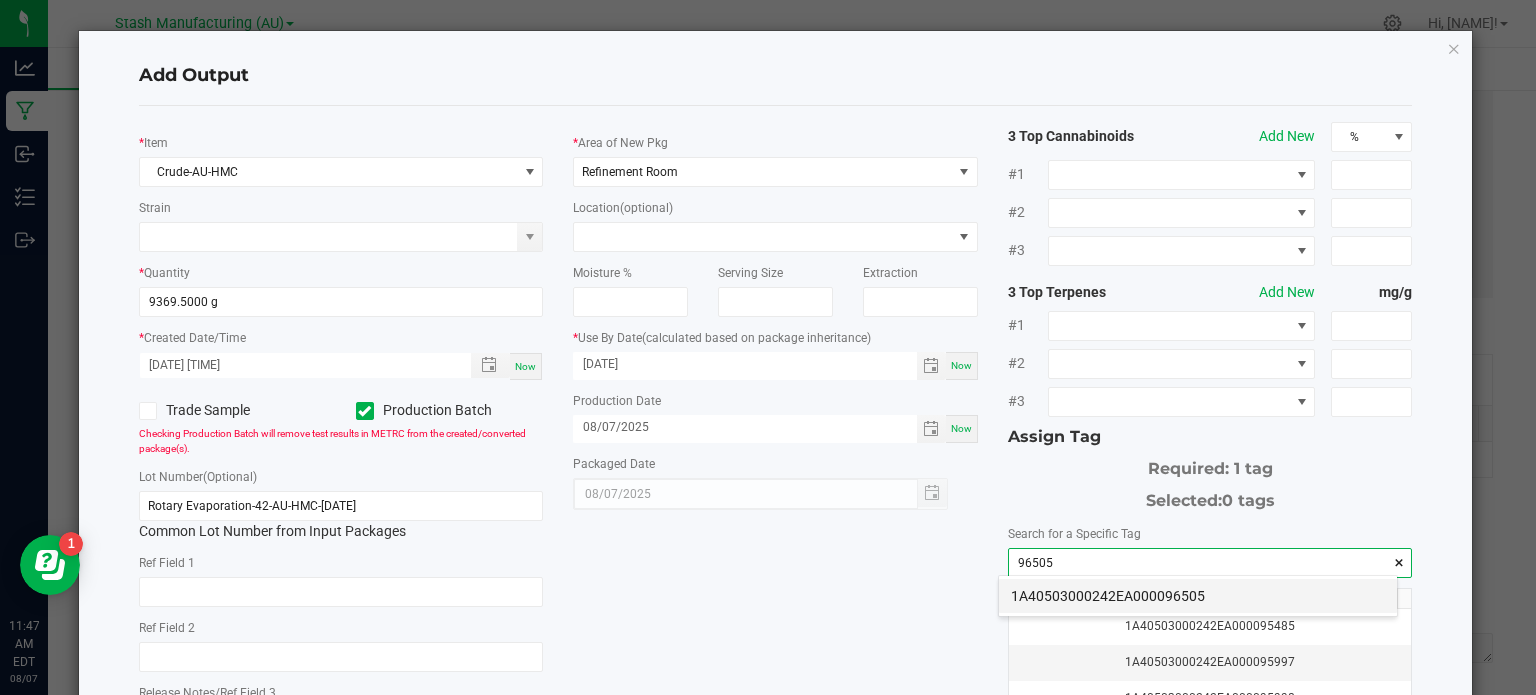 click on "1A40503000242EA000096505" at bounding box center [1198, 596] 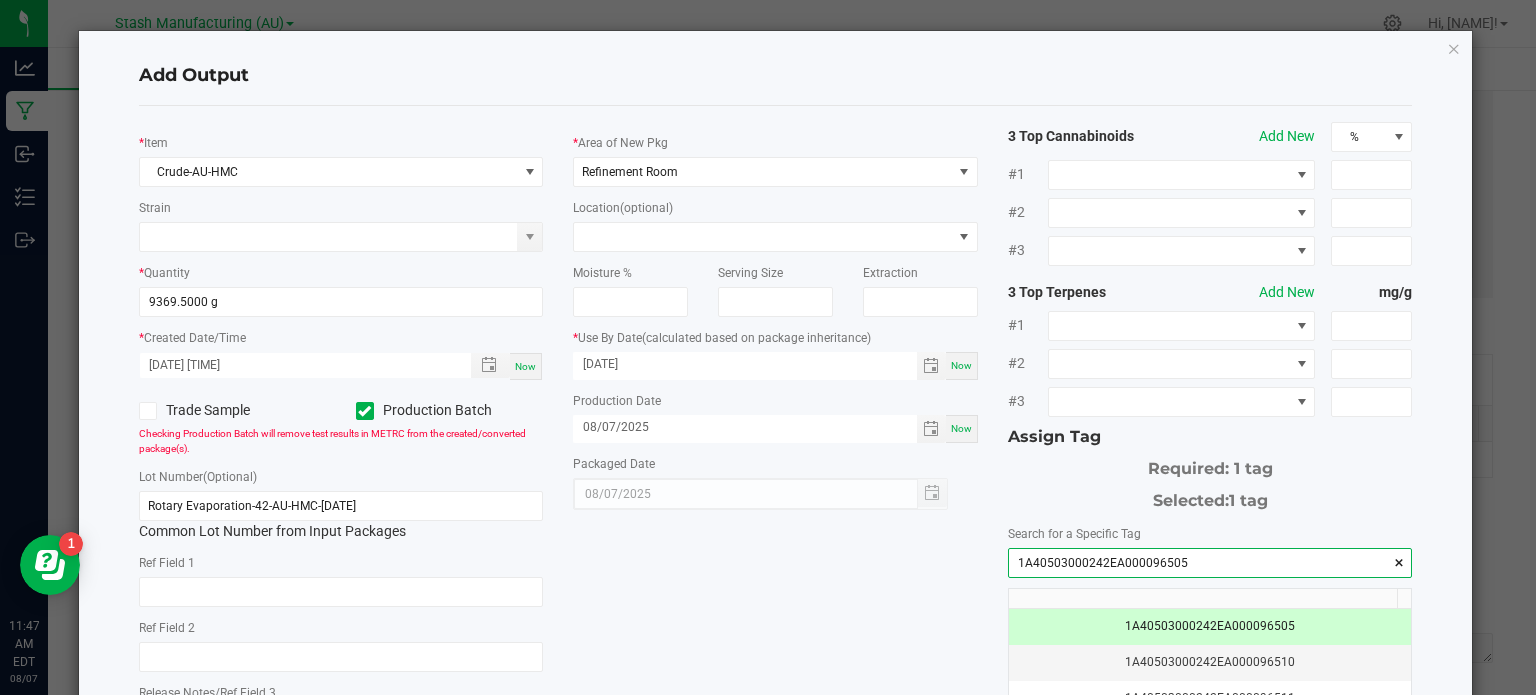 type on "1A40503000242EA000096505" 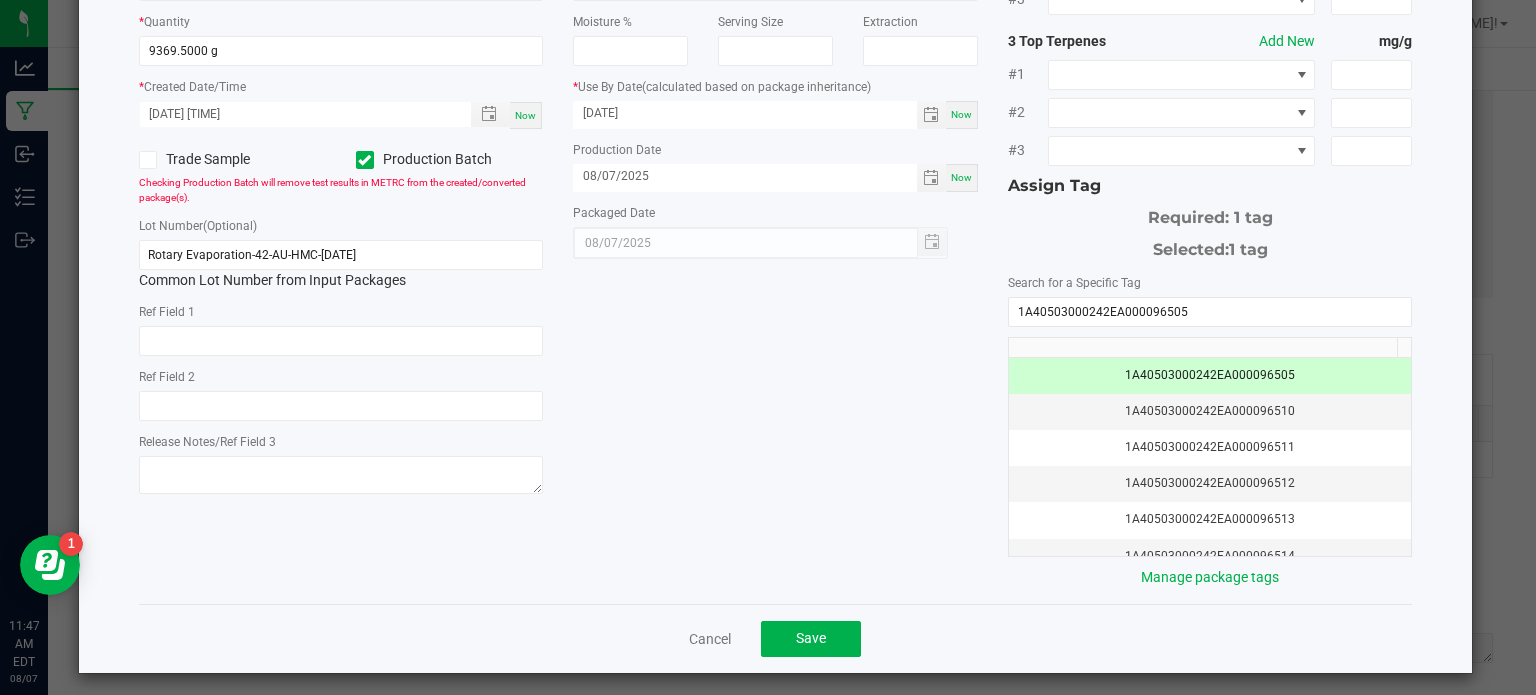 scroll, scrollTop: 256, scrollLeft: 0, axis: vertical 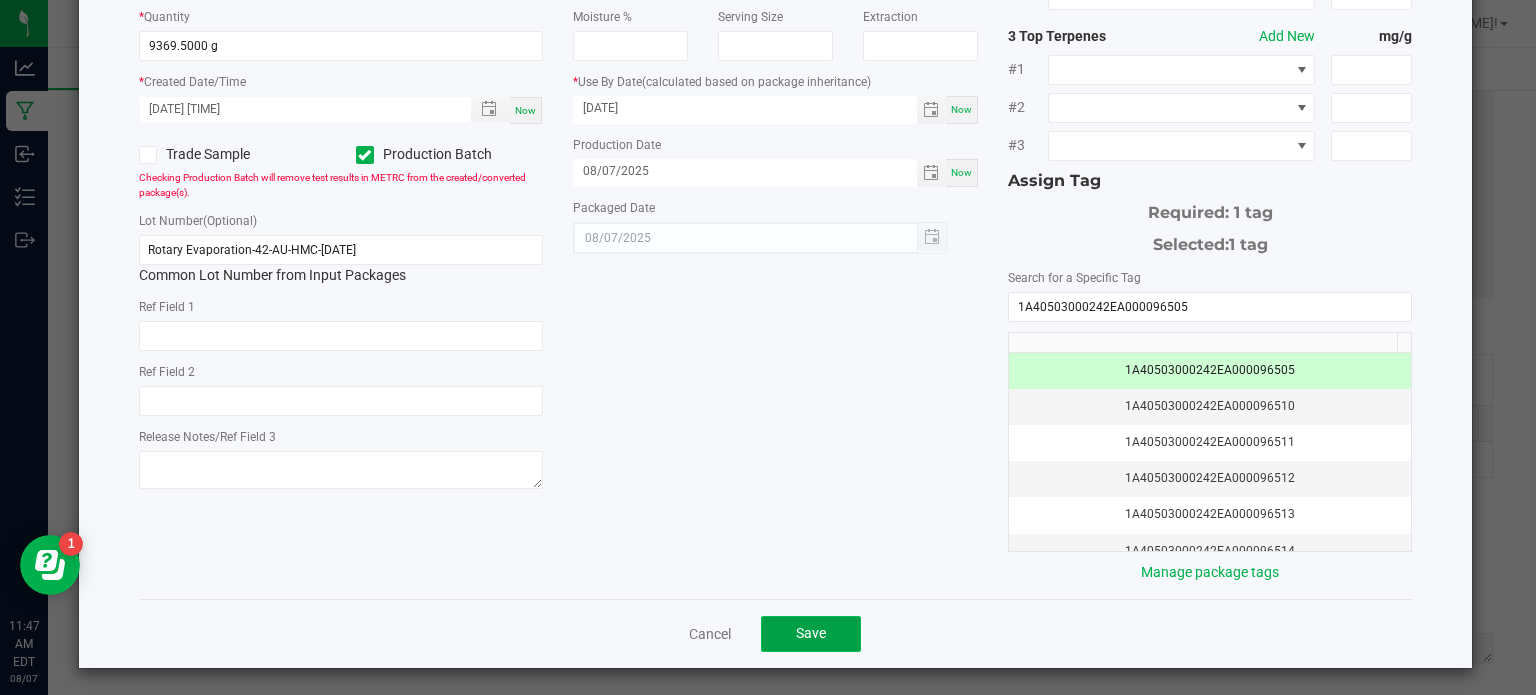 click on "Save" 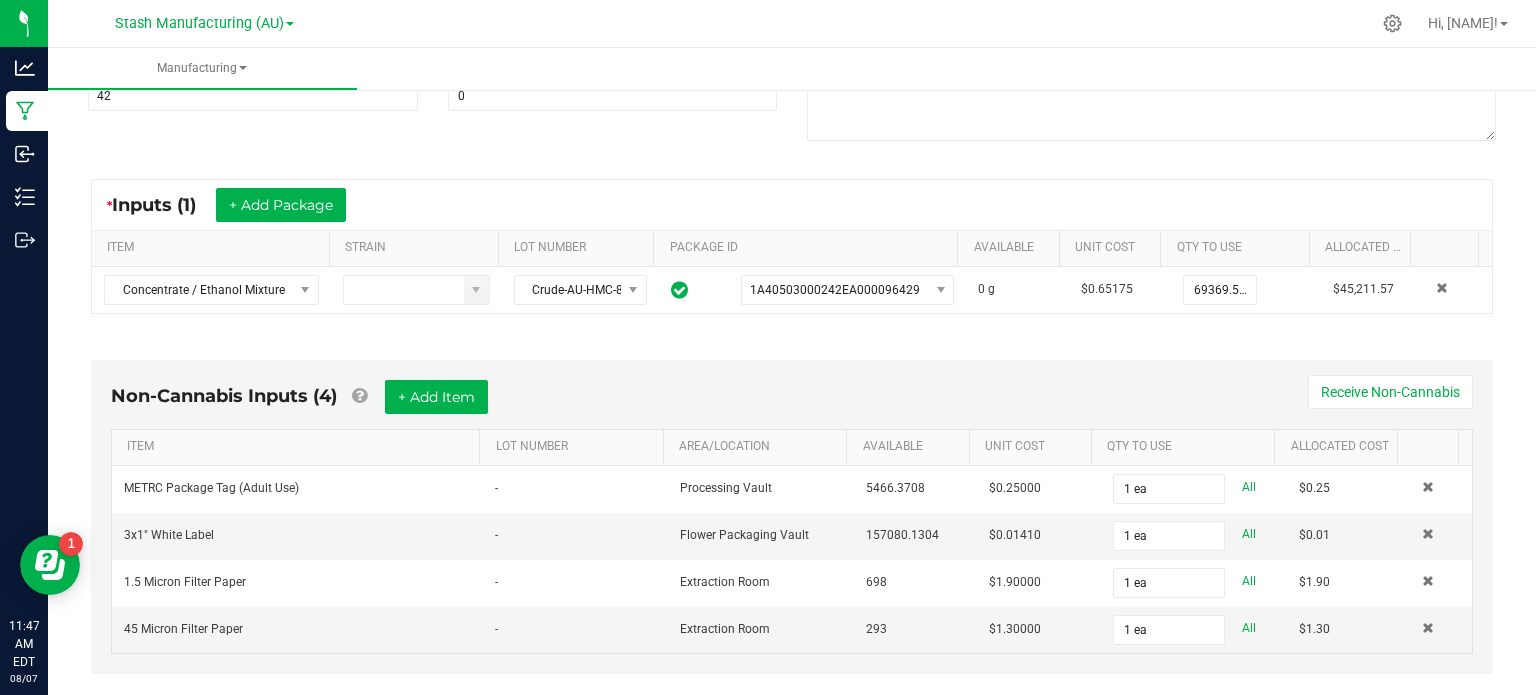 scroll, scrollTop: 0, scrollLeft: 0, axis: both 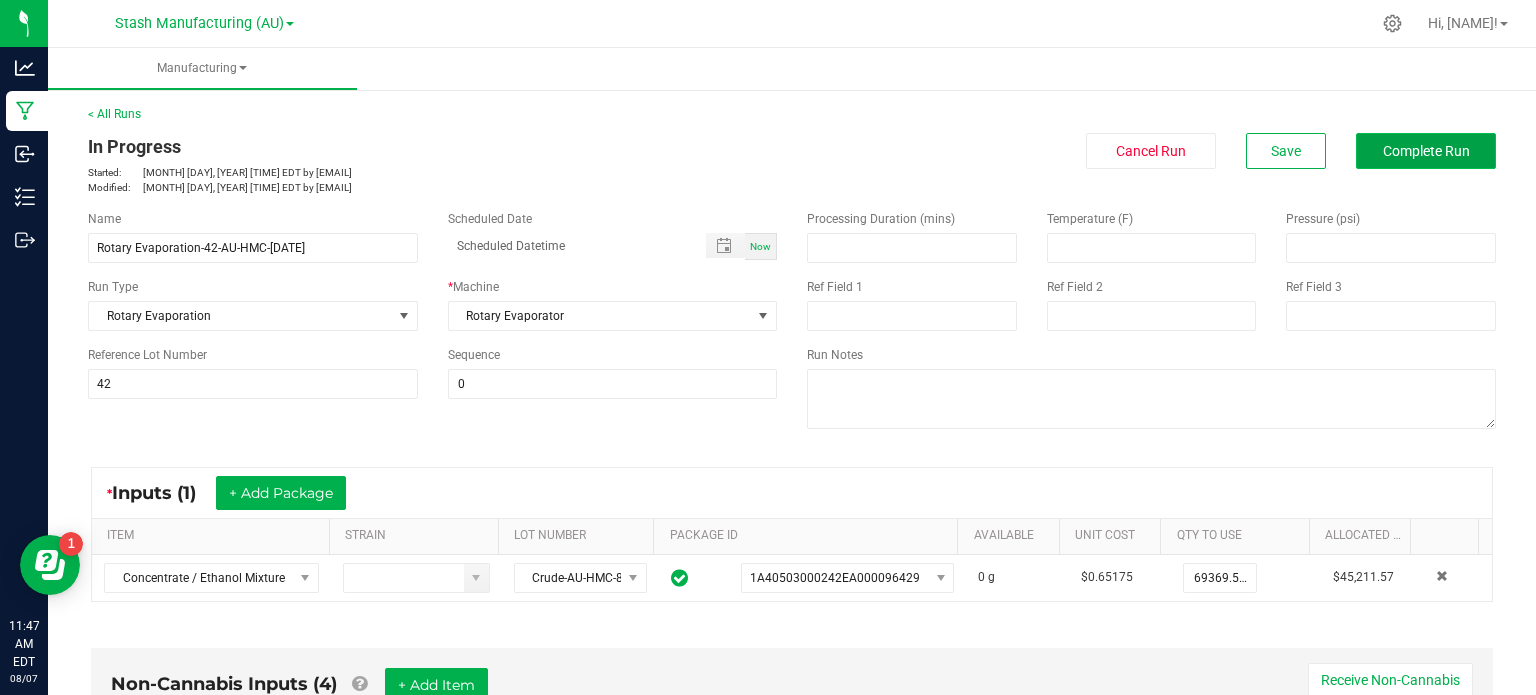 click on "Complete Run" at bounding box center (1426, 151) 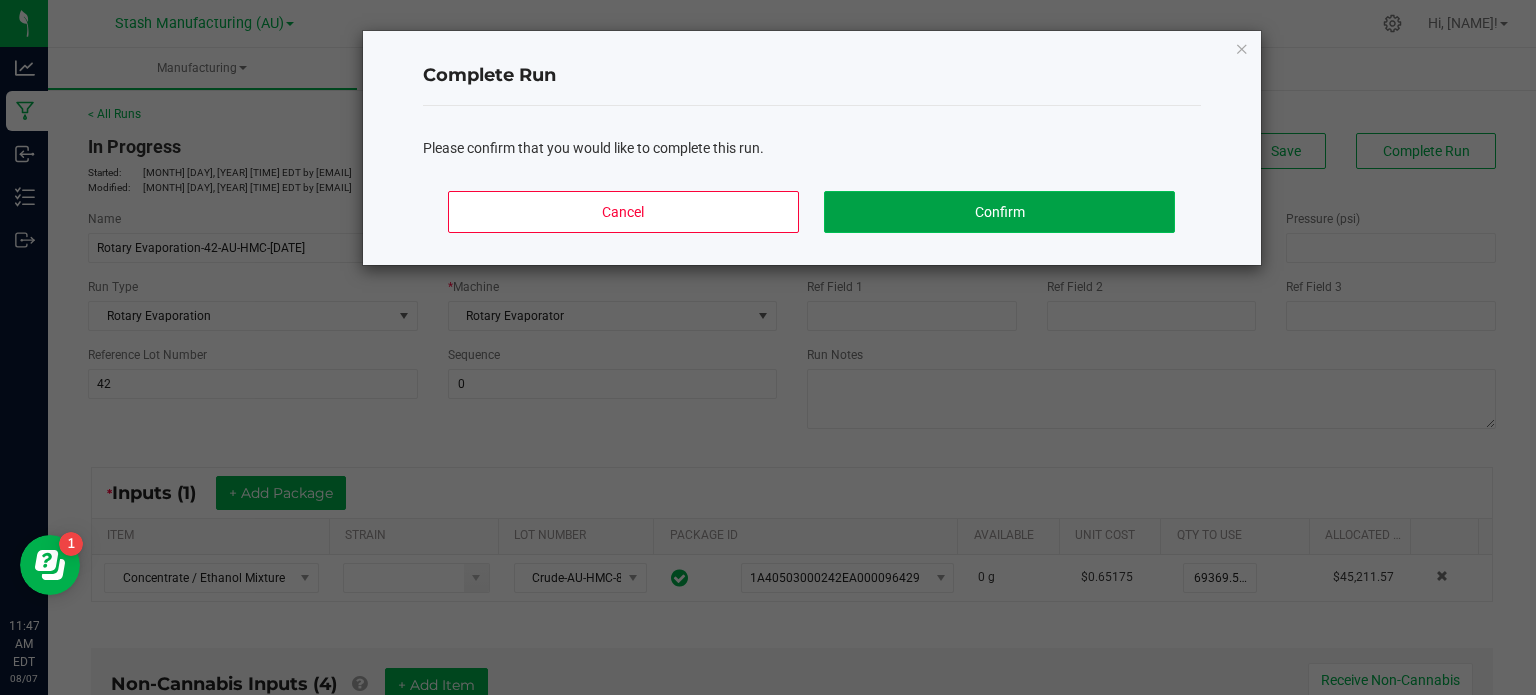 click on "Confirm" 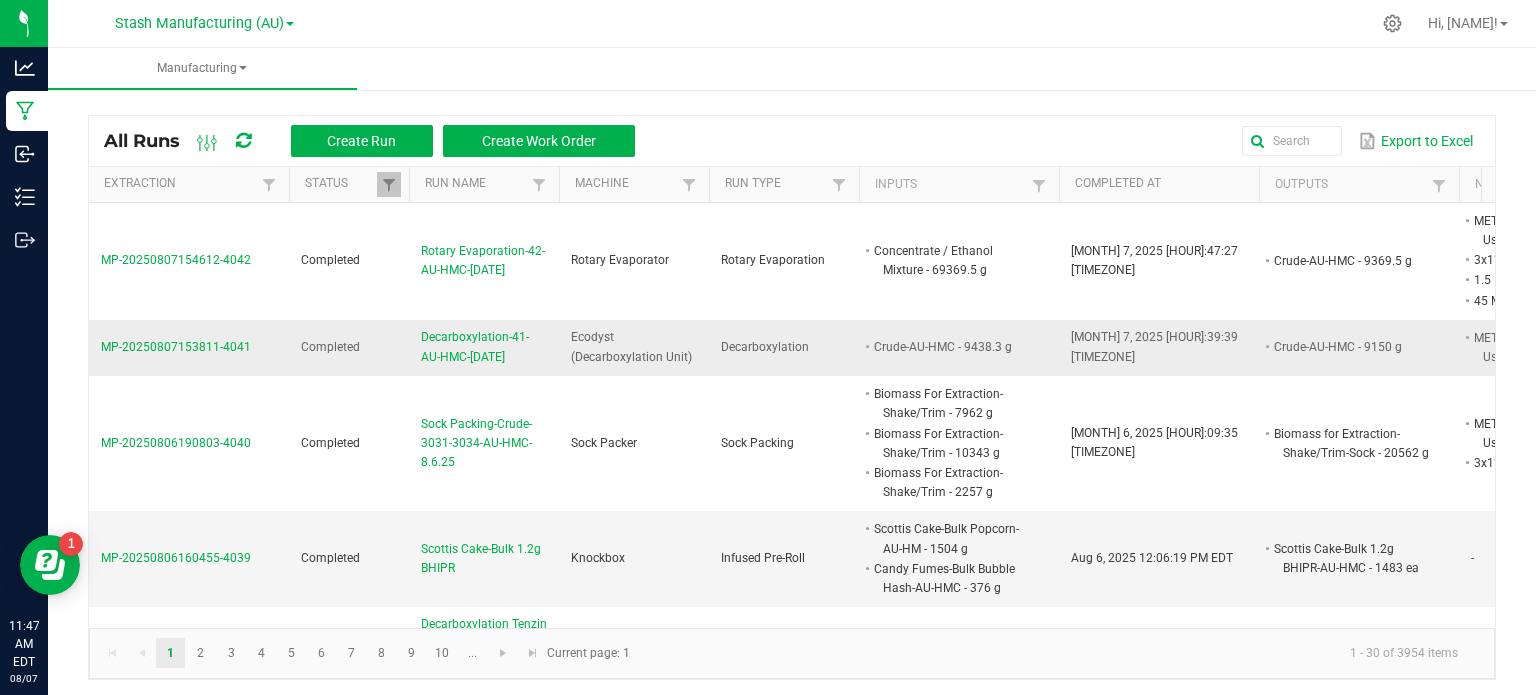 click on "Decarboxylation-41-AU-HMC-[DATE]" at bounding box center (484, 347) 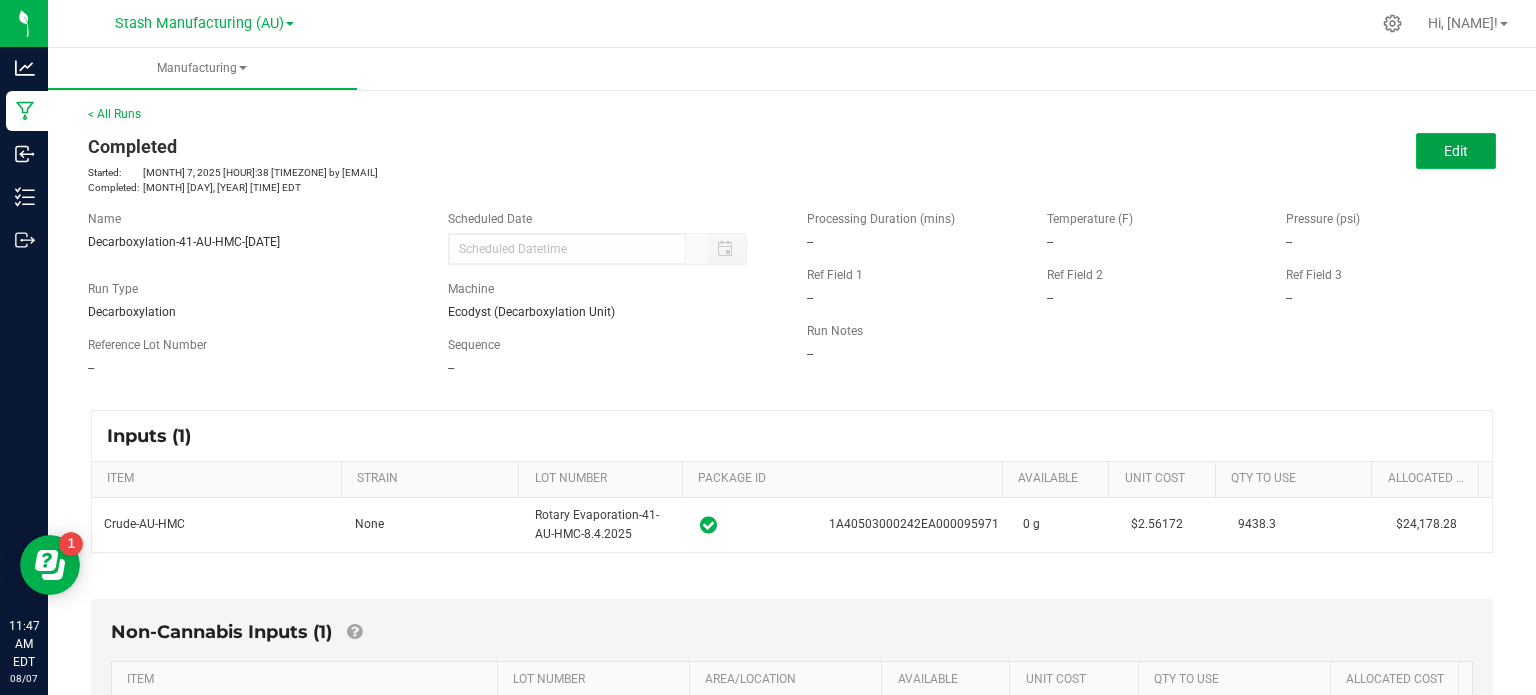 click on "Edit" at bounding box center [1456, 151] 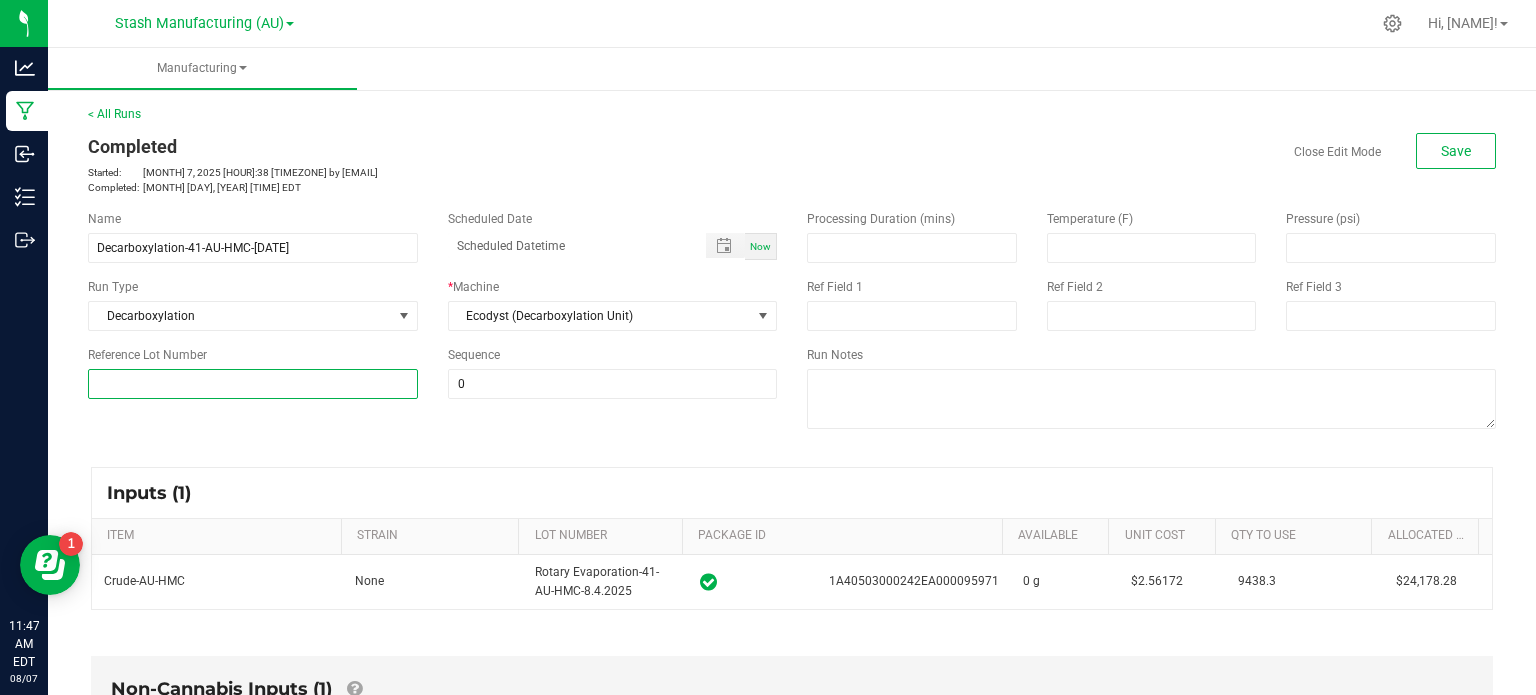 click at bounding box center (253, 384) 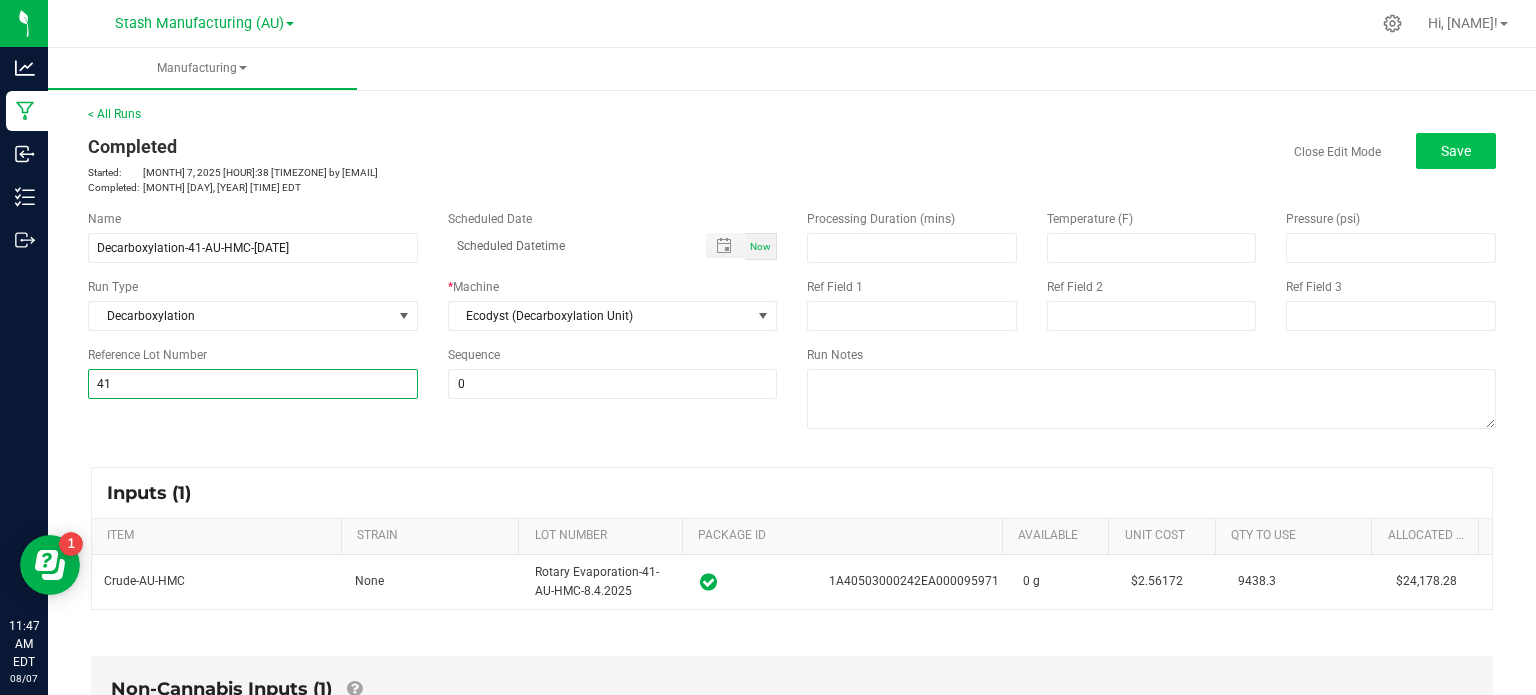type on "41" 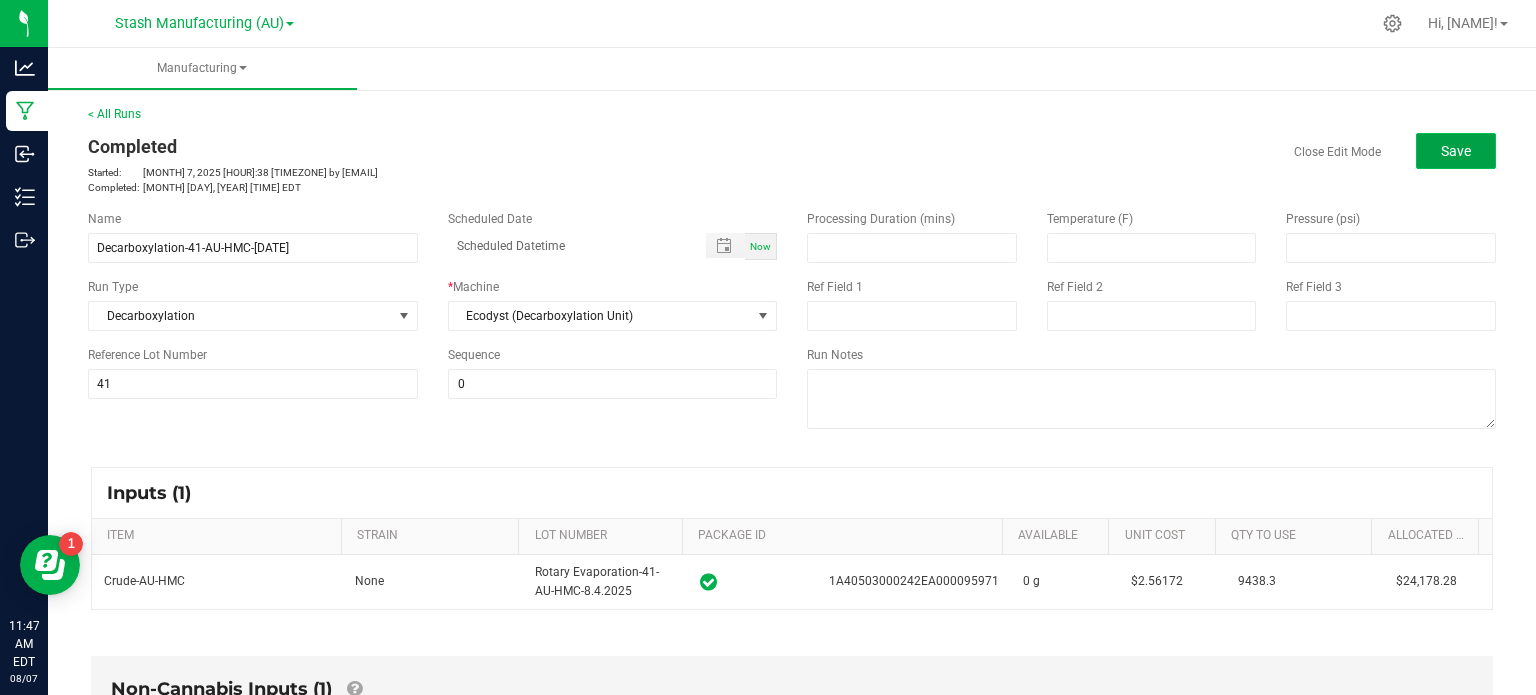 click on "Save" 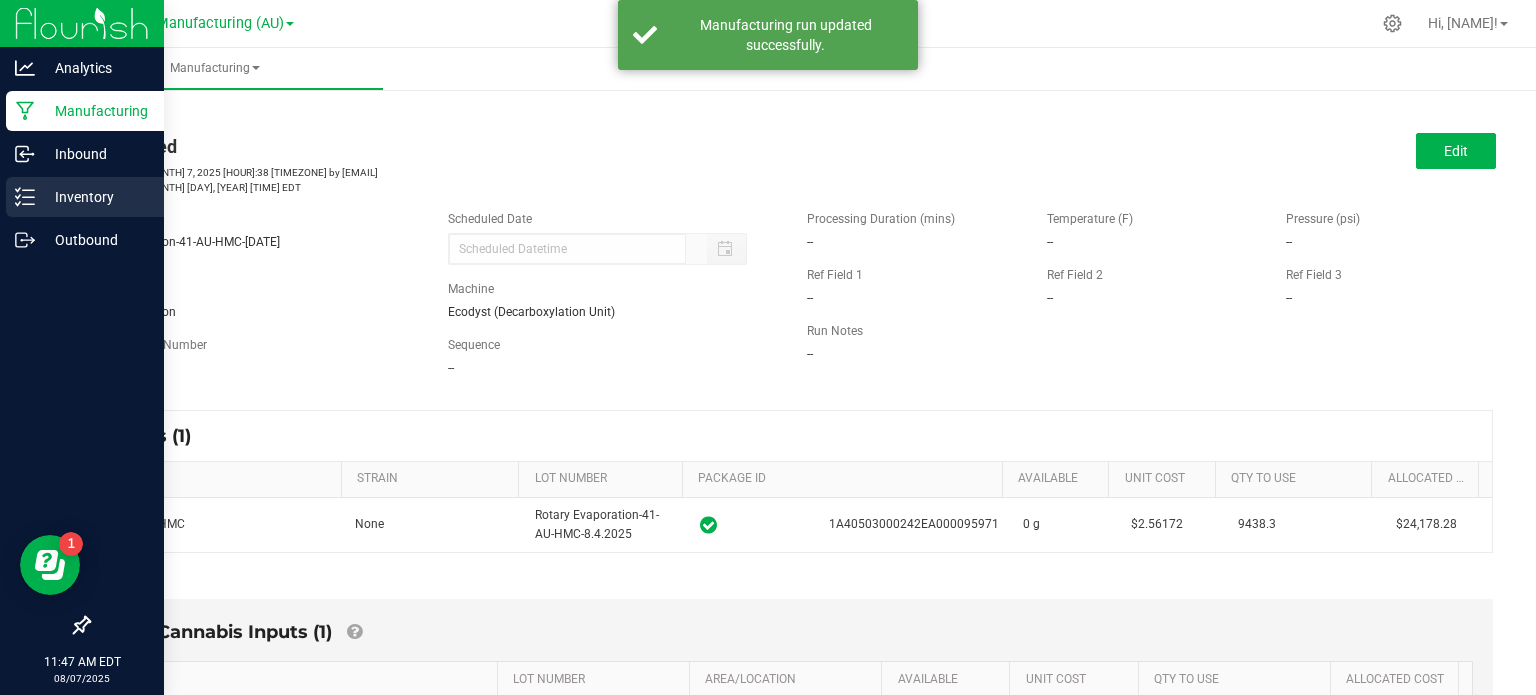 click on "Inventory" at bounding box center (95, 197) 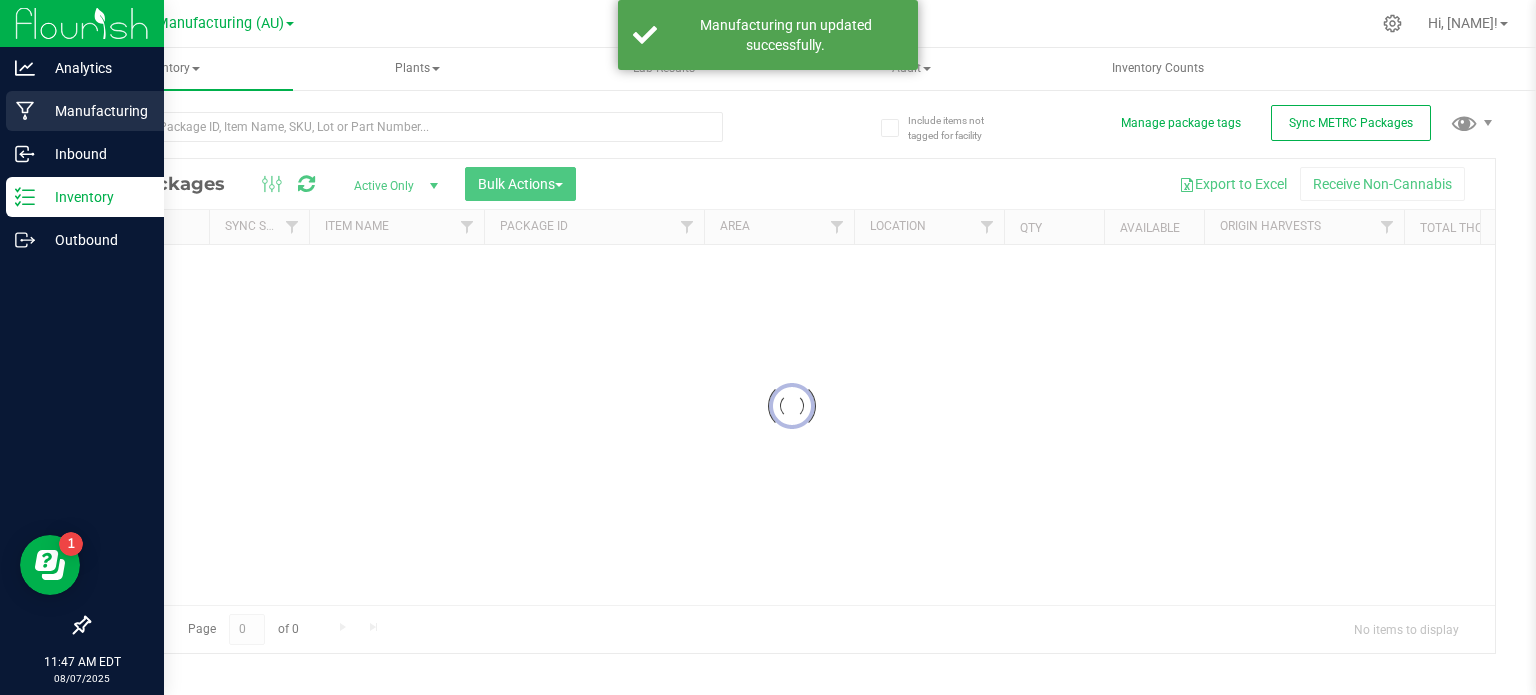 click on "Manufacturing" at bounding box center (85, 111) 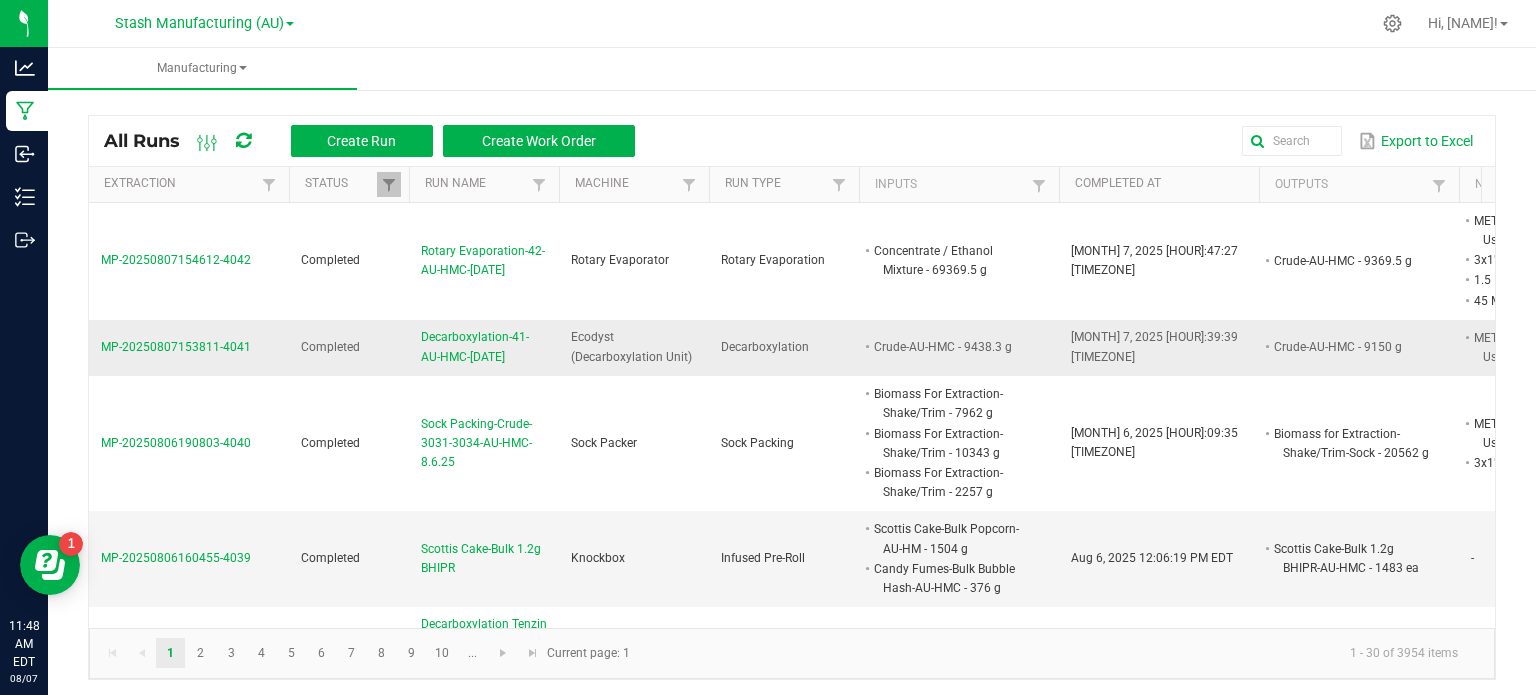 click on "Completed" at bounding box center (349, 348) 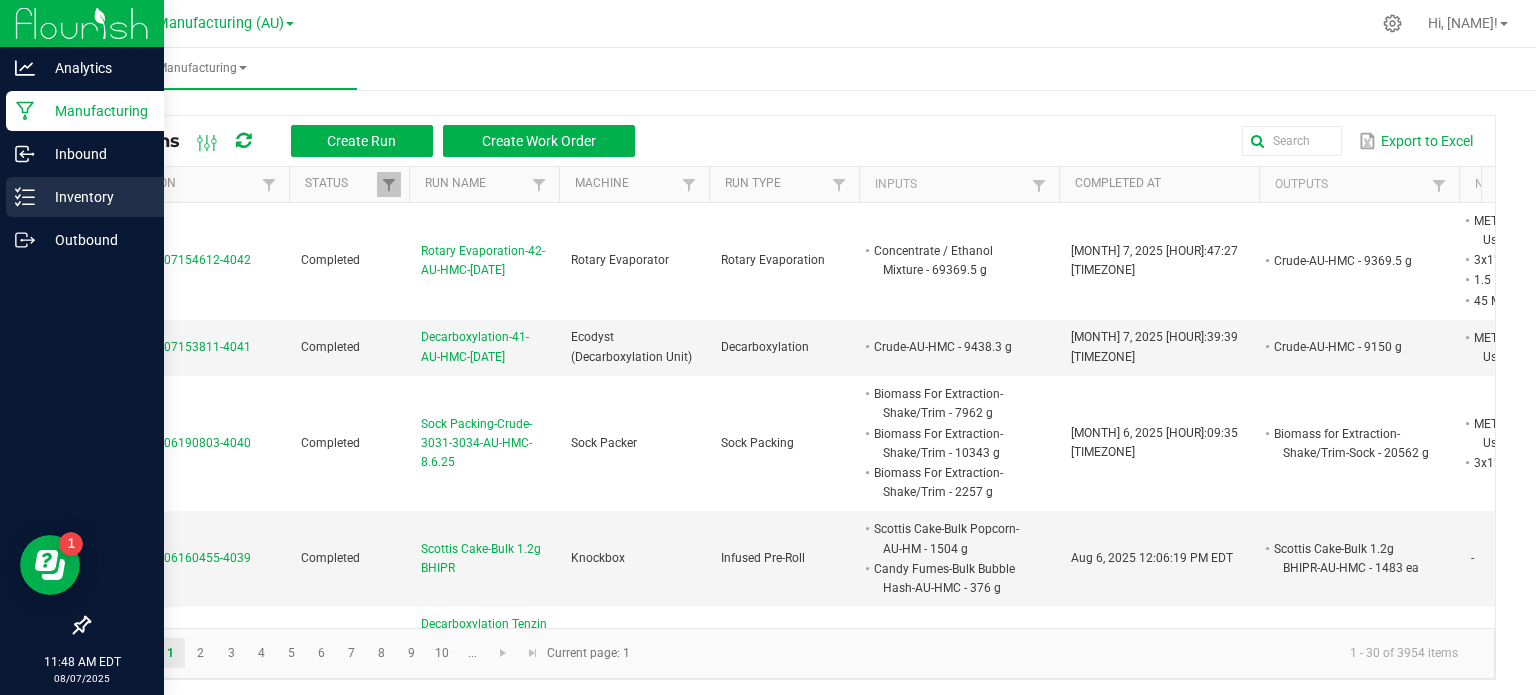 click on "Inventory" at bounding box center (85, 197) 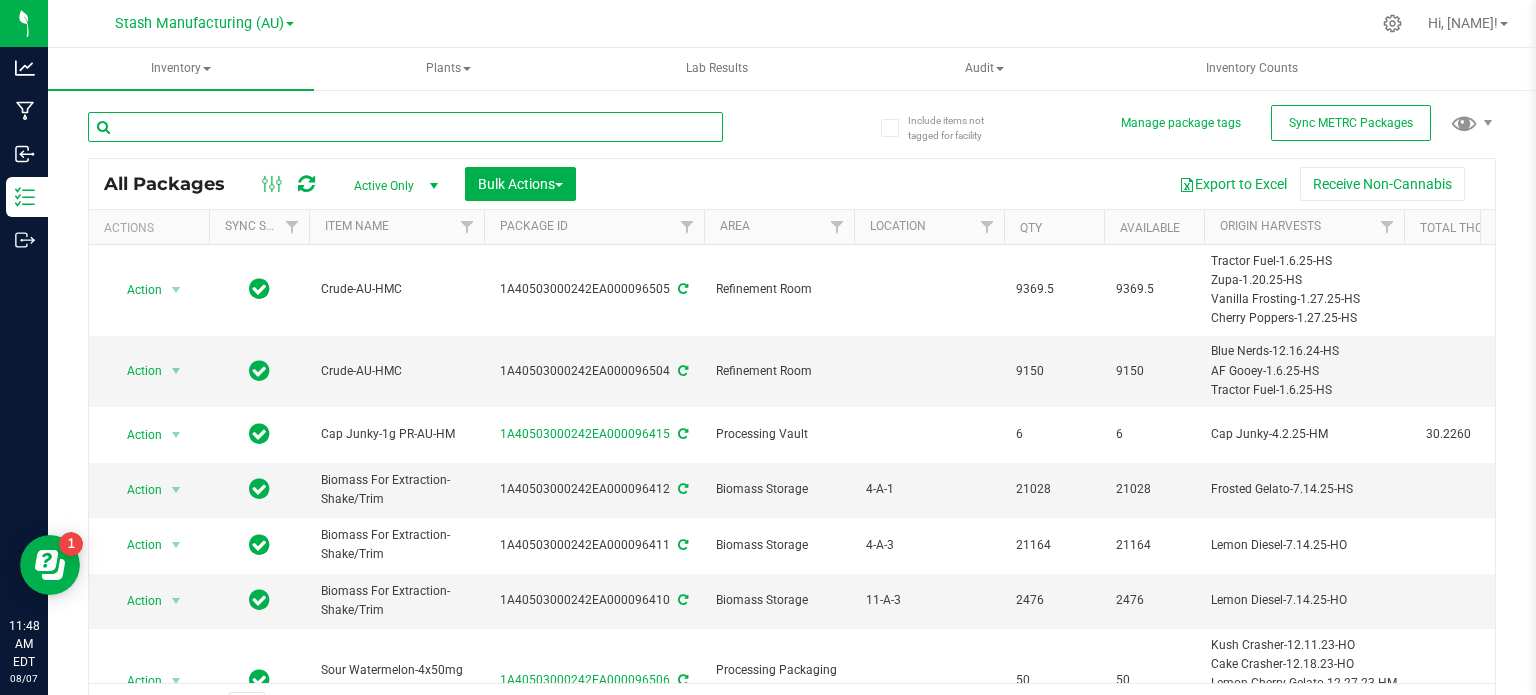 click at bounding box center [405, 127] 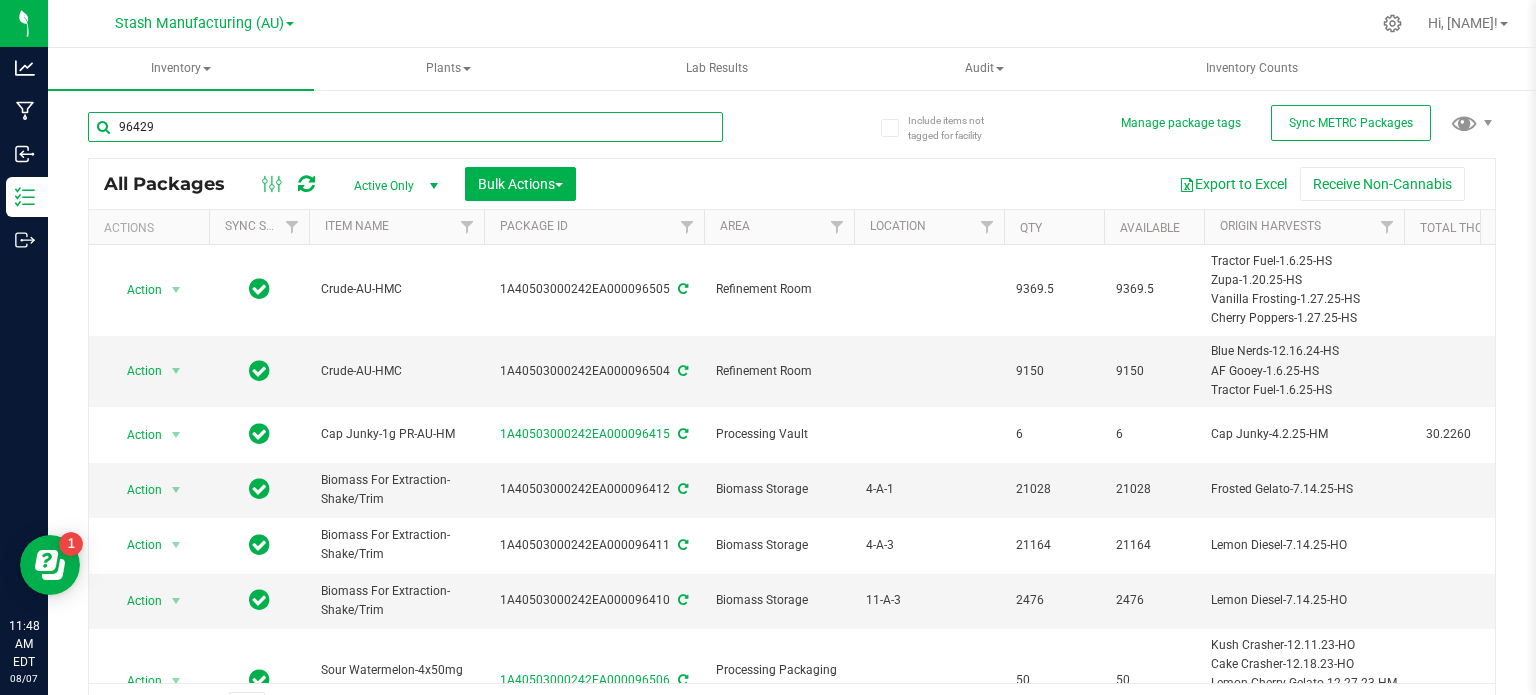 type on "96429" 